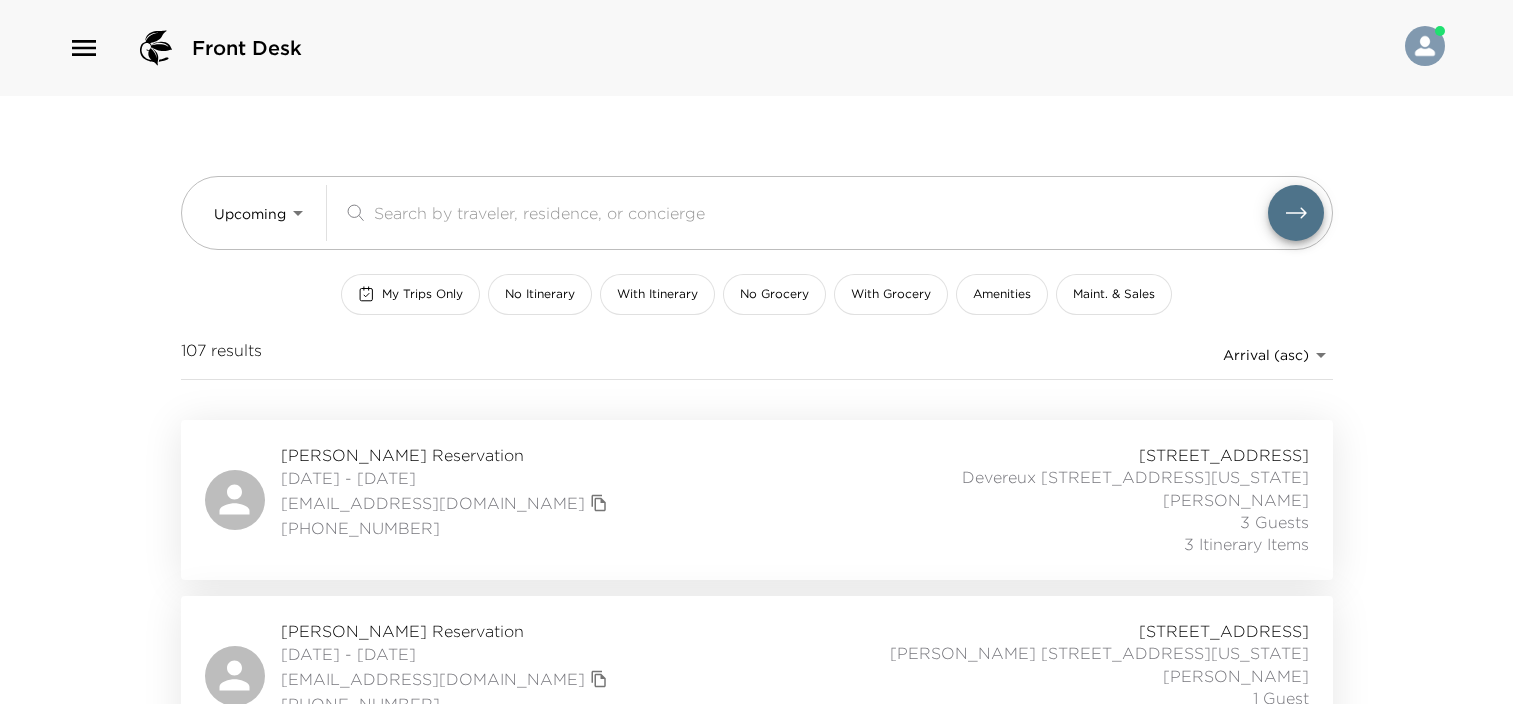 scroll, scrollTop: 1080, scrollLeft: 0, axis: vertical 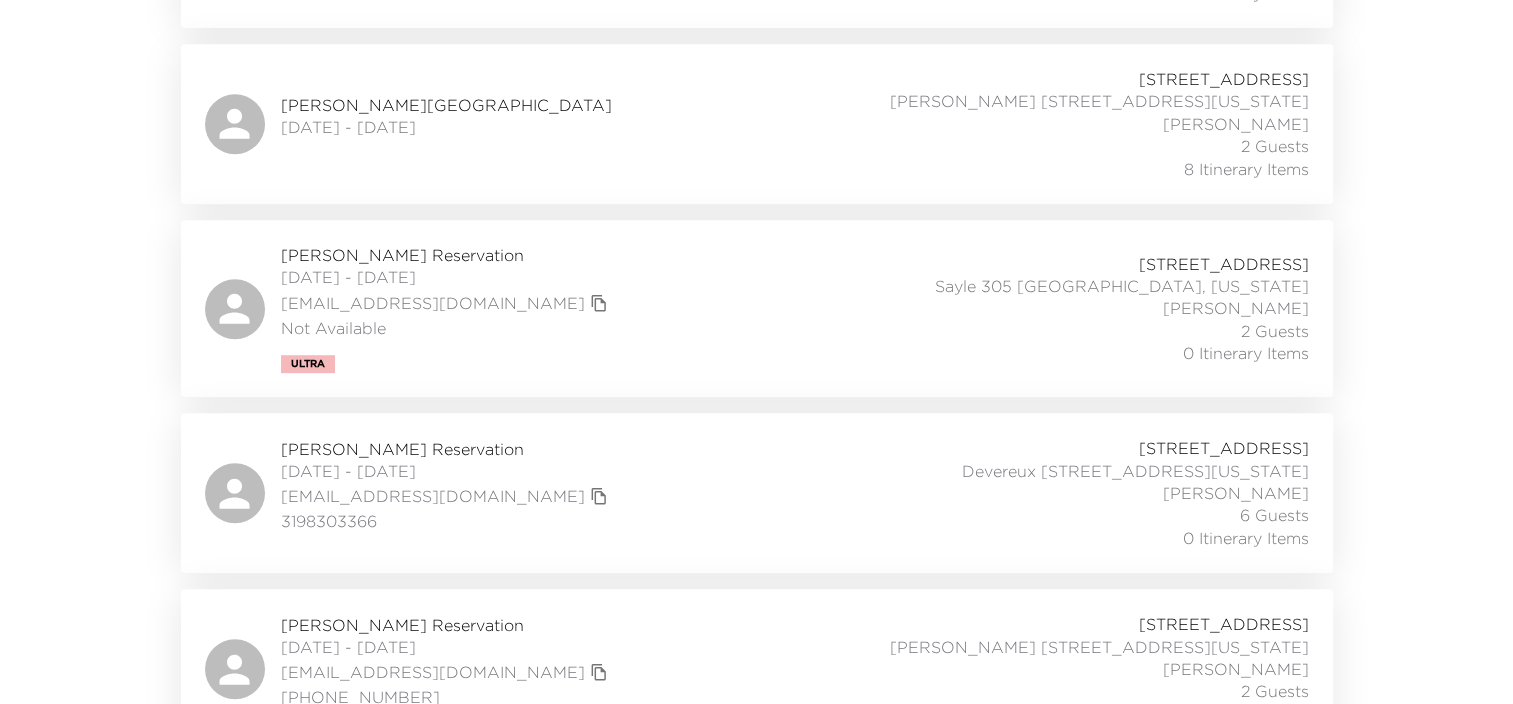 click on "Ava Brookshire Reservation 07/14/2025 - 07/18/2025 71 Wentworth, Charleston Sullivan 206  Charleston, South Carolina Katherine Barksdale 2 Guests 8 Itinerary Items" at bounding box center [757, 124] 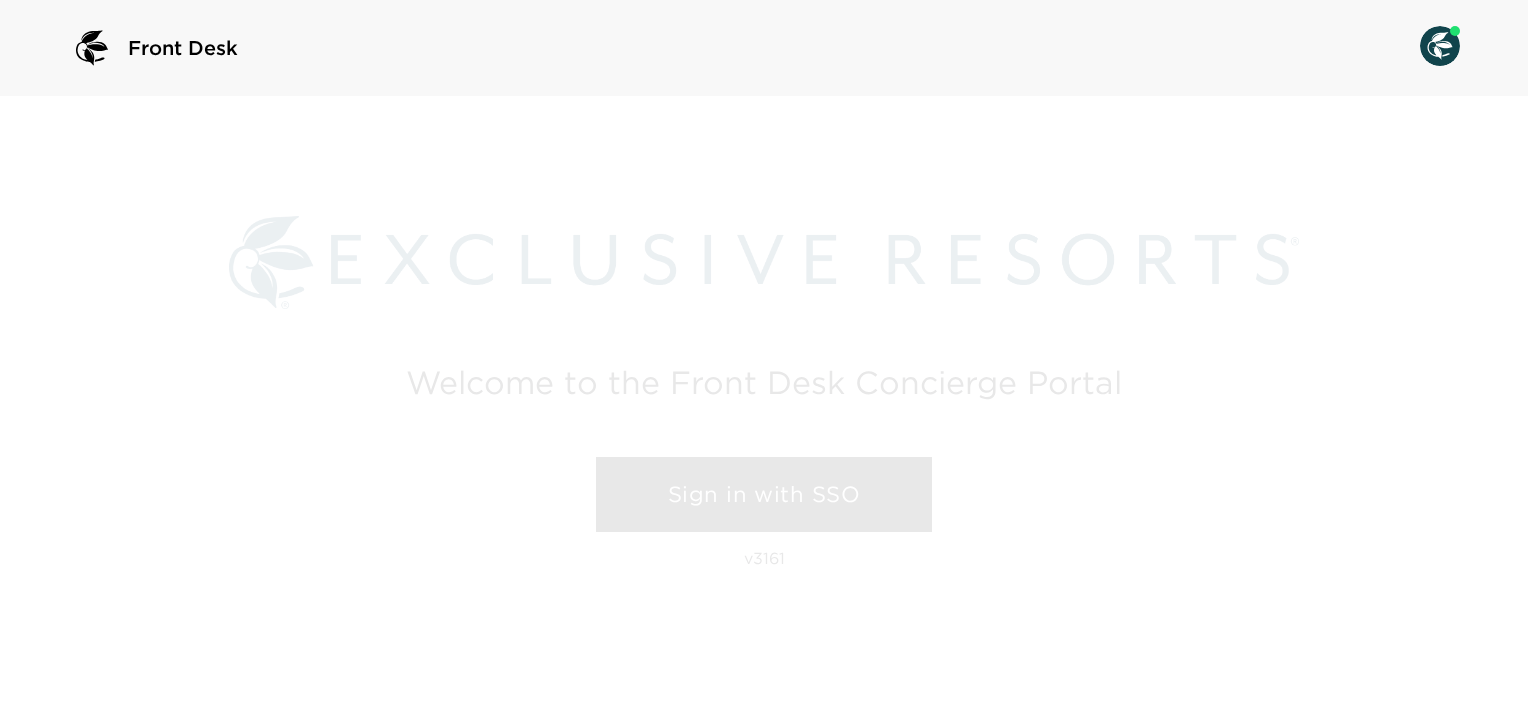 scroll, scrollTop: 0, scrollLeft: 0, axis: both 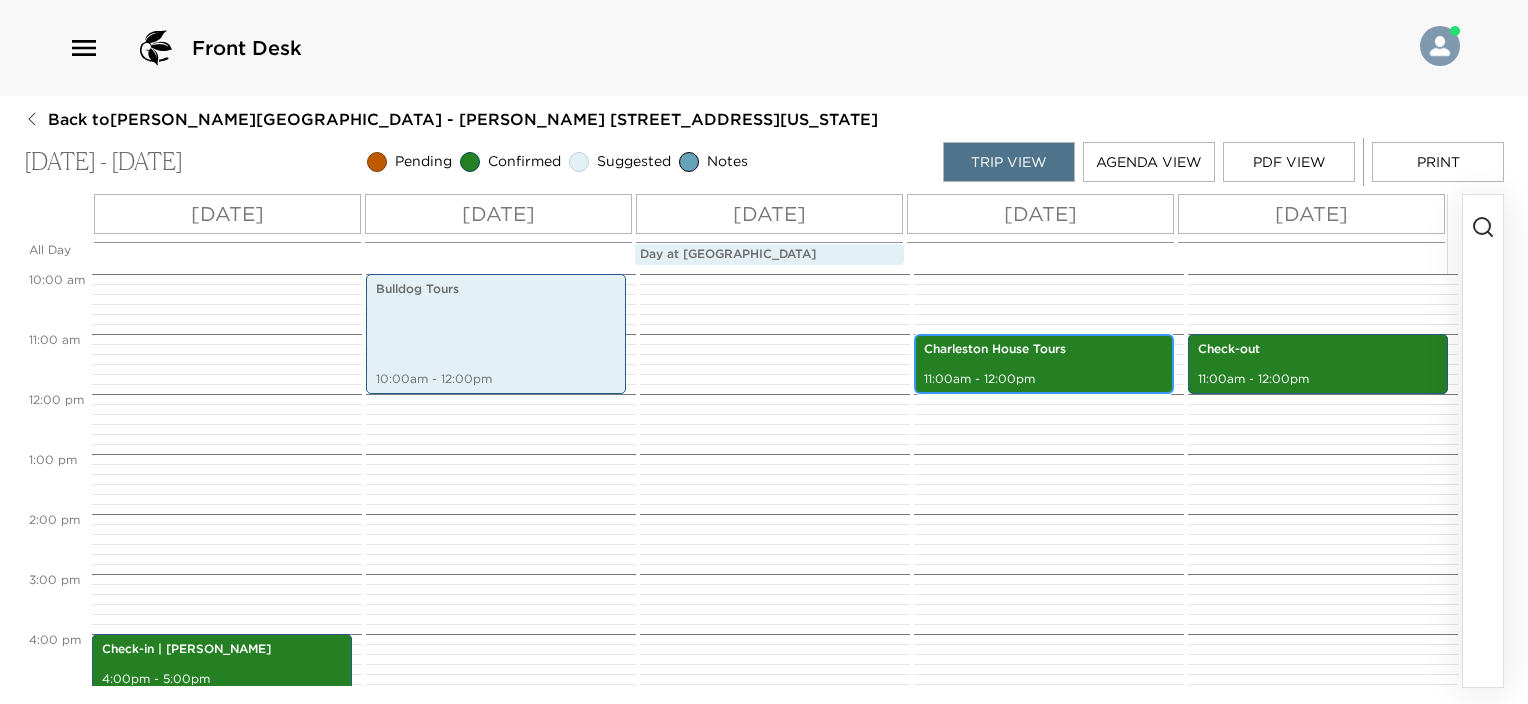 click on "Charleston House Tours 11:00am - 12:00pm" at bounding box center (1044, 364) 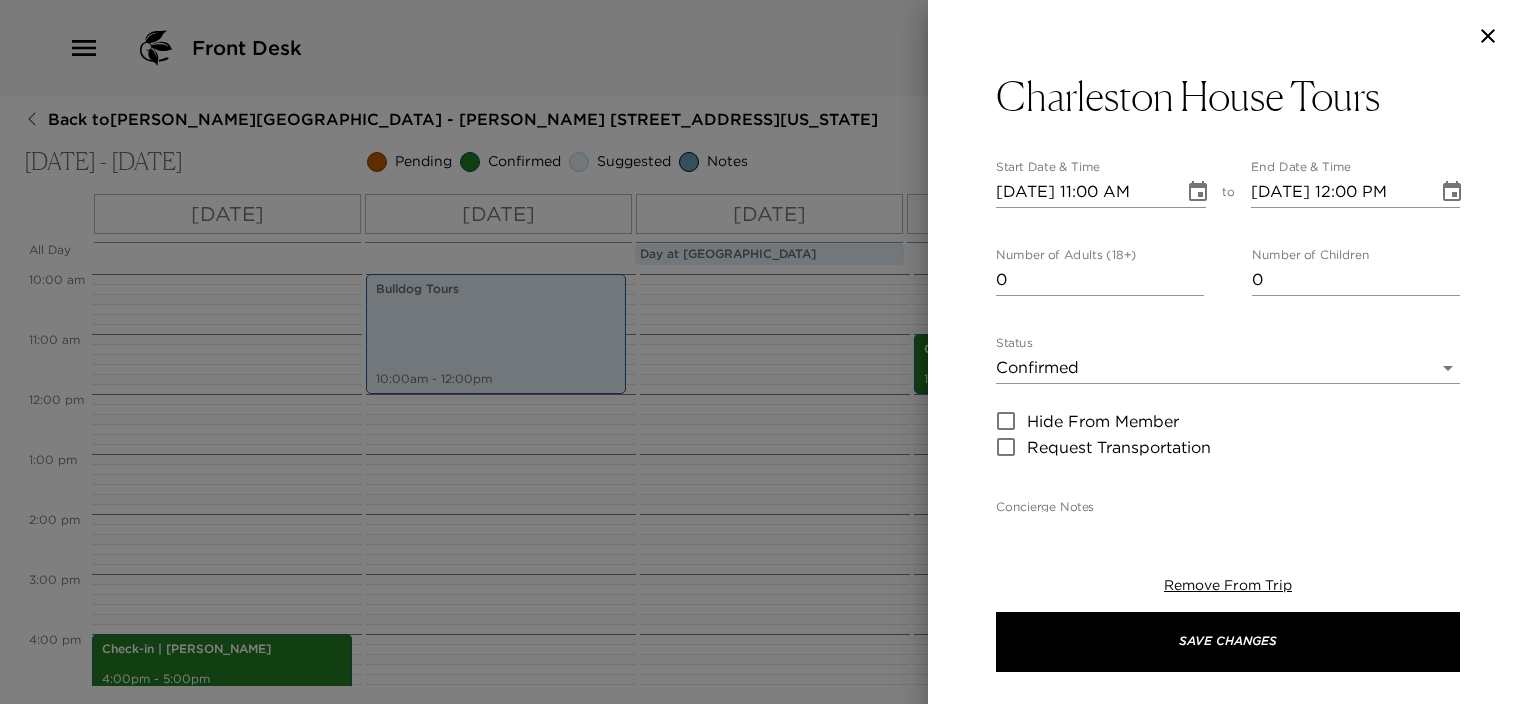 click on "Front Desk Back to  Ava Brookshire Reservation - Sullivan 206  Charleston, South Carolina Jul 14 - Jul 18, 2025 Pending Confirmed Suggested Notes Trip View Agenda View PDF View Print All Day Mon 07/14 Tue 07/15 Wed 07/16 Thu 07/17 Fri 07/18   Day at Folly Beach 12:00 AM 1:00 AM 2:00 AM 3:00 AM 4:00 AM 5:00 AM 6:00 AM 7:00 AM 8:00 AM 9:00 AM 10:00 AM 11:00 AM 12:00 PM 1:00 PM 2:00 PM 3:00 PM 4:00 PM 5:00 PM 6:00 PM 7:00 PM 8:00 PM 9:00 PM 10:00 PM 11:00 PM Check-in | Sullivan 4:00pm - 5:00pm Bulldog Tours 10:00am - 12:00pm The Peacock 7:30pm - 8:30pm Charleston House Tours 11:00am - 12:00pm Sullivan's Fish Camp 7:00pm - 8:00pm Callie's Hot Little Biscuit 9:00am - 10:00am Check-out 11:00am - 12:00pm Charleston House Tours Start Date & Time 07/17/2025 11:00 AM to End Date & Time 07/17/2025 12:00 PM Number of Adults (18+) 0 Number of Children 0 Status Confirmed Confirmed Hide From Member Request Transportation Concierge Notes x Cost ​ x Address ​ x Phone Number ​ Email ​ Website ​ Cancellation Policy" at bounding box center [764, 352] 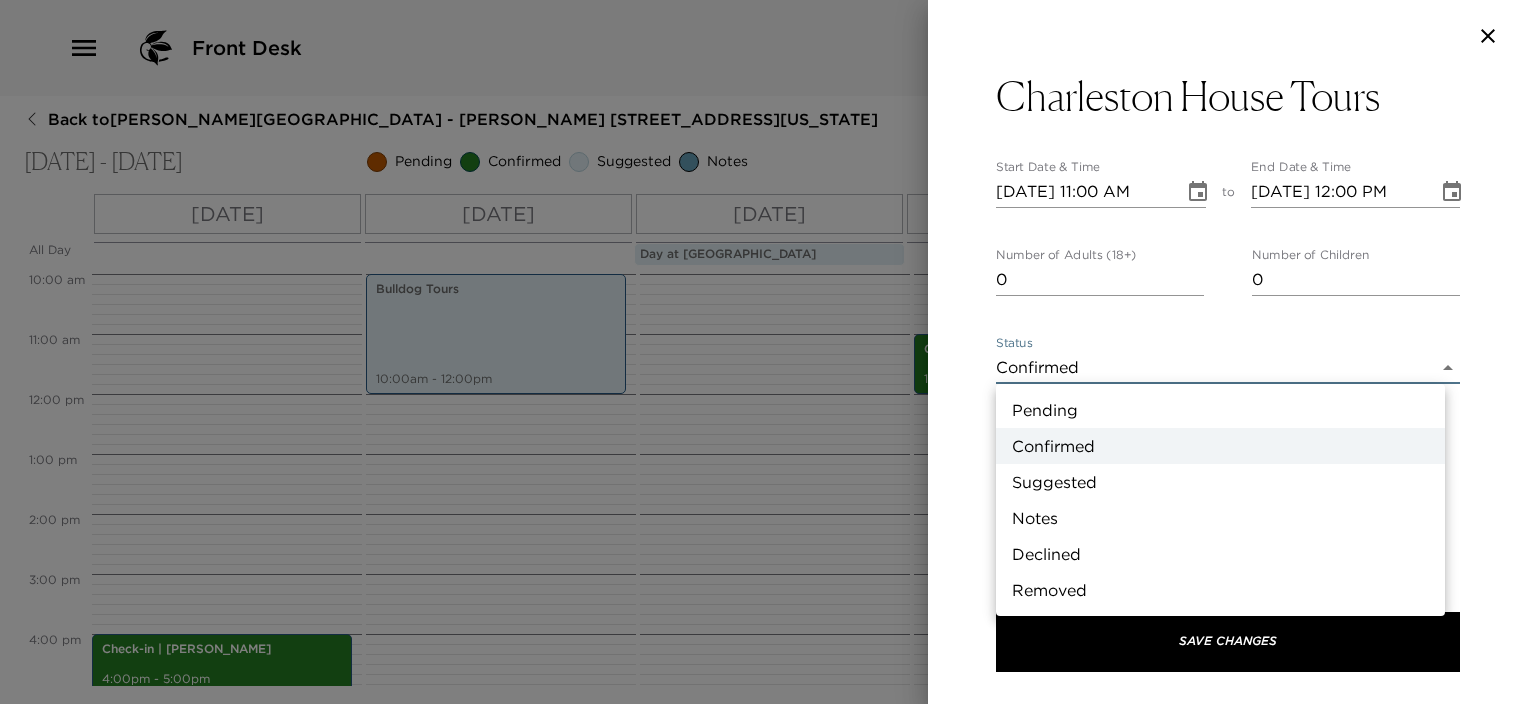 click on "Suggested" at bounding box center [1220, 482] 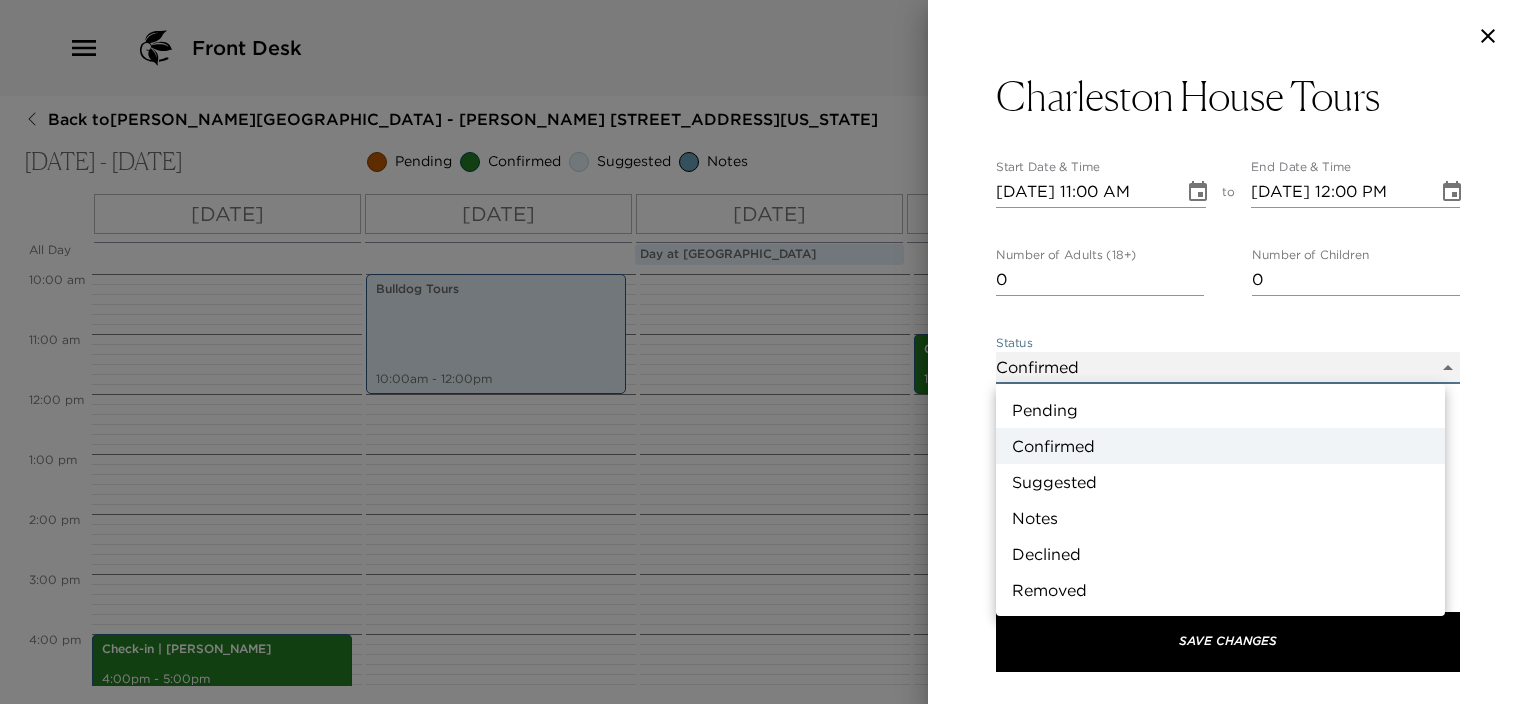 type on "Suggestion" 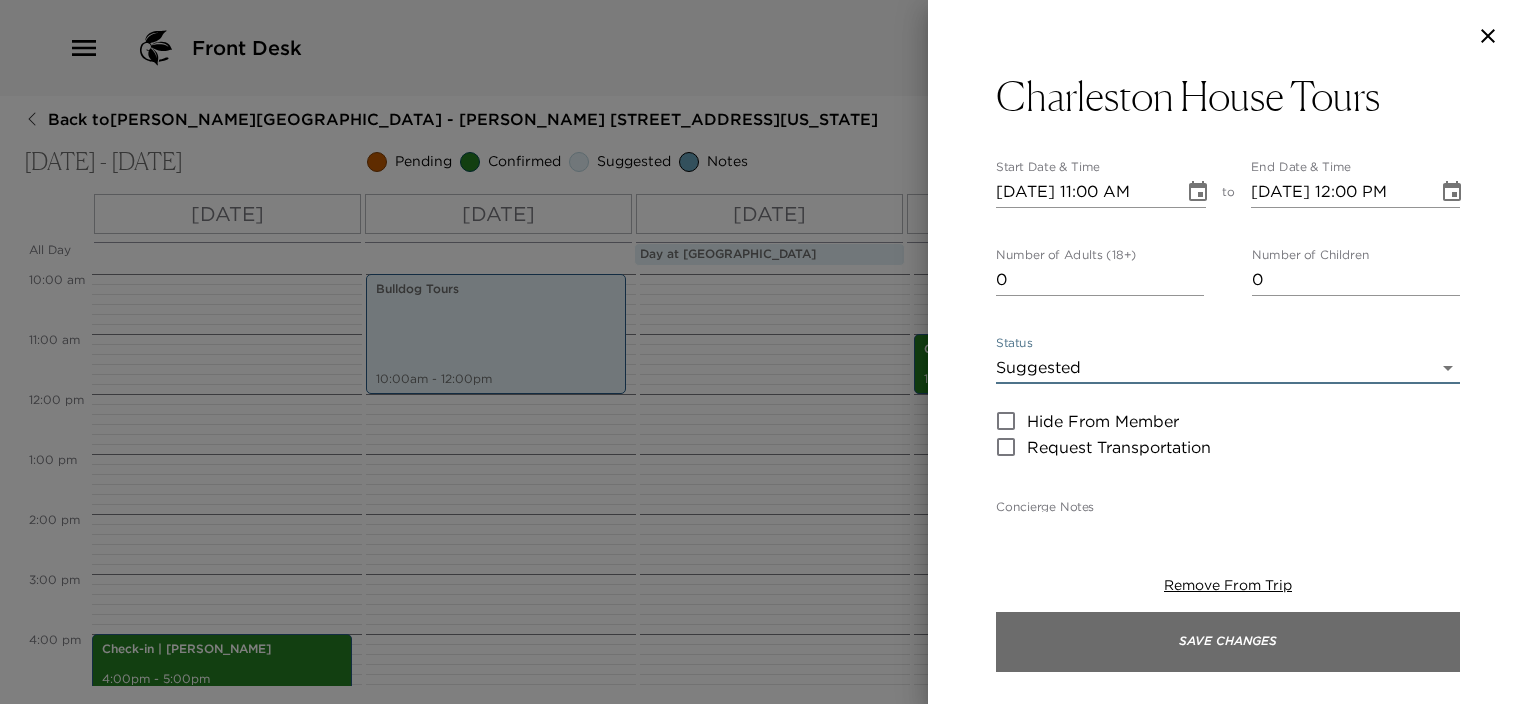 click on "Save Changes" at bounding box center [1228, 642] 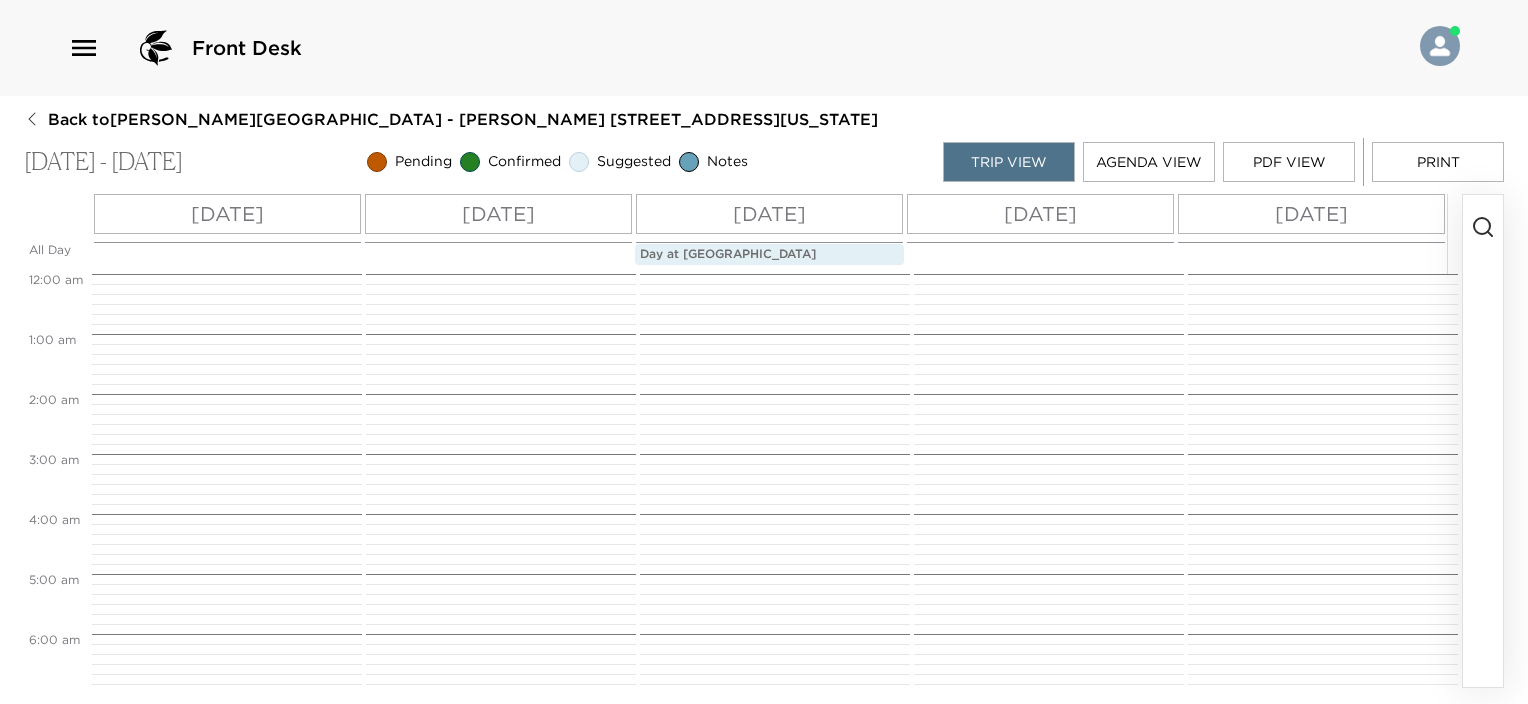 scroll, scrollTop: 600, scrollLeft: 0, axis: vertical 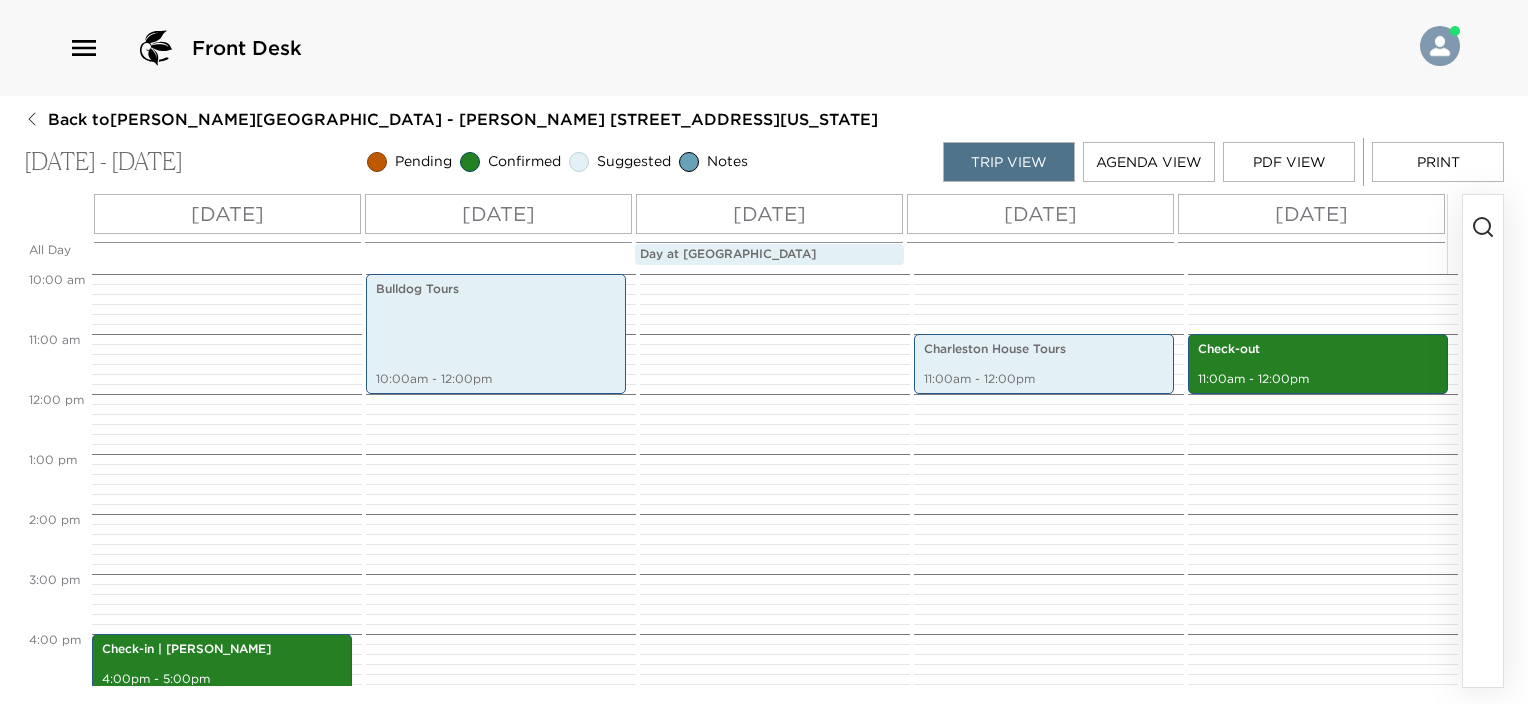 click on "PDF View" at bounding box center [1289, 162] 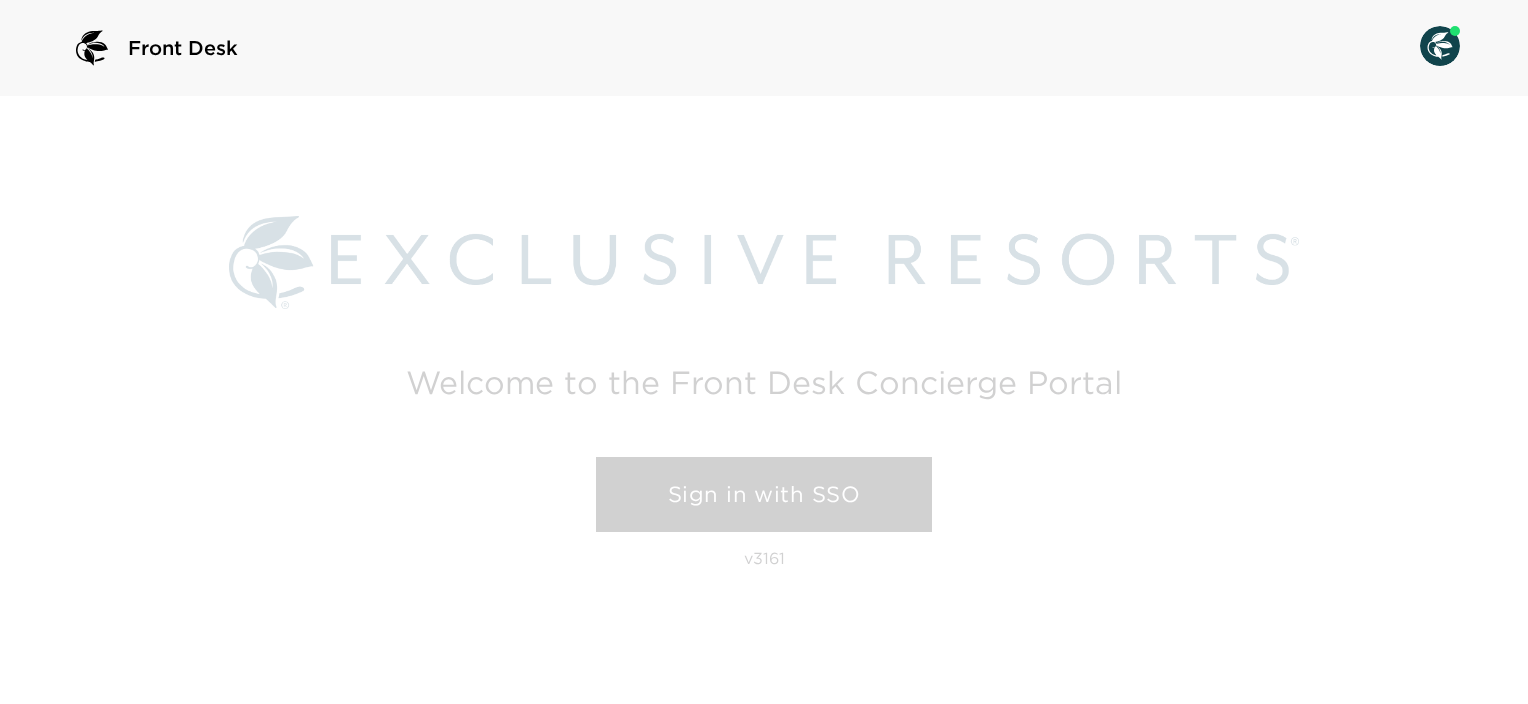 scroll, scrollTop: 0, scrollLeft: 0, axis: both 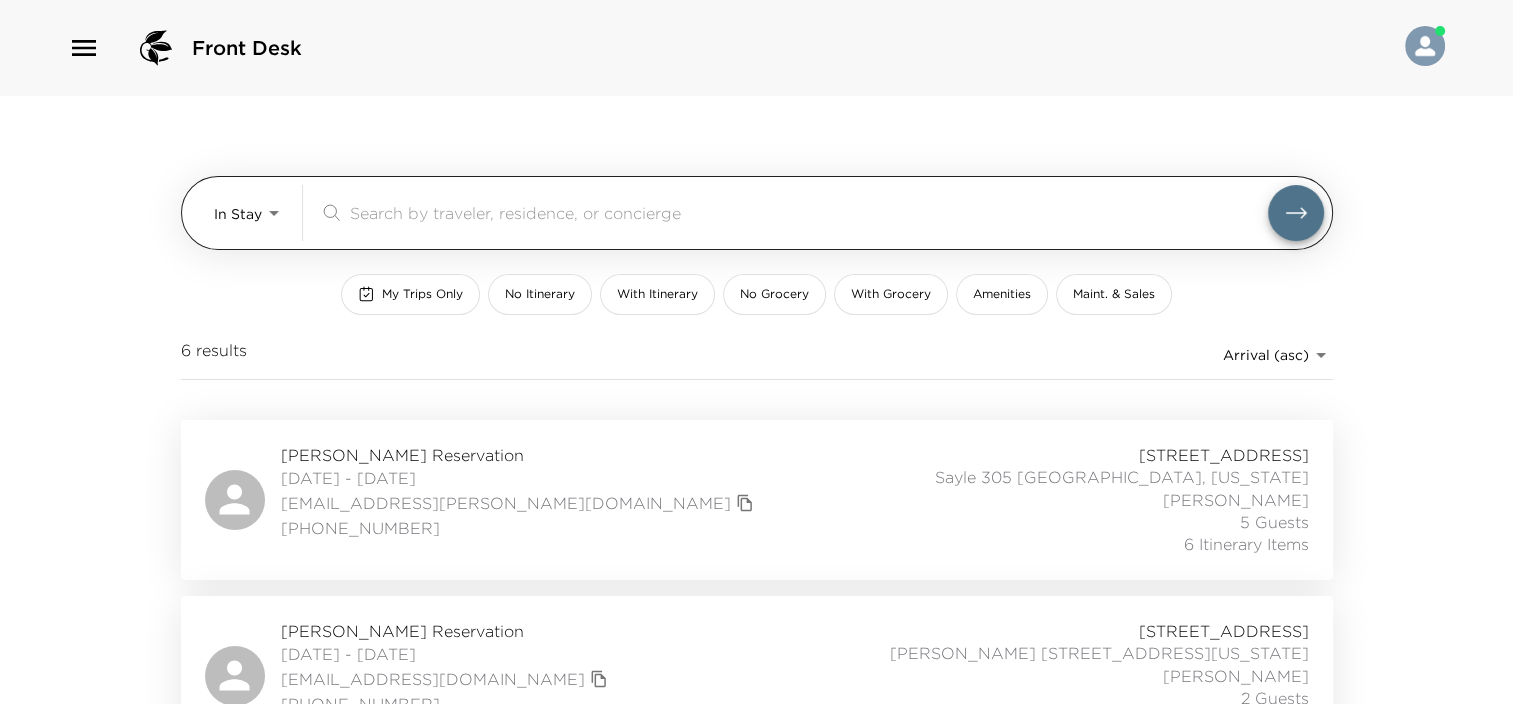 click on "Front Desk In Stay In-Stay ​ My Trips Only No Itinerary With Itinerary No Grocery With Grocery Amenities Maint. & Sales 6 results Arrival (asc) reservations_prod_arrival_asc Loren Kern Reservation 07/08/2025 - 07/15/2025 brkerns@cox.net 225-937-7195 71 Wentworth, Charleston Sayle 305  Charleston, South Carolina Olivia DuBrul 5 Guests 6 Itinerary Items Douglas Fleit Reservation 07/08/2025 - 07/12/2025 dfleit@americanrepartners.com (703) 798-7500 71 Wentworth, Charleston Conroy 203  Charleston, South Carolina Olivia DuBrul 2 Guests 8 Itinerary Items Andrea Tingue Reservation 07/09/2025 - 07/11/2025 tinguefamily@yahoo.com 7734901113 71 Wentworth, Charleston Sullivan 206  Charleston, South Carolina Olivia DuBrul 2 Guests 8 Itinerary Items Sara Whitford Reservation 07/10/2025 - 07/11/2025 swhitford@exclusiveresorts.com 303.619.0748 Ultra 71 Wentworth, Charleston Devereux 204  Charleston, South Carolina Olivia DuBrul 2 Guests 4 Itinerary Items Amy Lotker Reservation 07/11/2025 - 07/12/2025 amy561@aol.com 3 Guests" at bounding box center [756, 352] 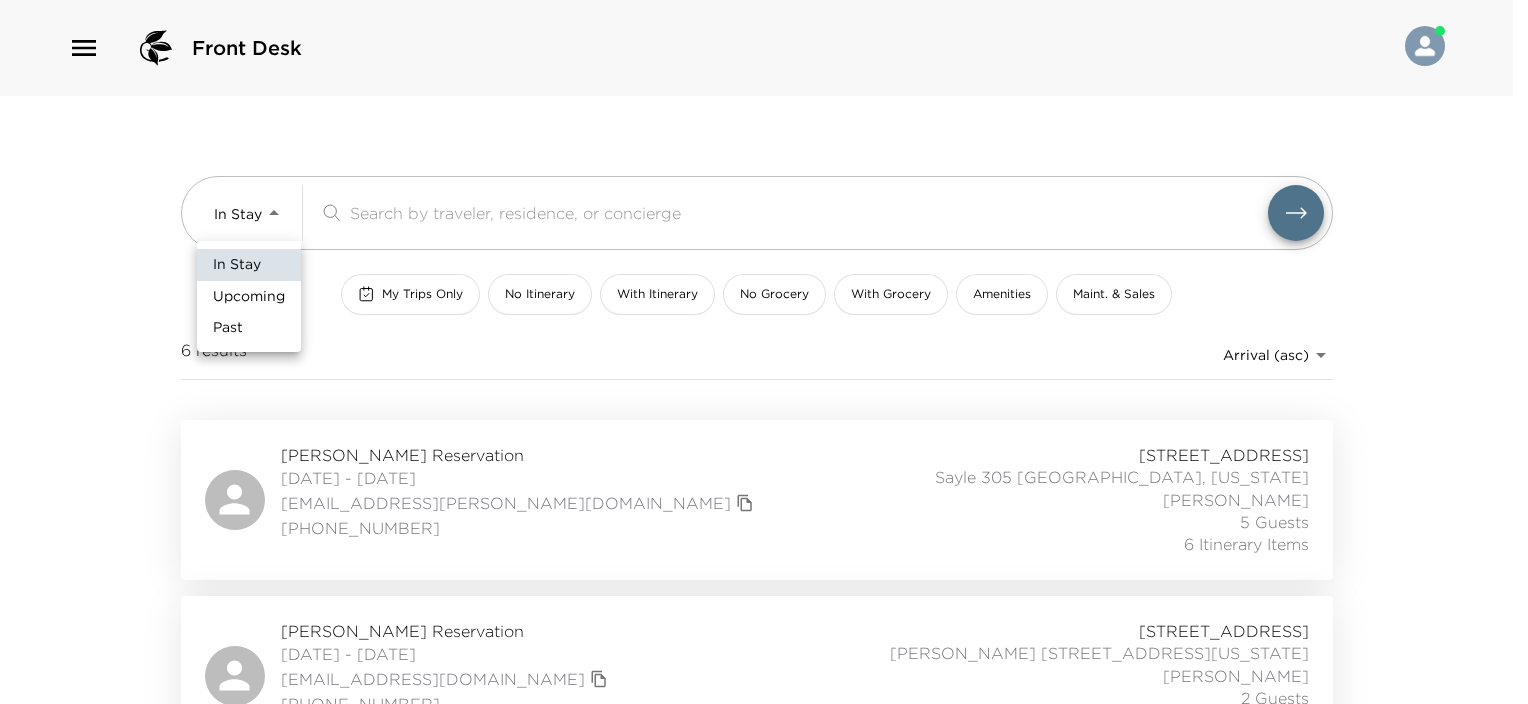 click on "Upcoming" at bounding box center (249, 297) 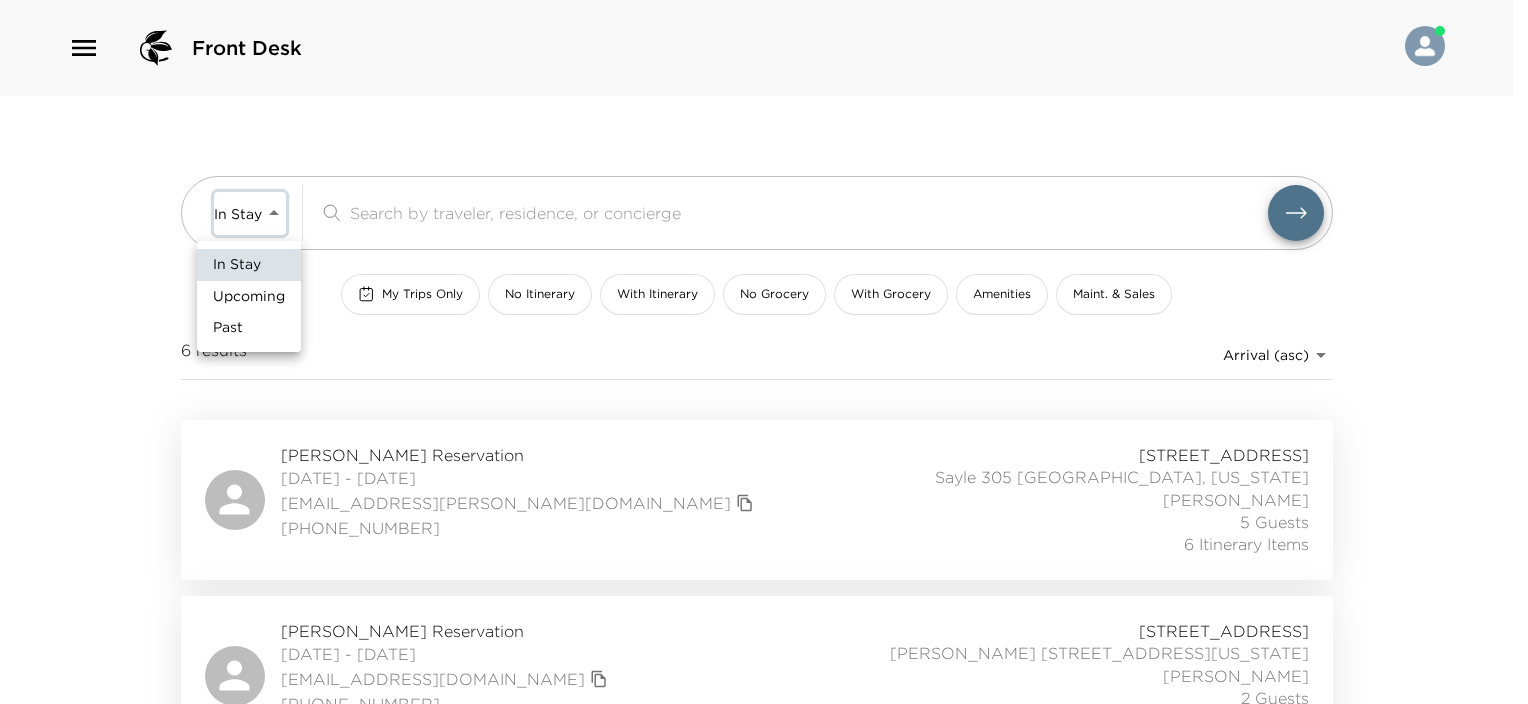 type on "Upcoming" 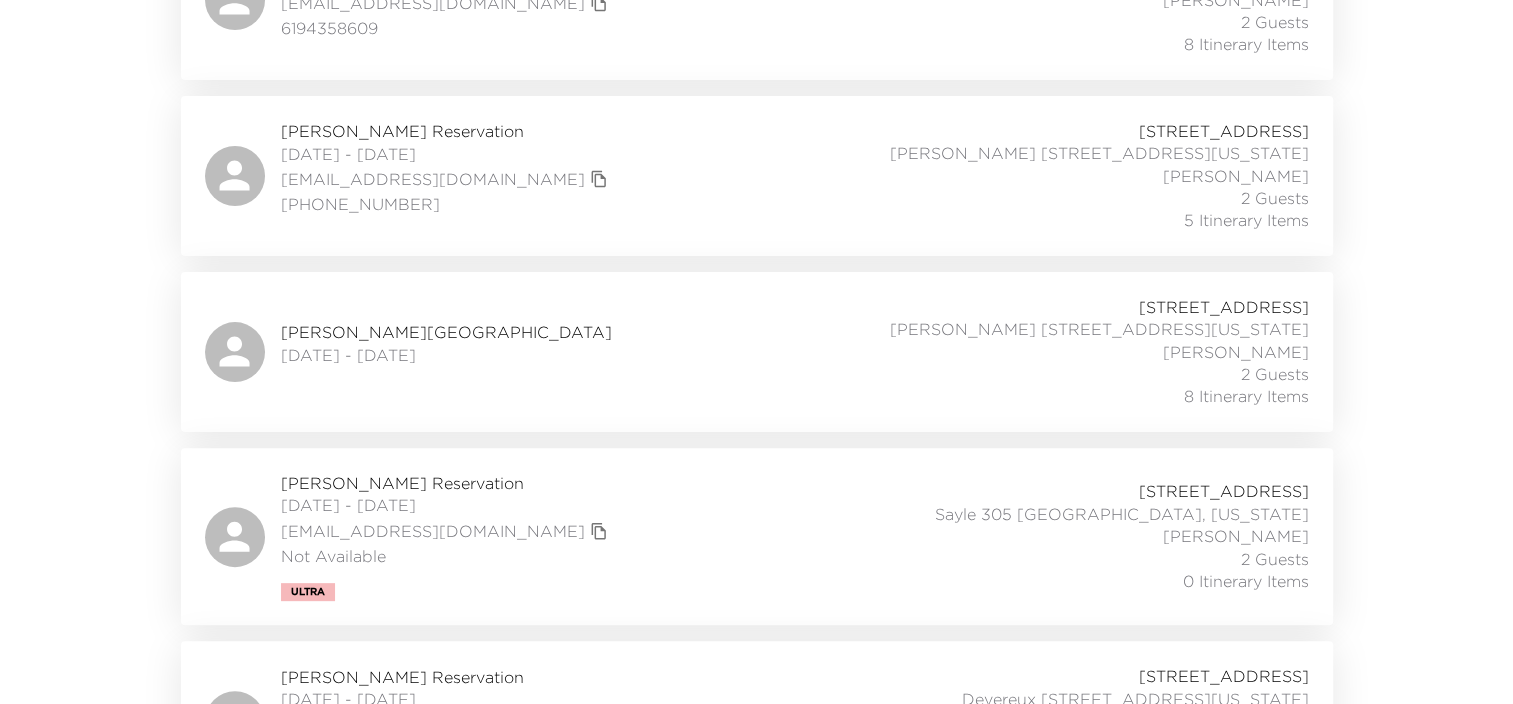 scroll, scrollTop: 600, scrollLeft: 0, axis: vertical 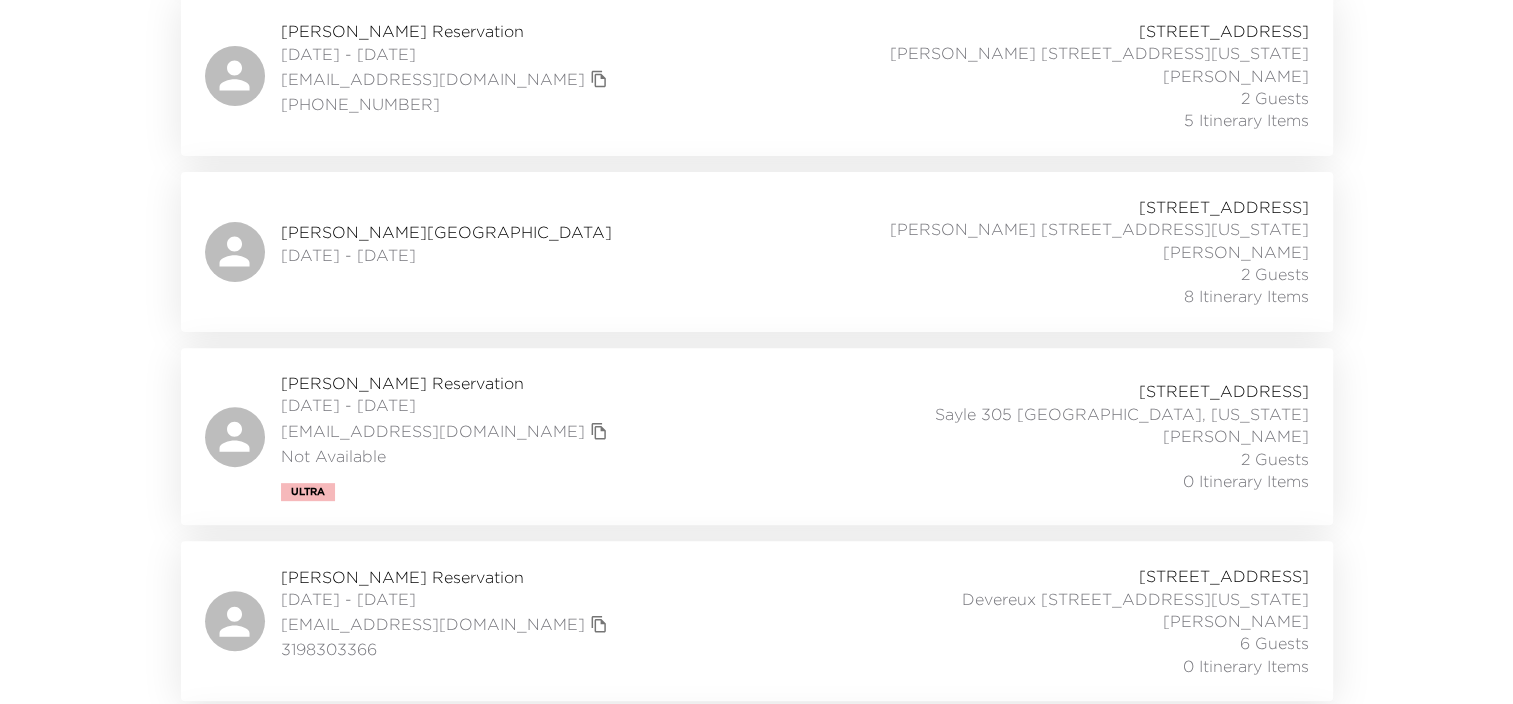 click on "71 Wentworth, Charleston Sayle 305  Charleston, South Carolina Olivia DuBrul 2 Guests 0 Itinerary Items" at bounding box center (1088, 436) 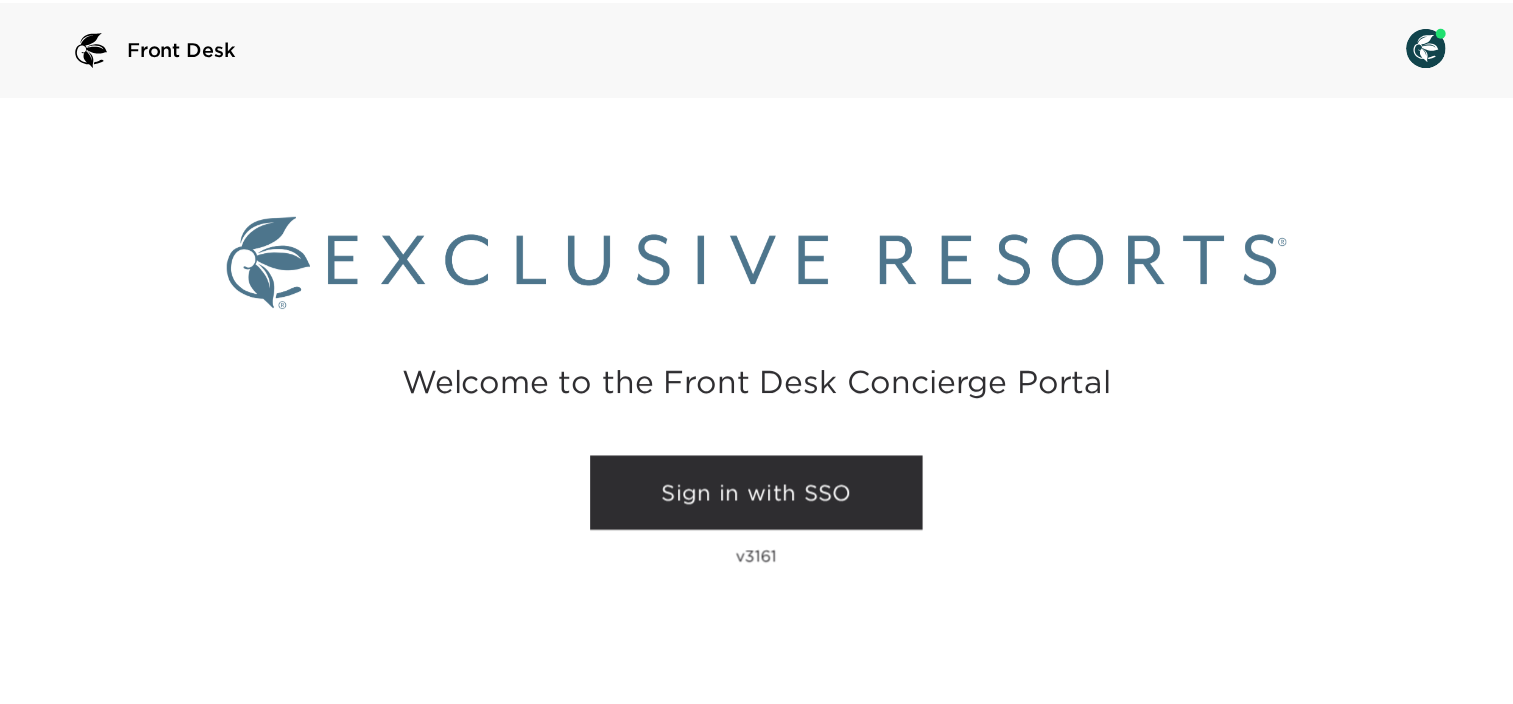 scroll, scrollTop: 0, scrollLeft: 0, axis: both 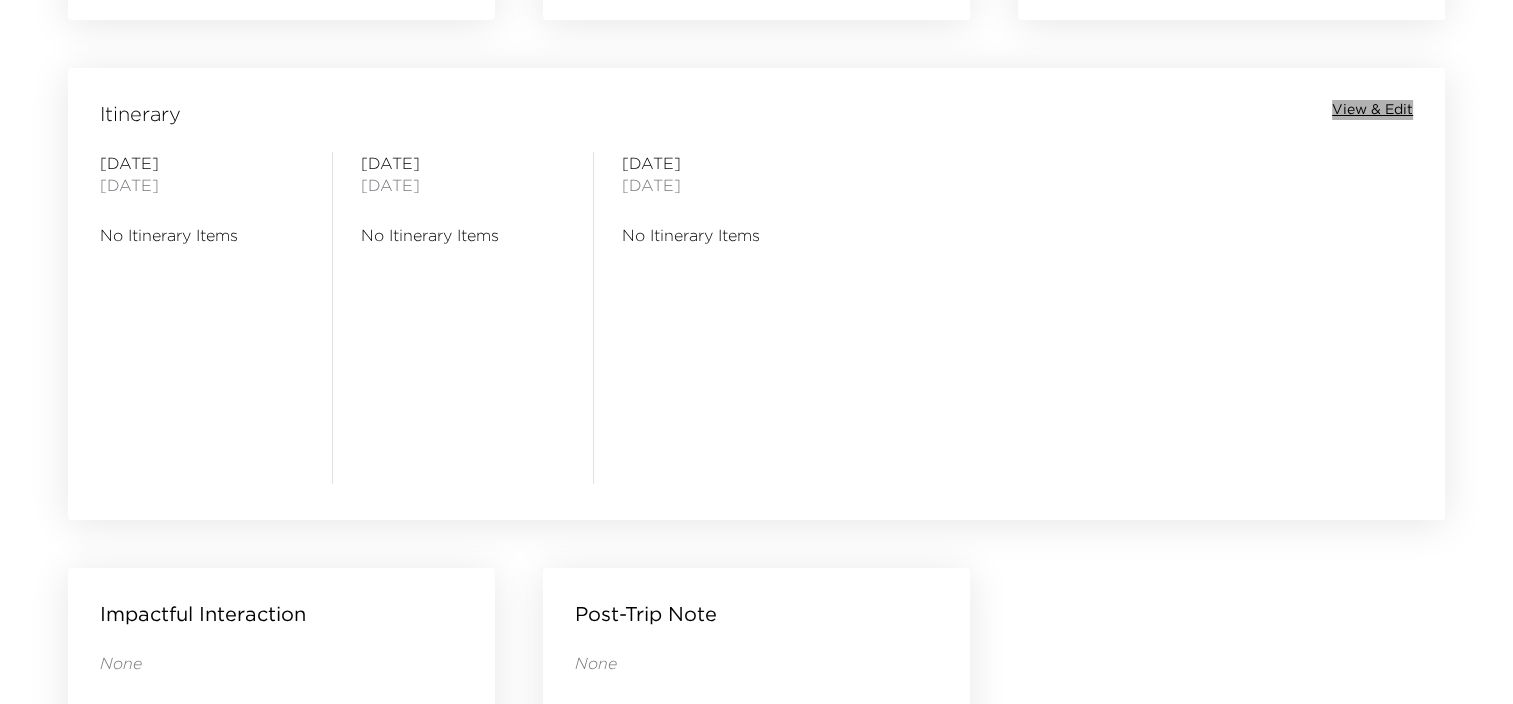 click on "View & Edit" at bounding box center (1372, 110) 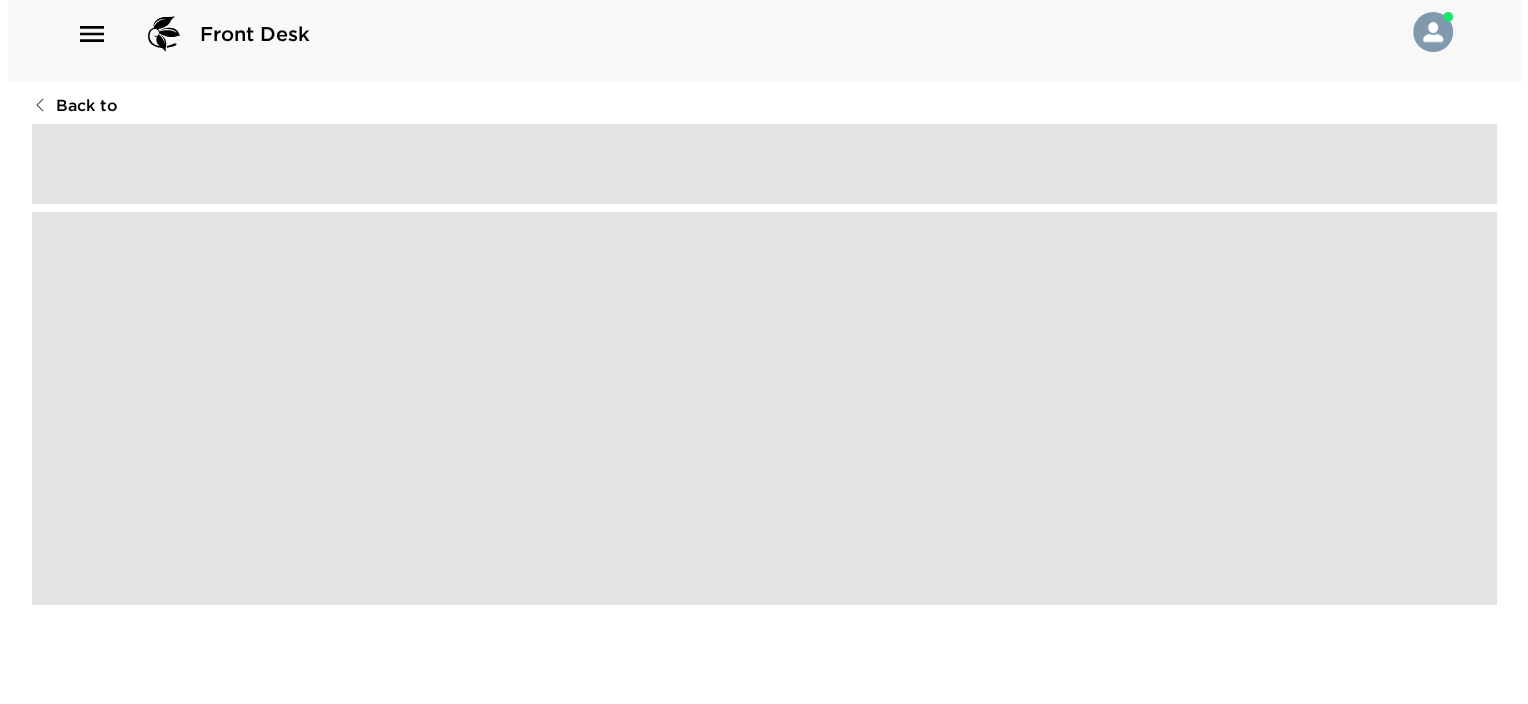 scroll, scrollTop: 0, scrollLeft: 0, axis: both 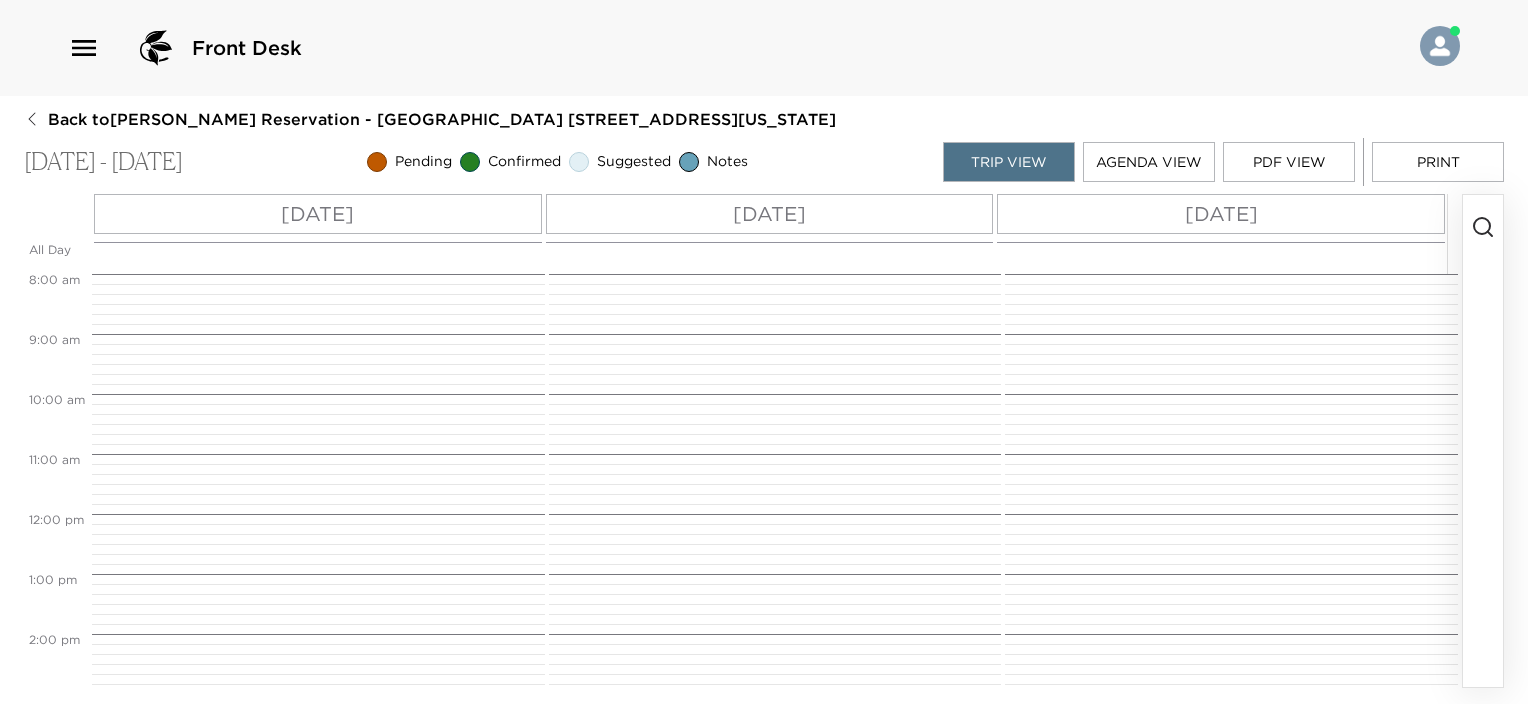 click 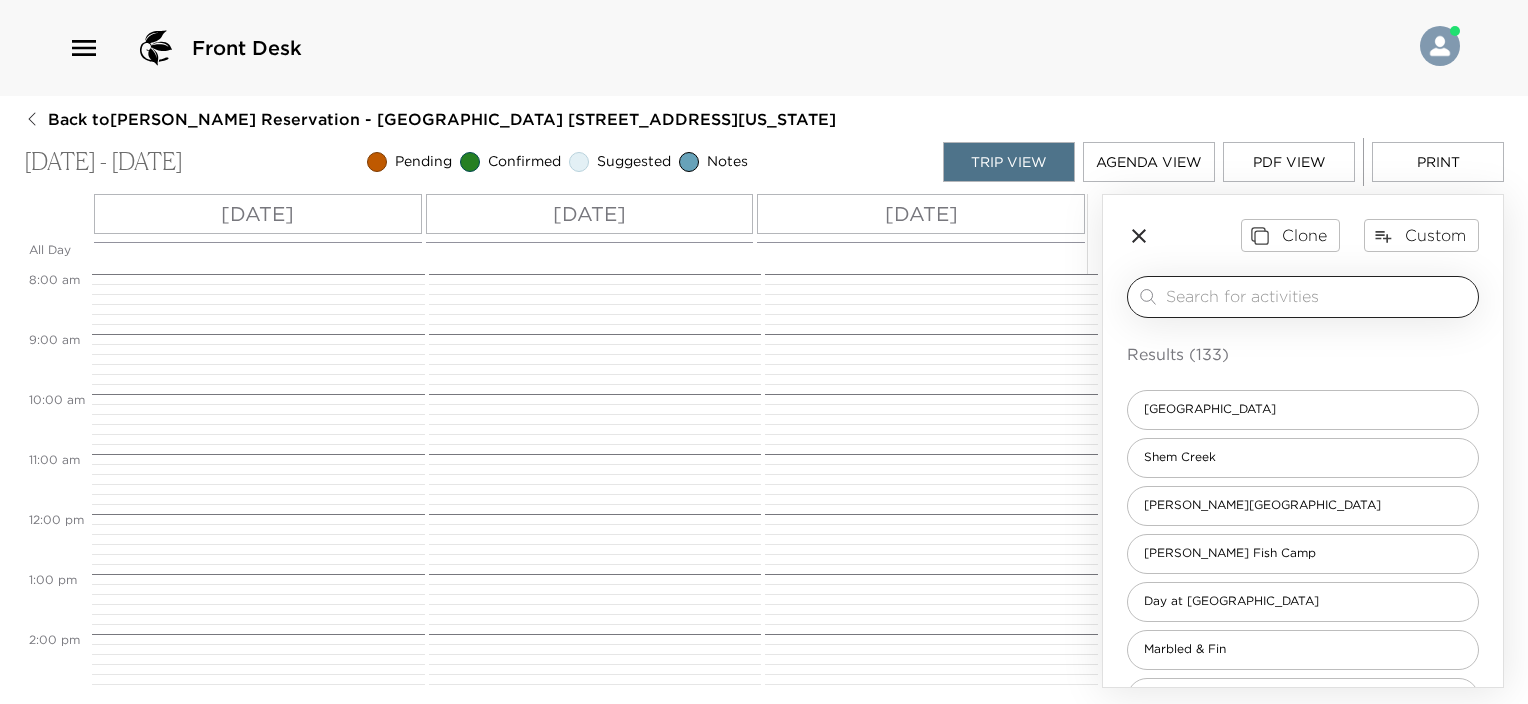 click at bounding box center [1318, 296] 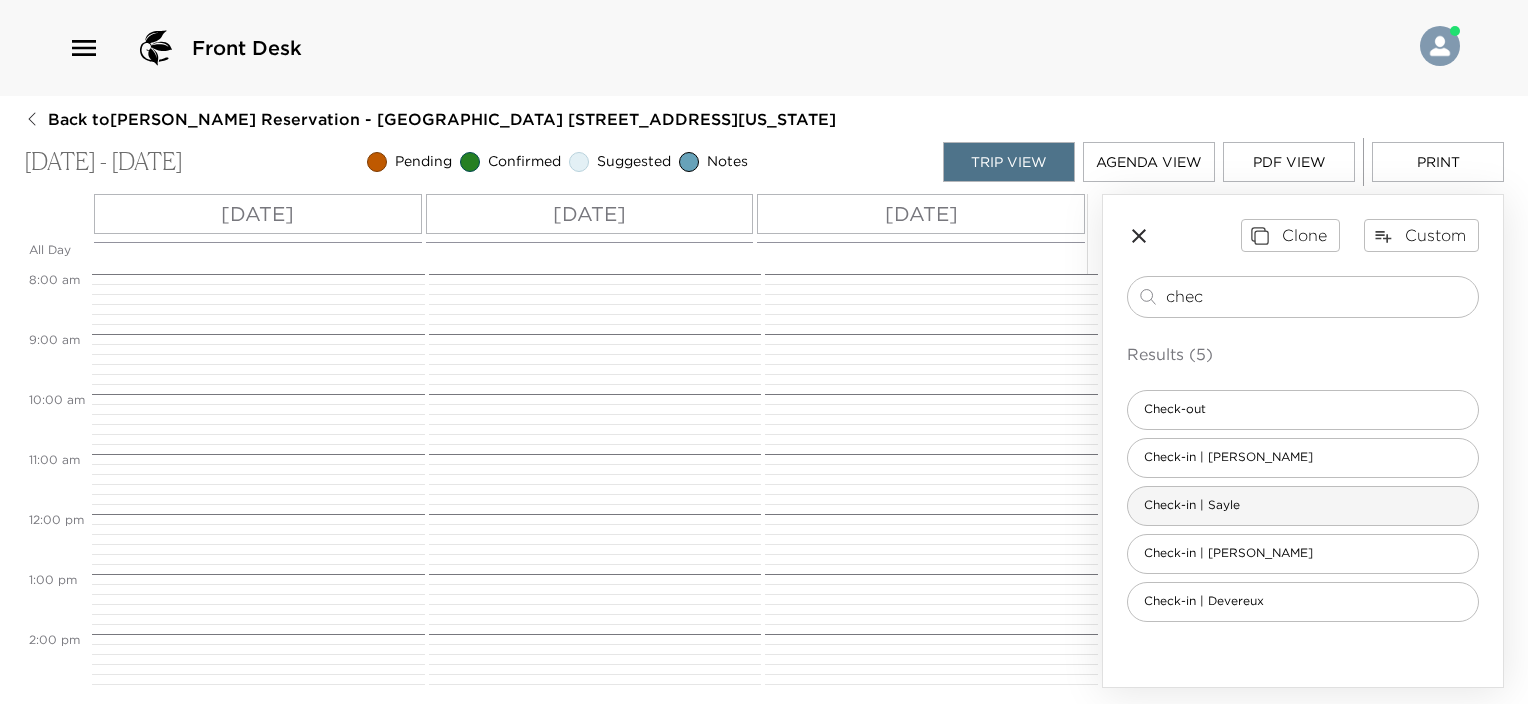 type on "chec" 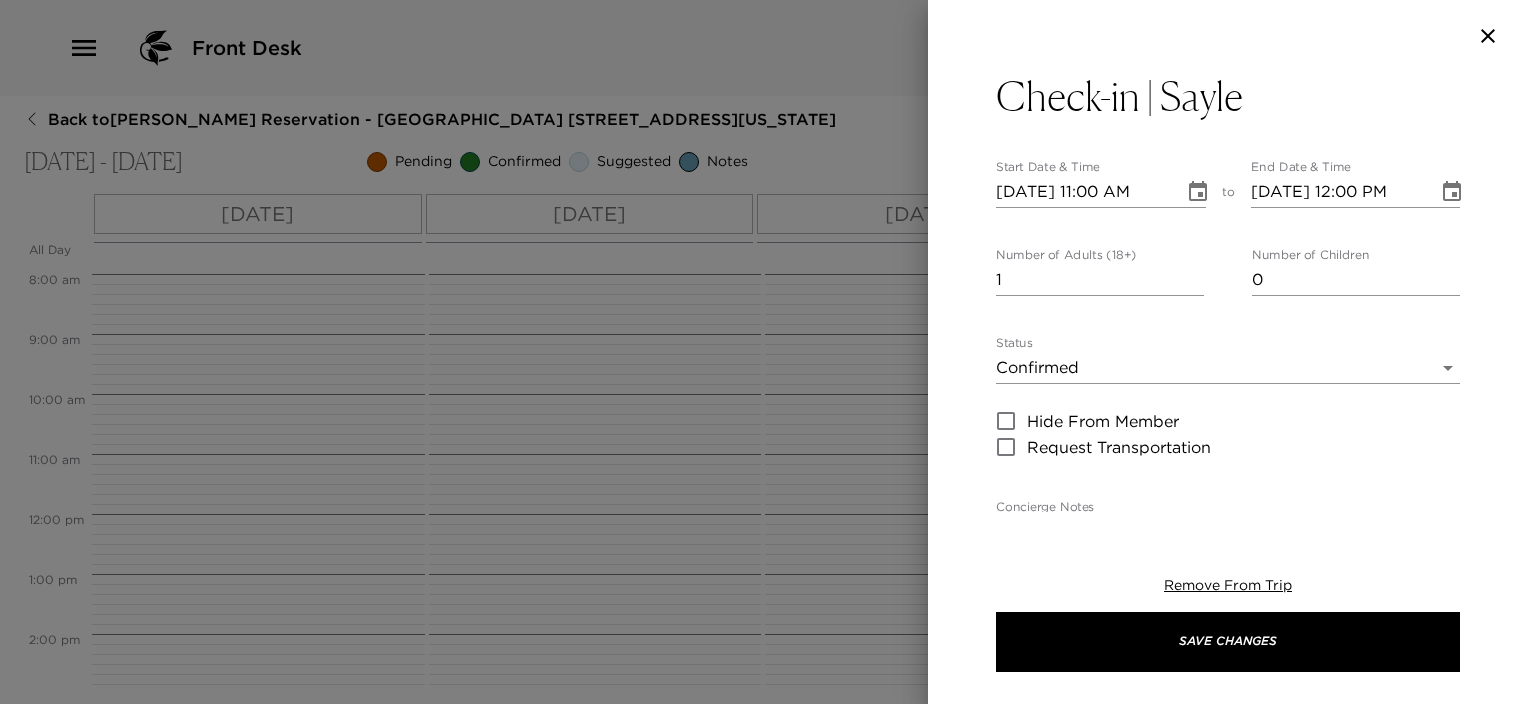 type on "Welcome to [GEOGRAPHIC_DATA]!
The Destination Concierge will greet you when you arrive and remain at your service throughout your stay. Please notify them when you are on your way and they will meet you in the lobby.
Sayle | Unit 305
Please note, Exclusive Resort’s standard check in time at 4:00 p.m. on your arrival day." 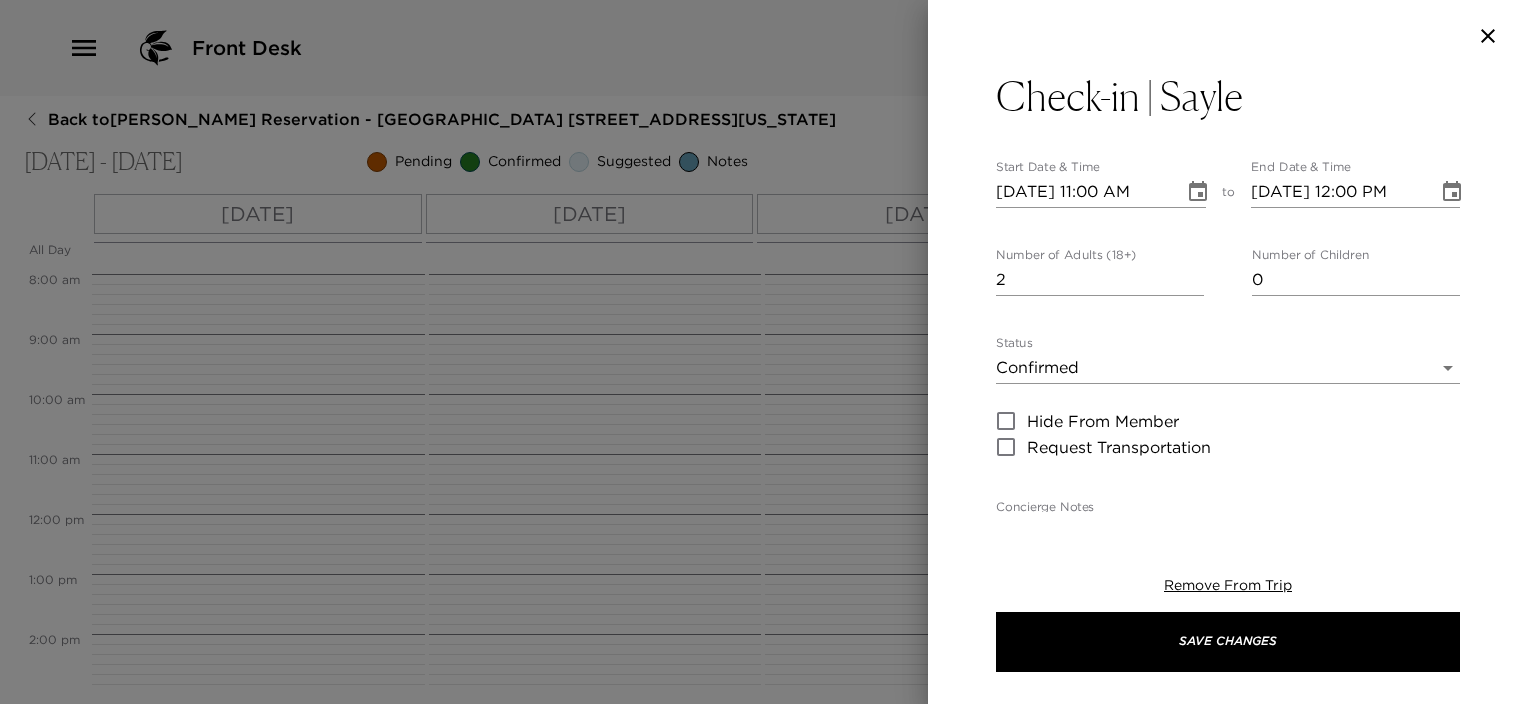 type on "2" 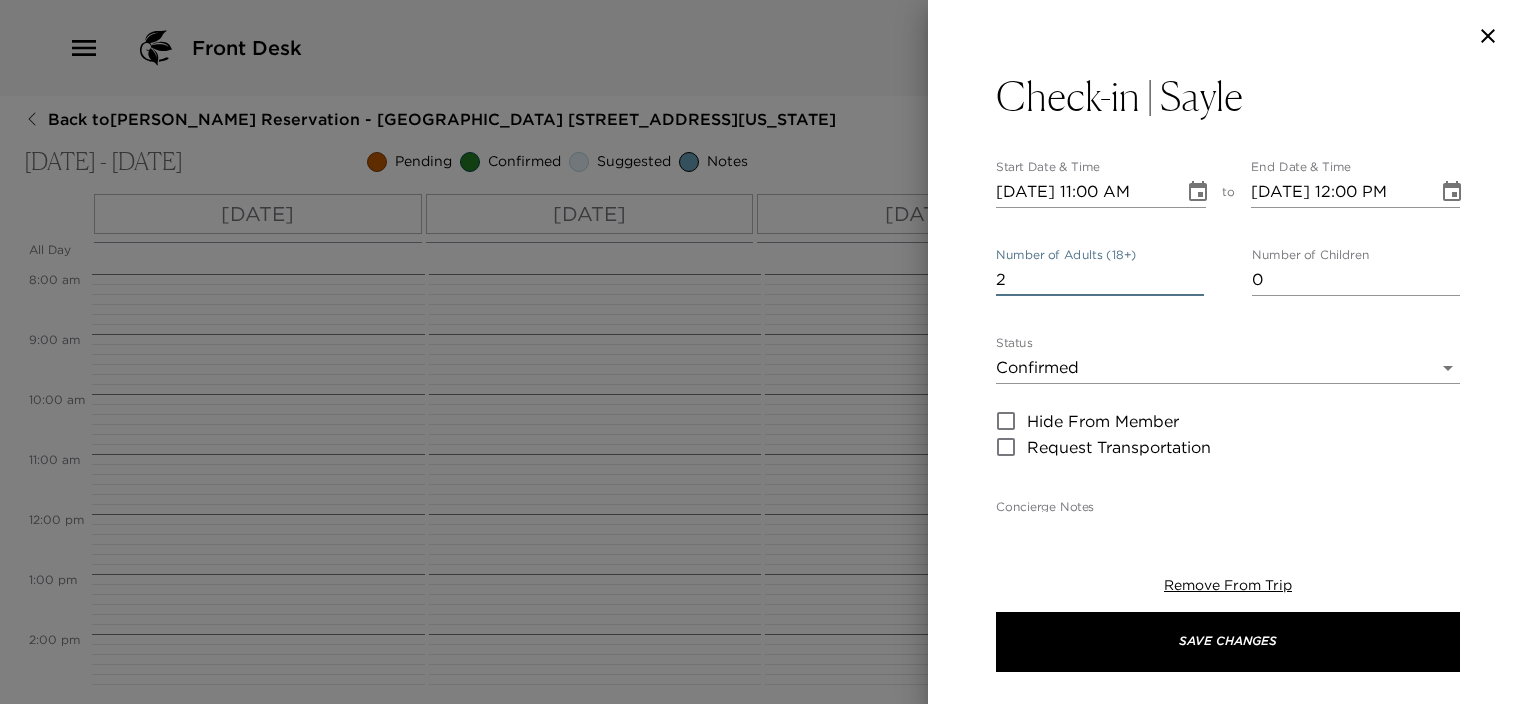 click 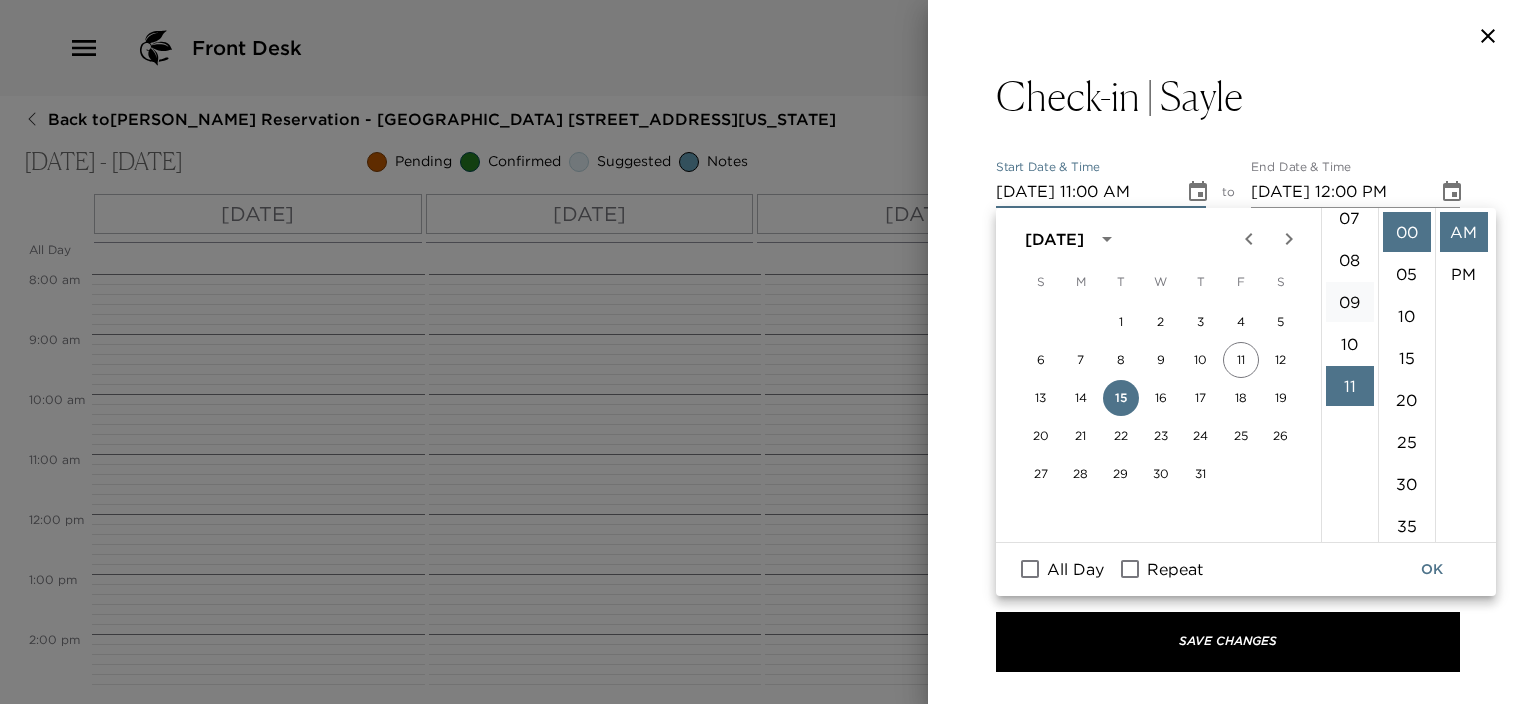 scroll, scrollTop: 261, scrollLeft: 0, axis: vertical 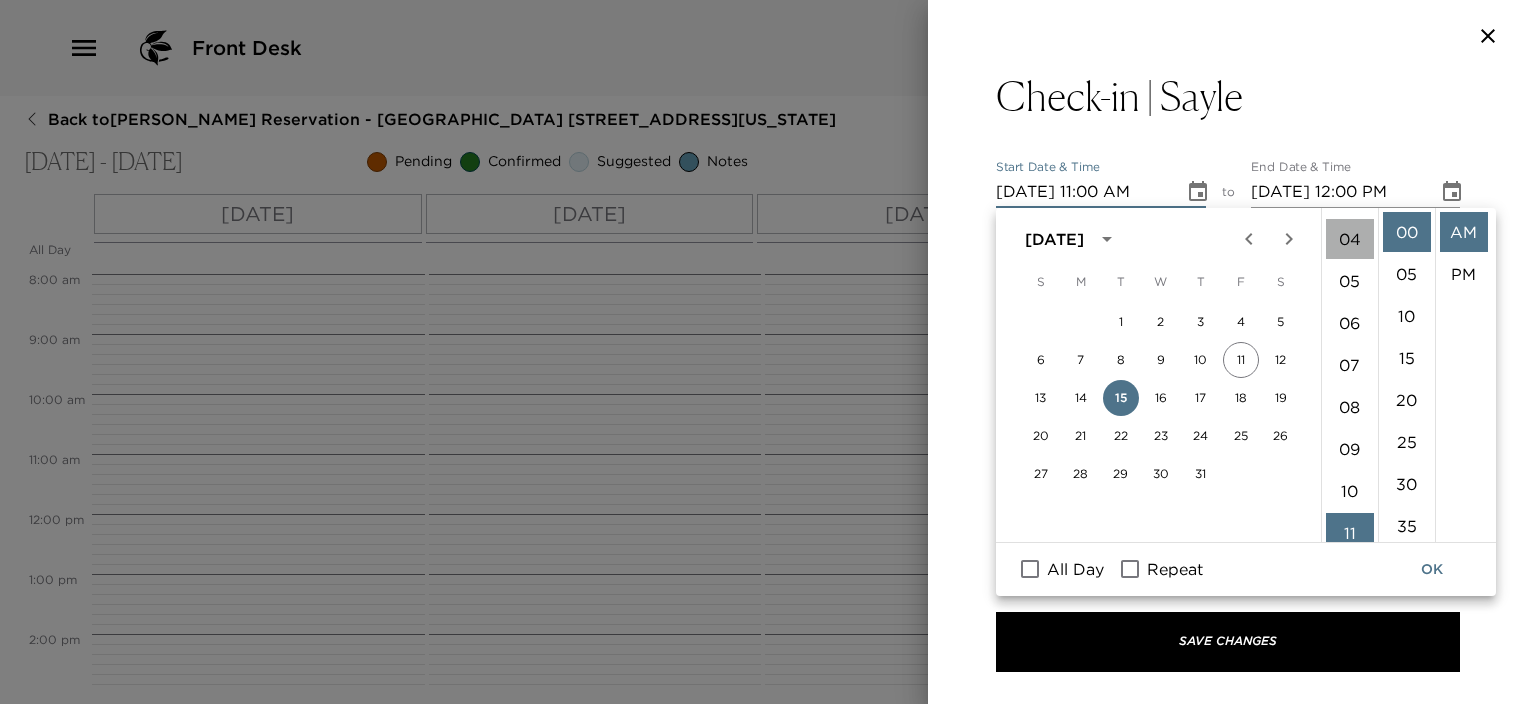 click on "04" at bounding box center [1350, 239] 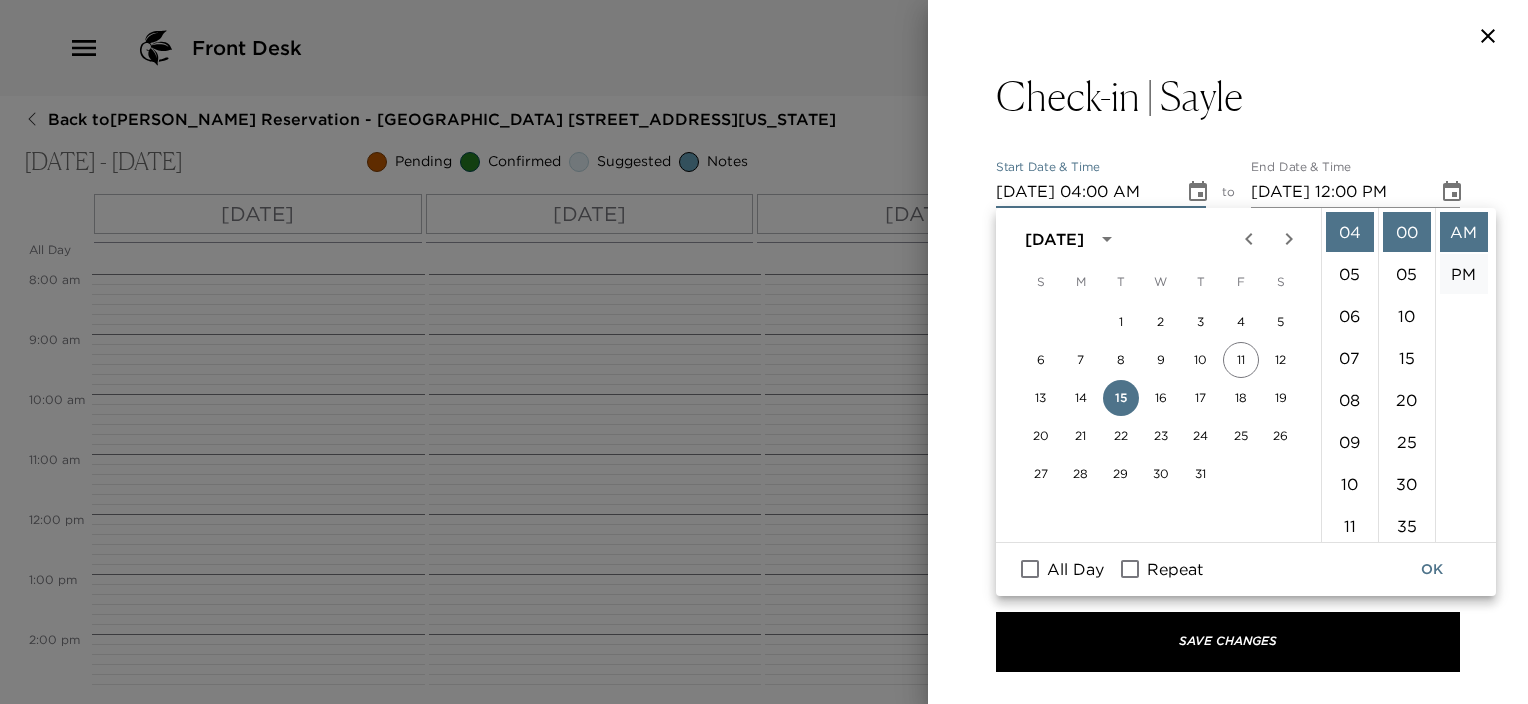 click on "PM" at bounding box center (1464, 274) 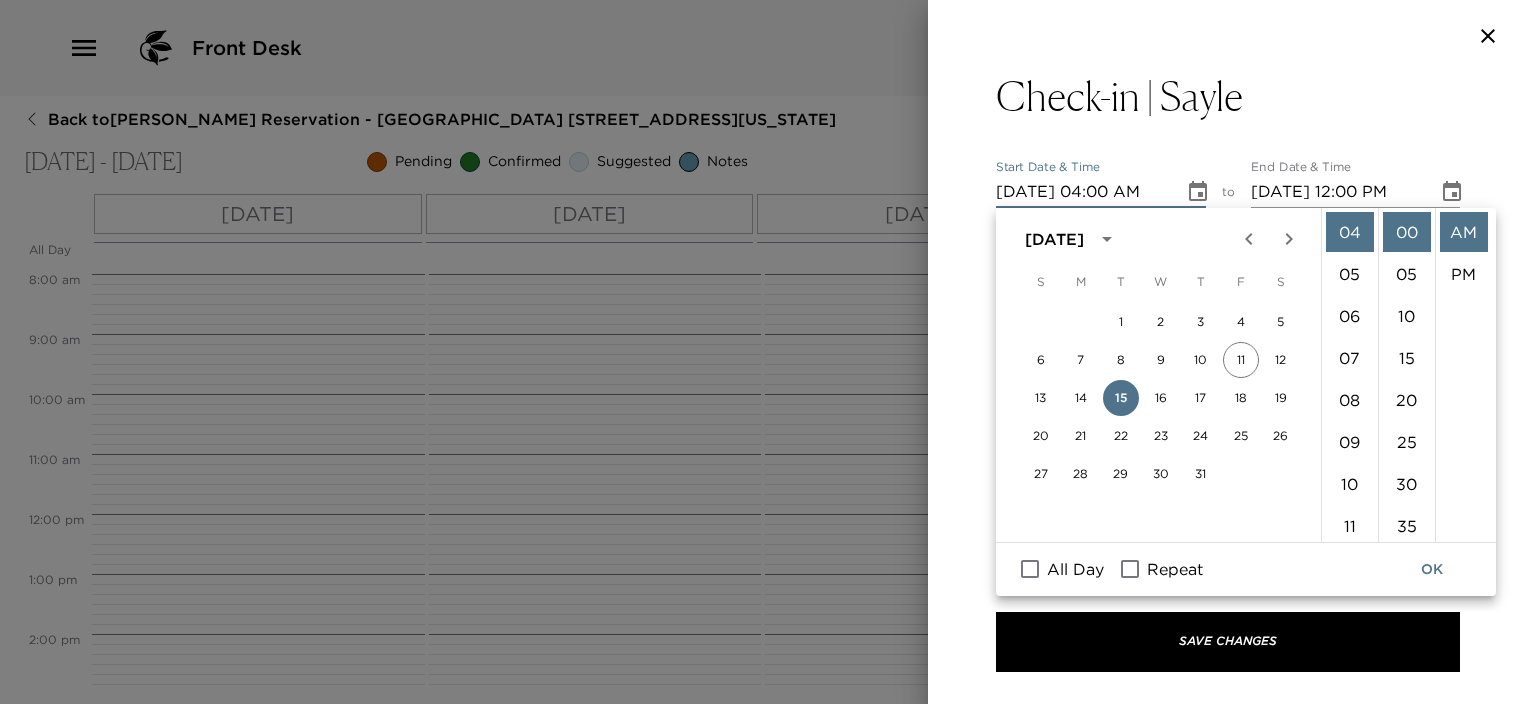 type on "[DATE] 04:00 PM" 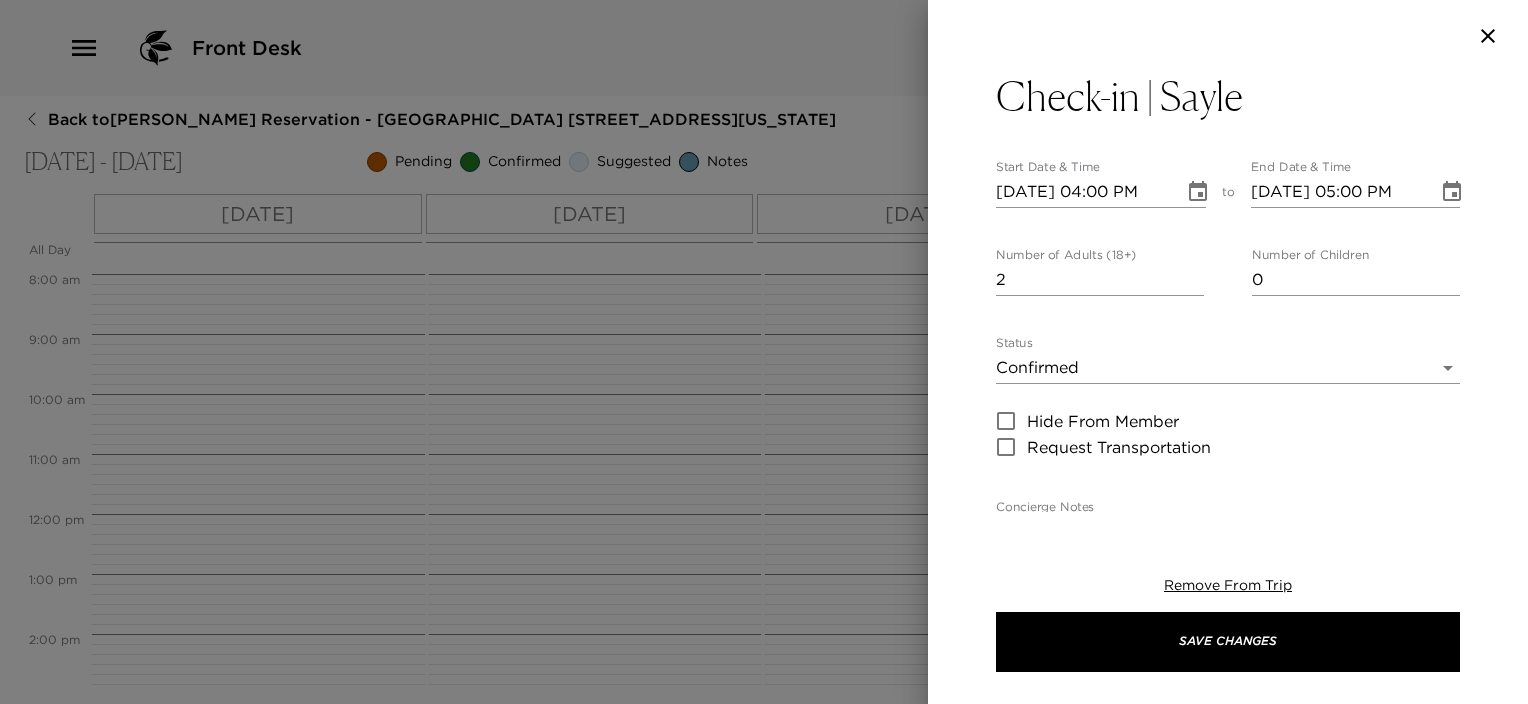 scroll, scrollTop: 41, scrollLeft: 0, axis: vertical 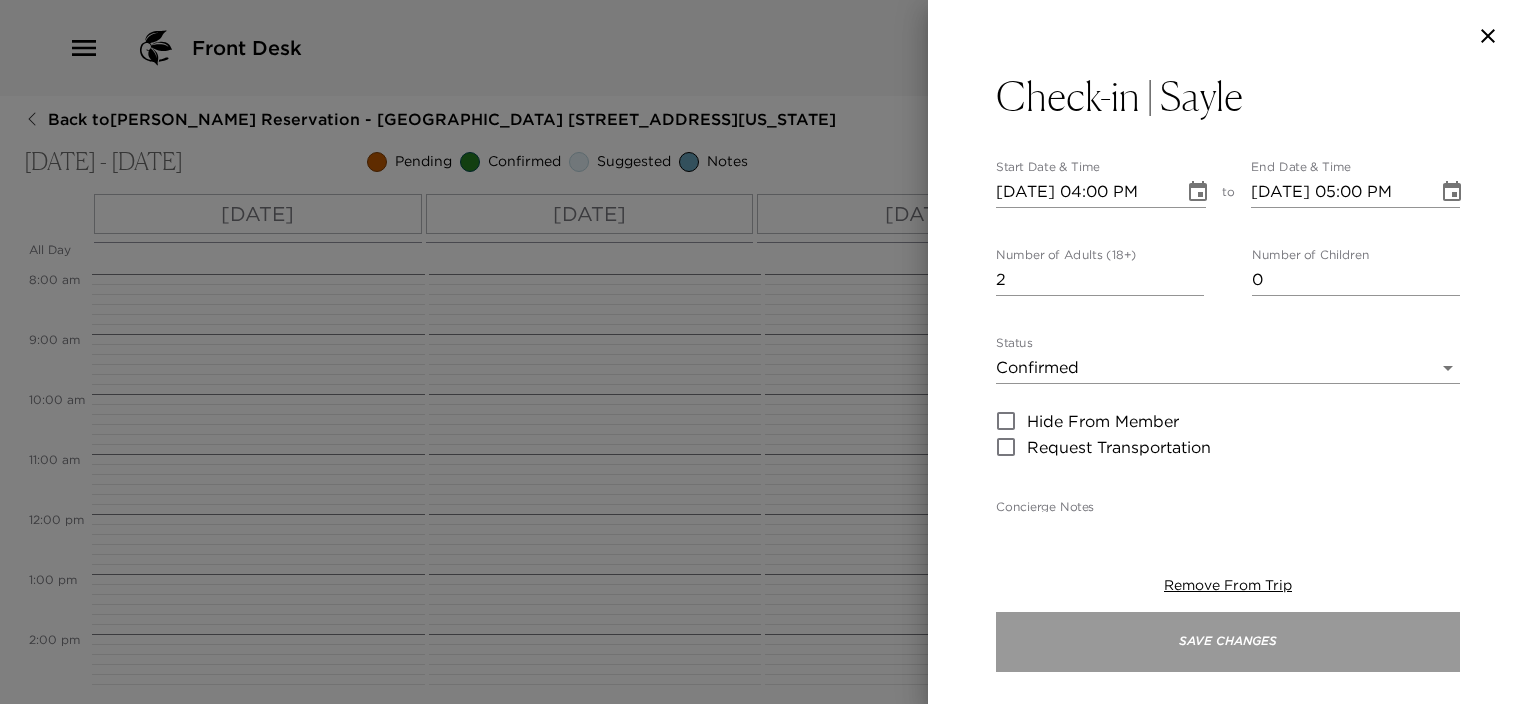 click on "Save Changes" at bounding box center [1228, 642] 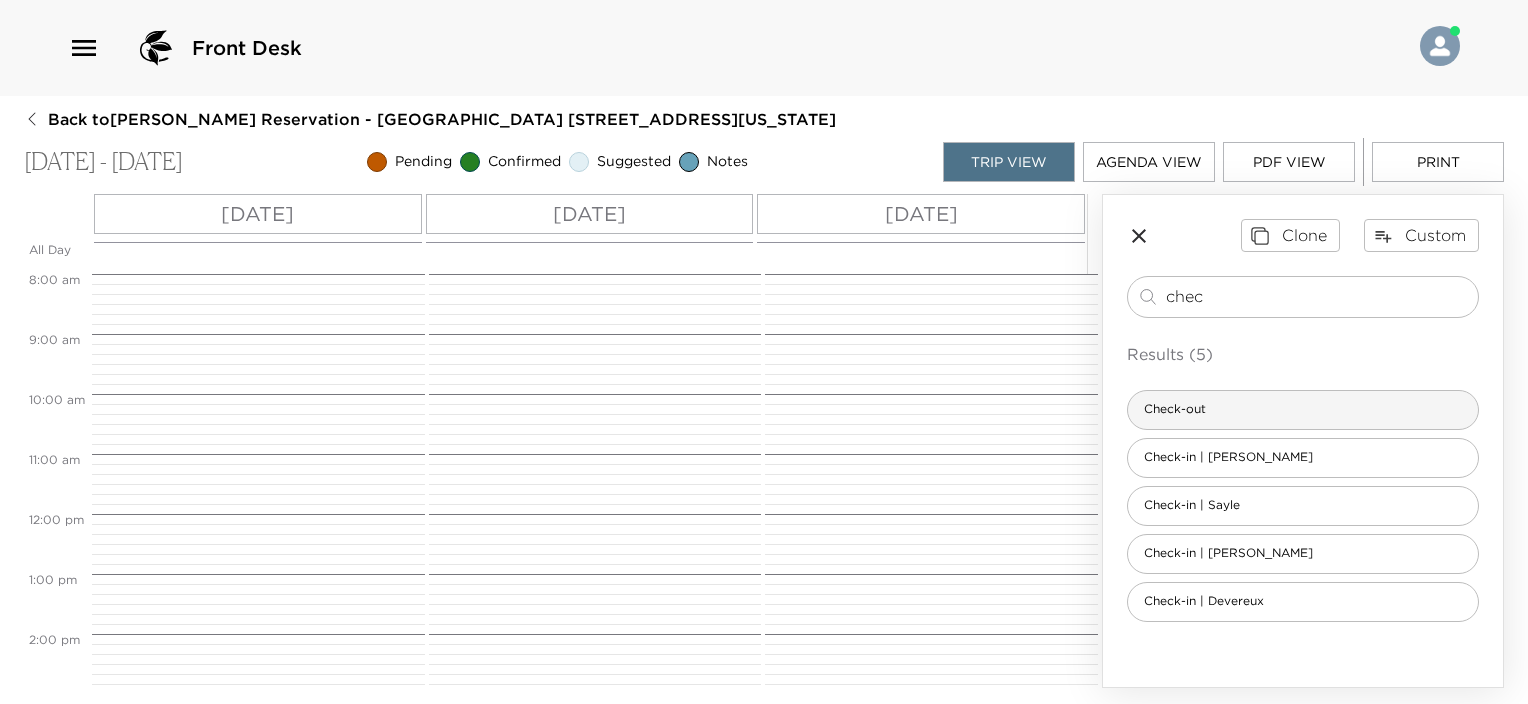 click on "Check-out" at bounding box center [1303, 410] 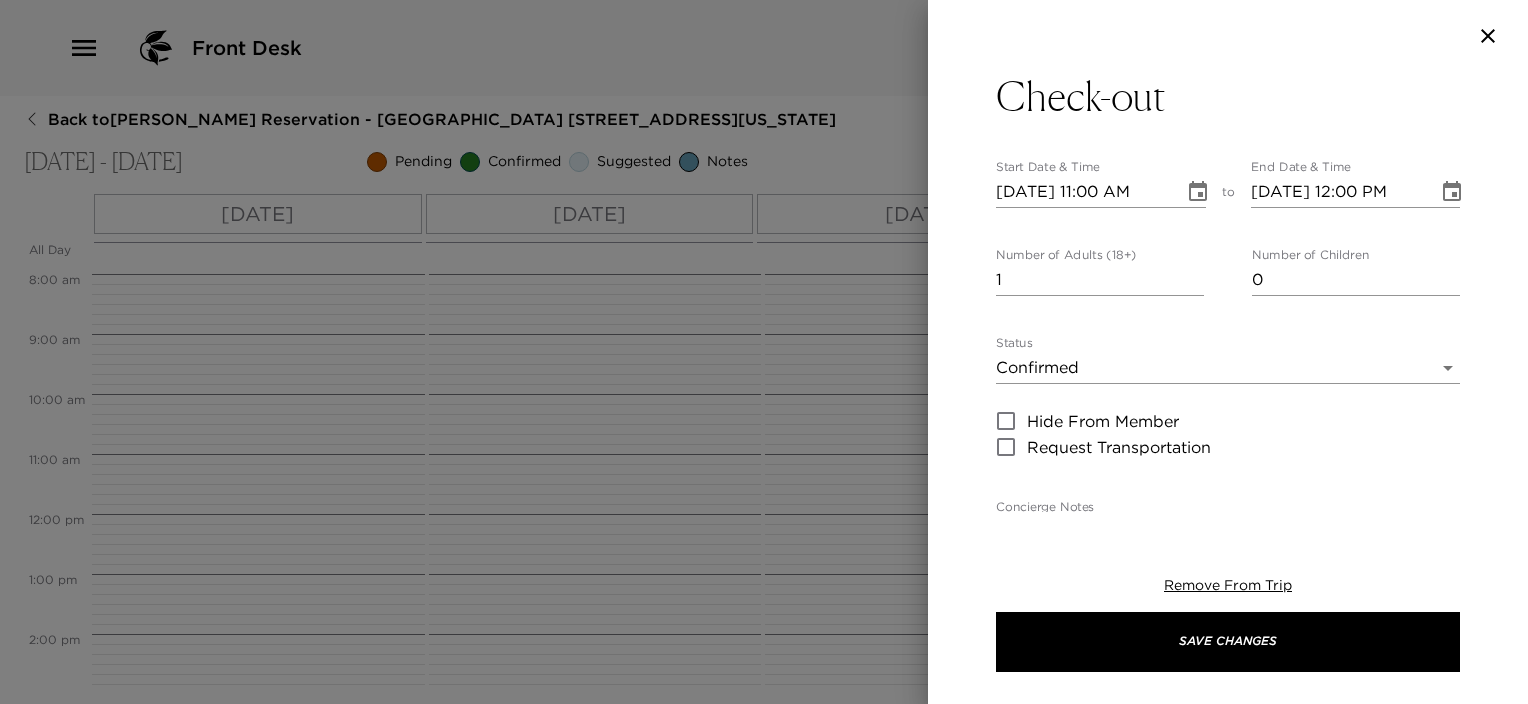 type on "Prior to your check out your Destination Concierge will arrange a convenient time for you to review your House Bill, confirm any last minute details and wish you farewell. We hope you had a wonderful time in [GEOGRAPHIC_DATA]!" 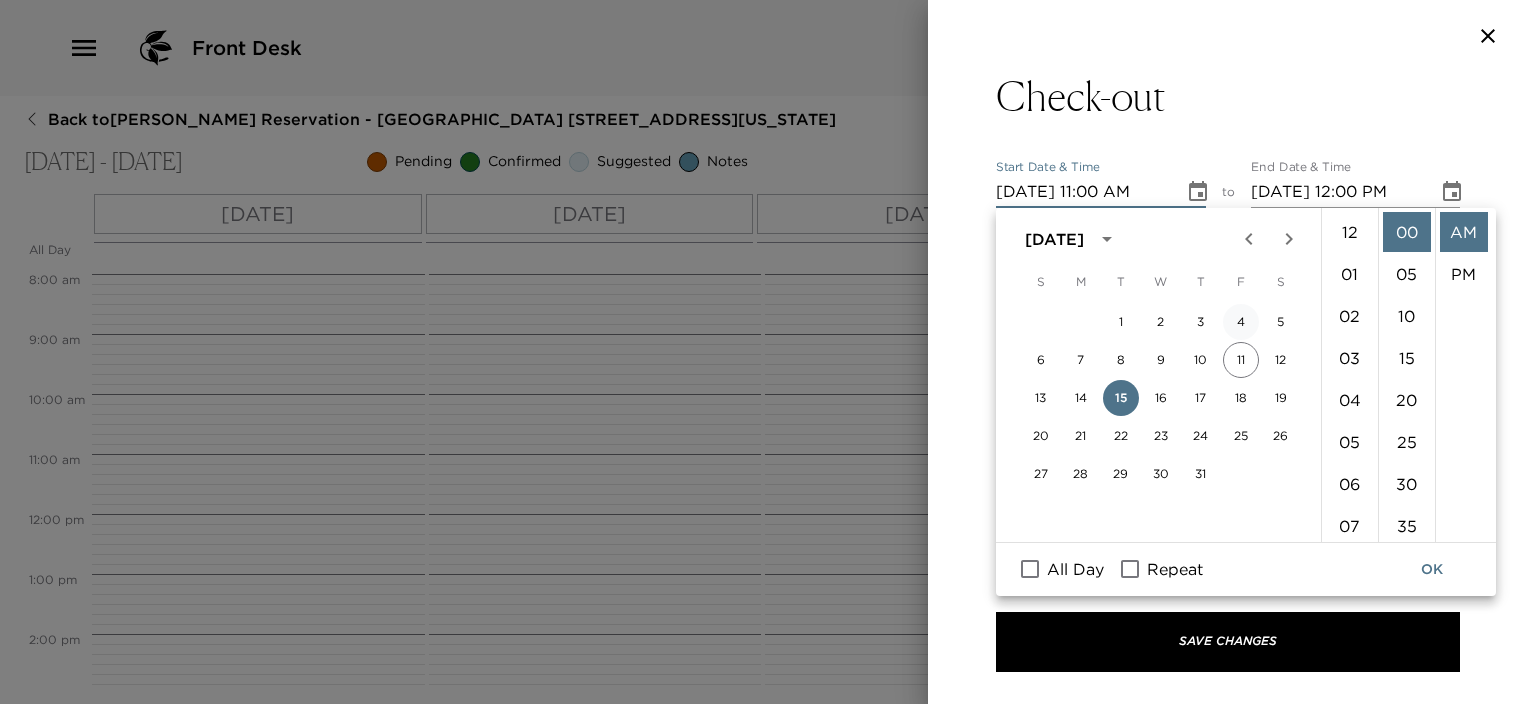 scroll, scrollTop: 461, scrollLeft: 0, axis: vertical 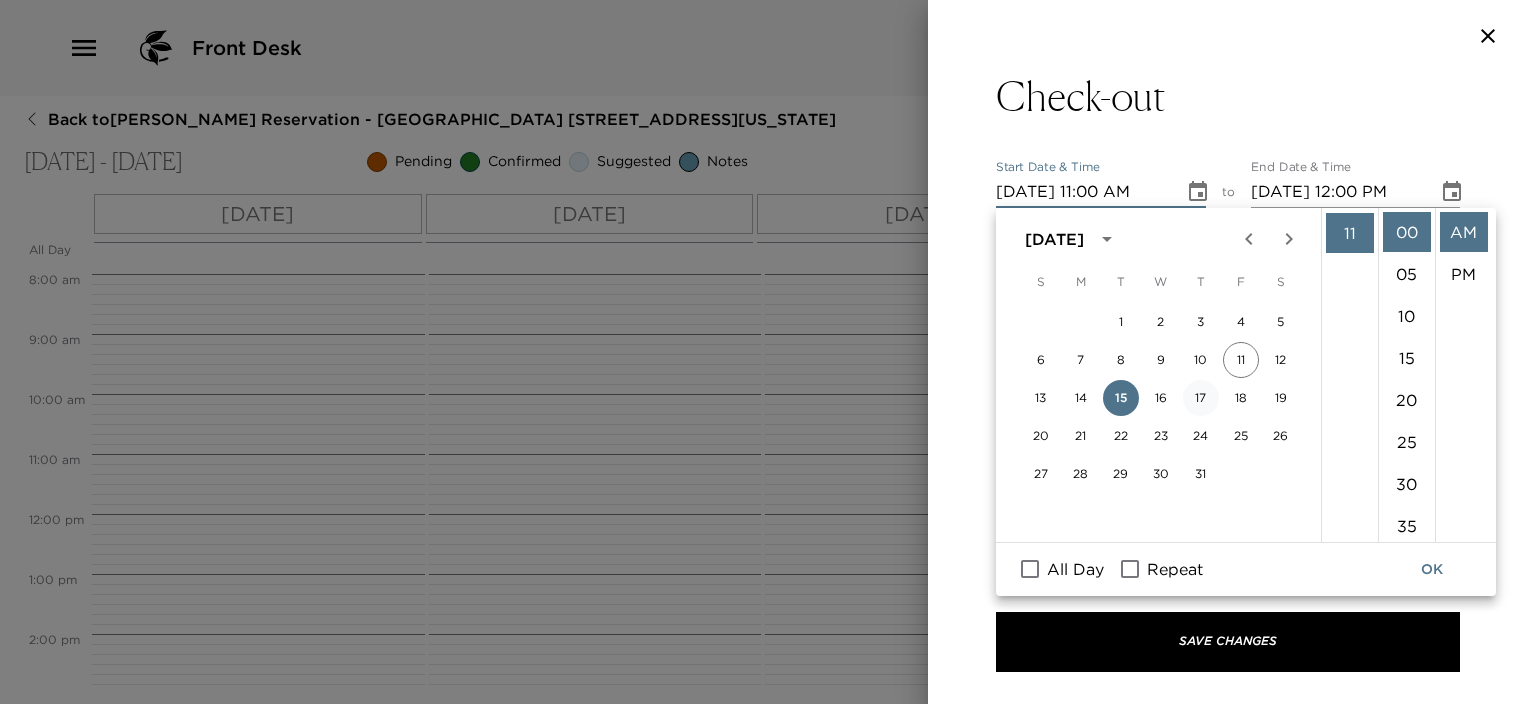 click on "17" at bounding box center (1201, 398) 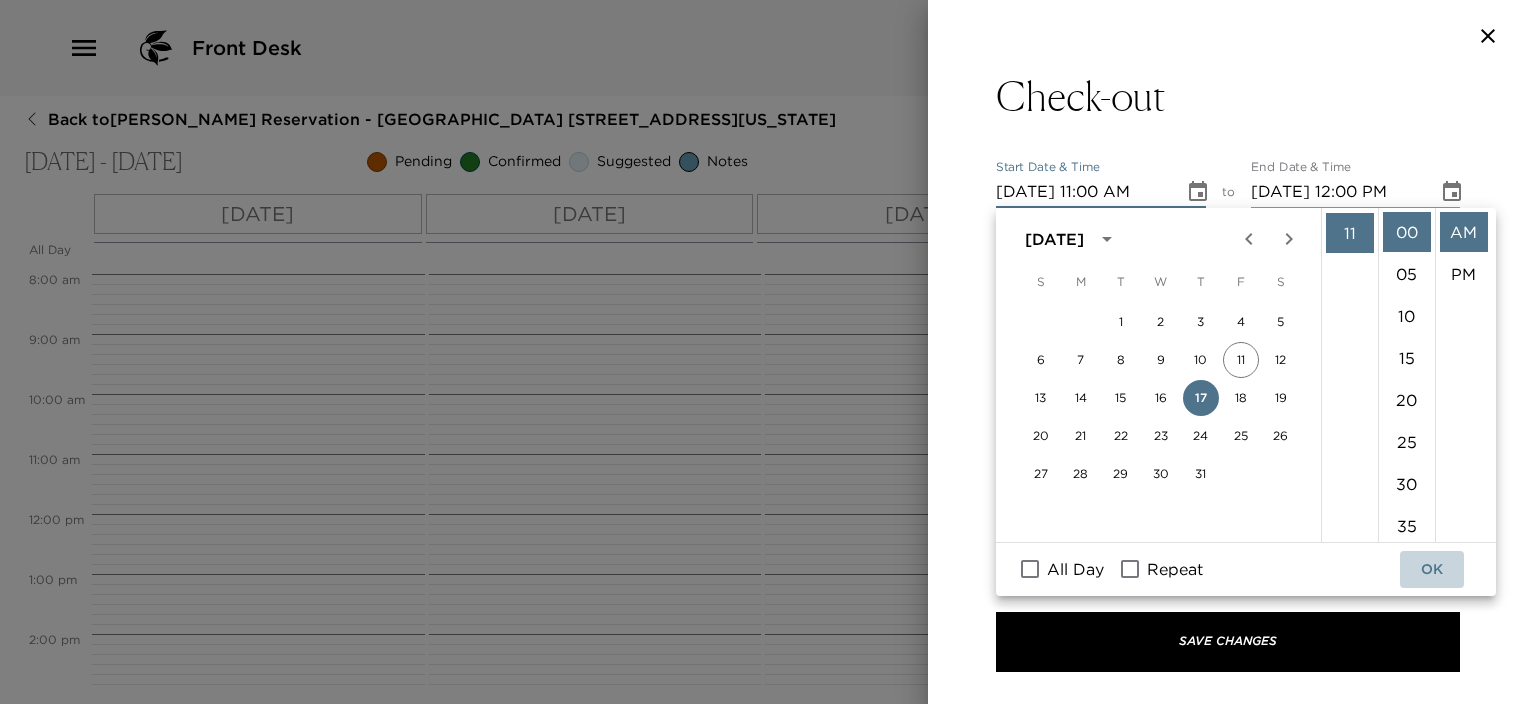 click on "OK" at bounding box center [1432, 569] 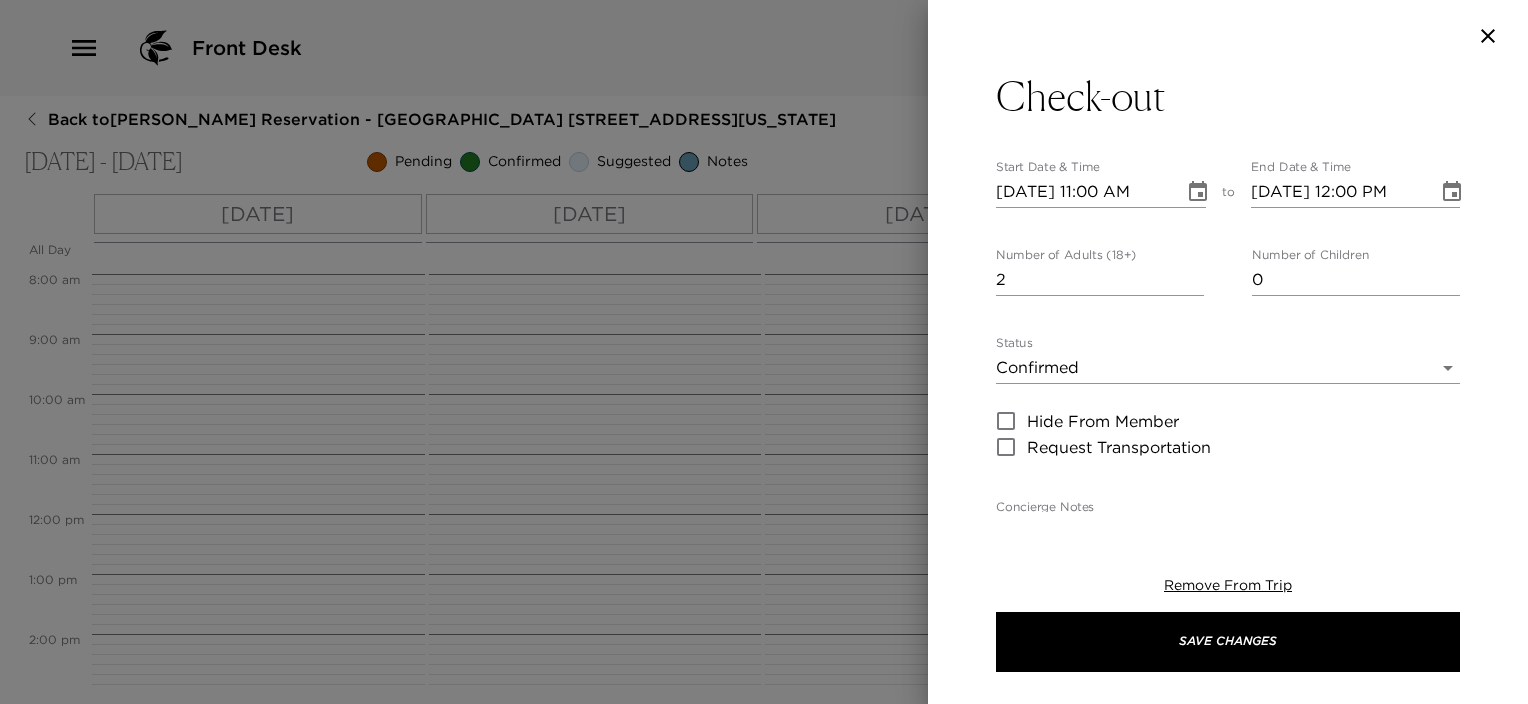 type on "2" 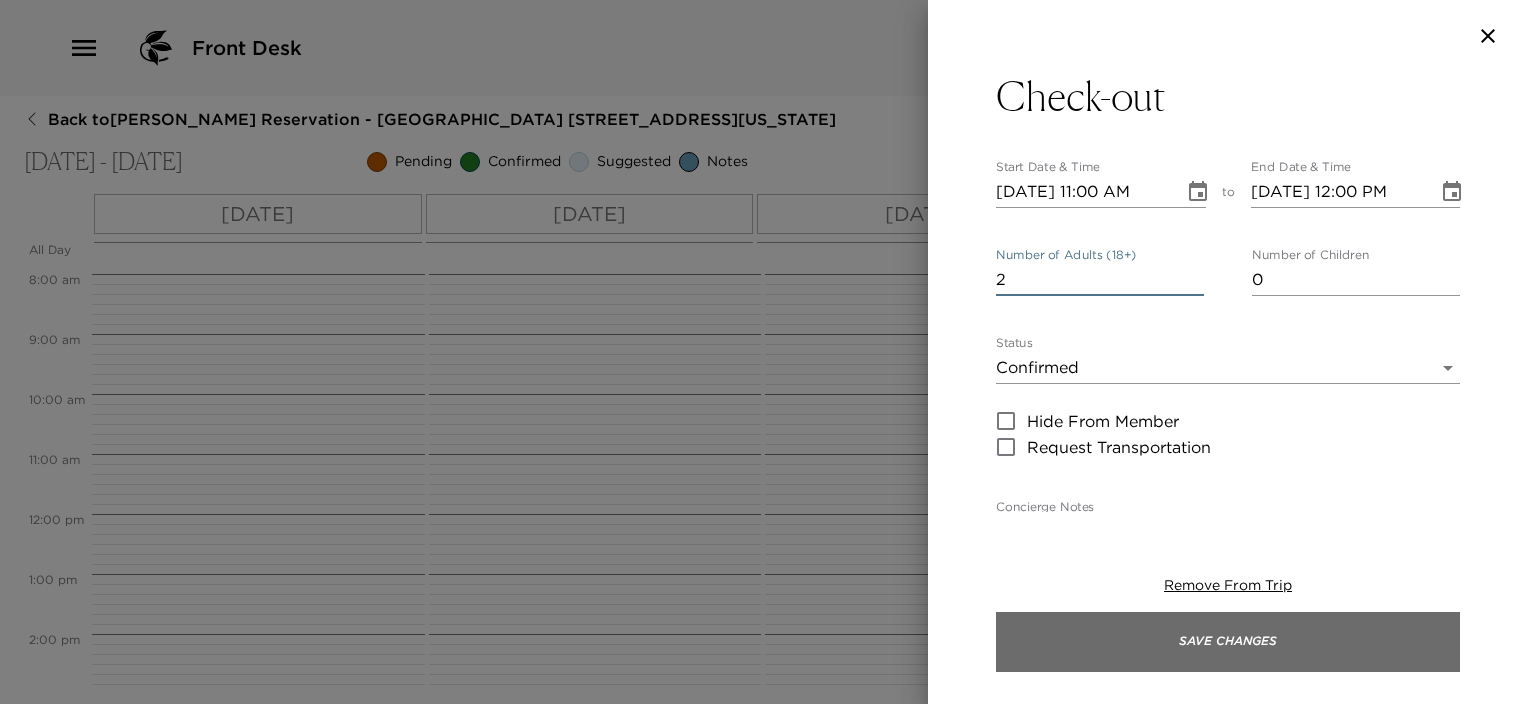 click on "Save Changes" at bounding box center (1228, 642) 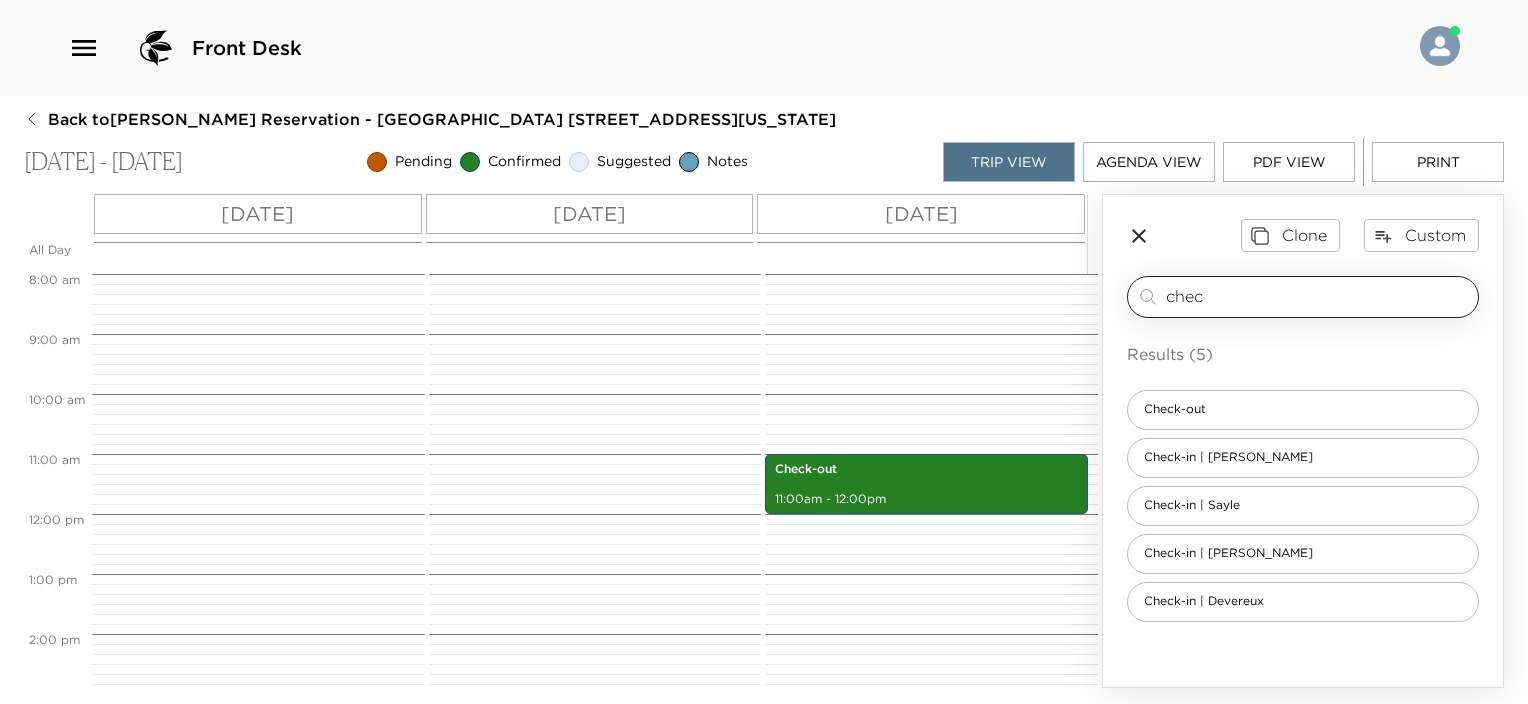 drag, startPoint x: 1203, startPoint y: 302, endPoint x: 1156, endPoint y: 302, distance: 47 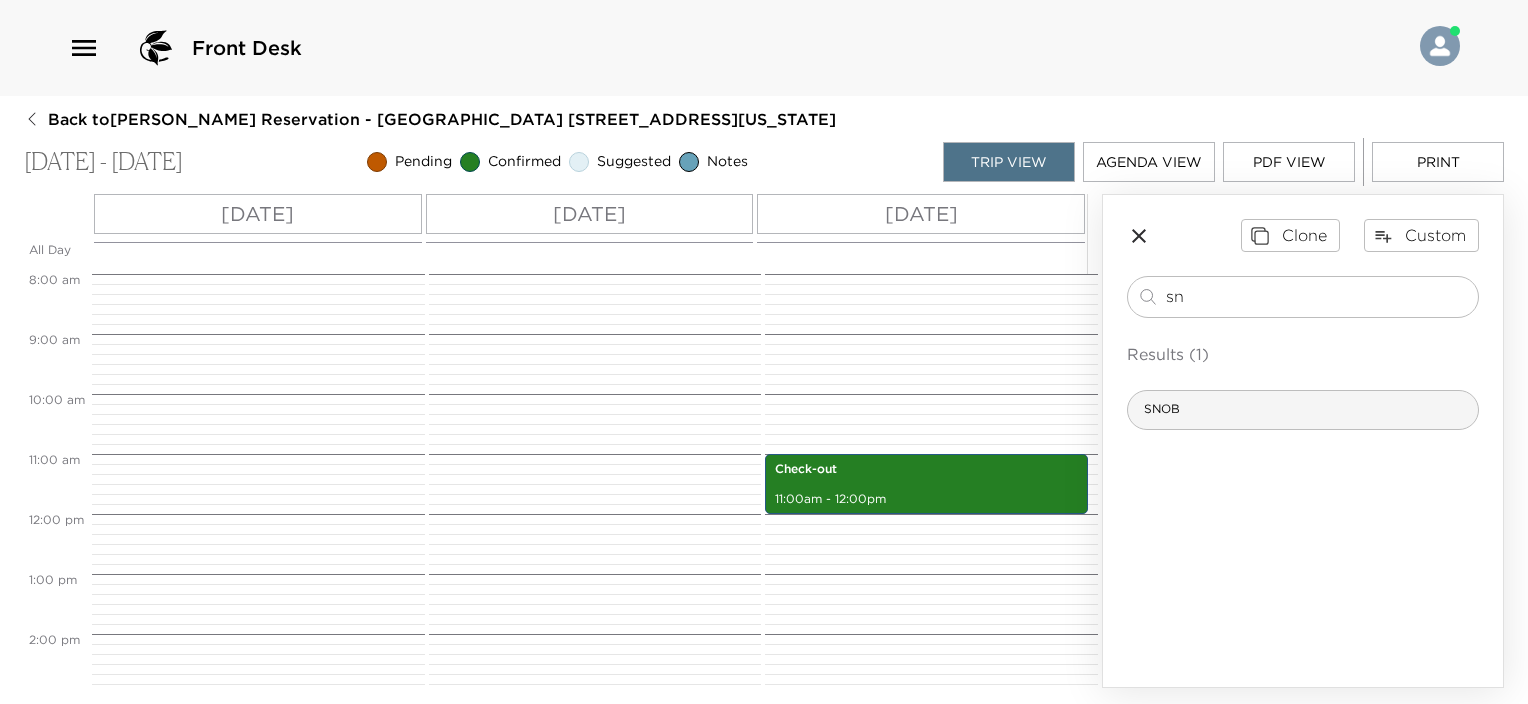 type on "sn" 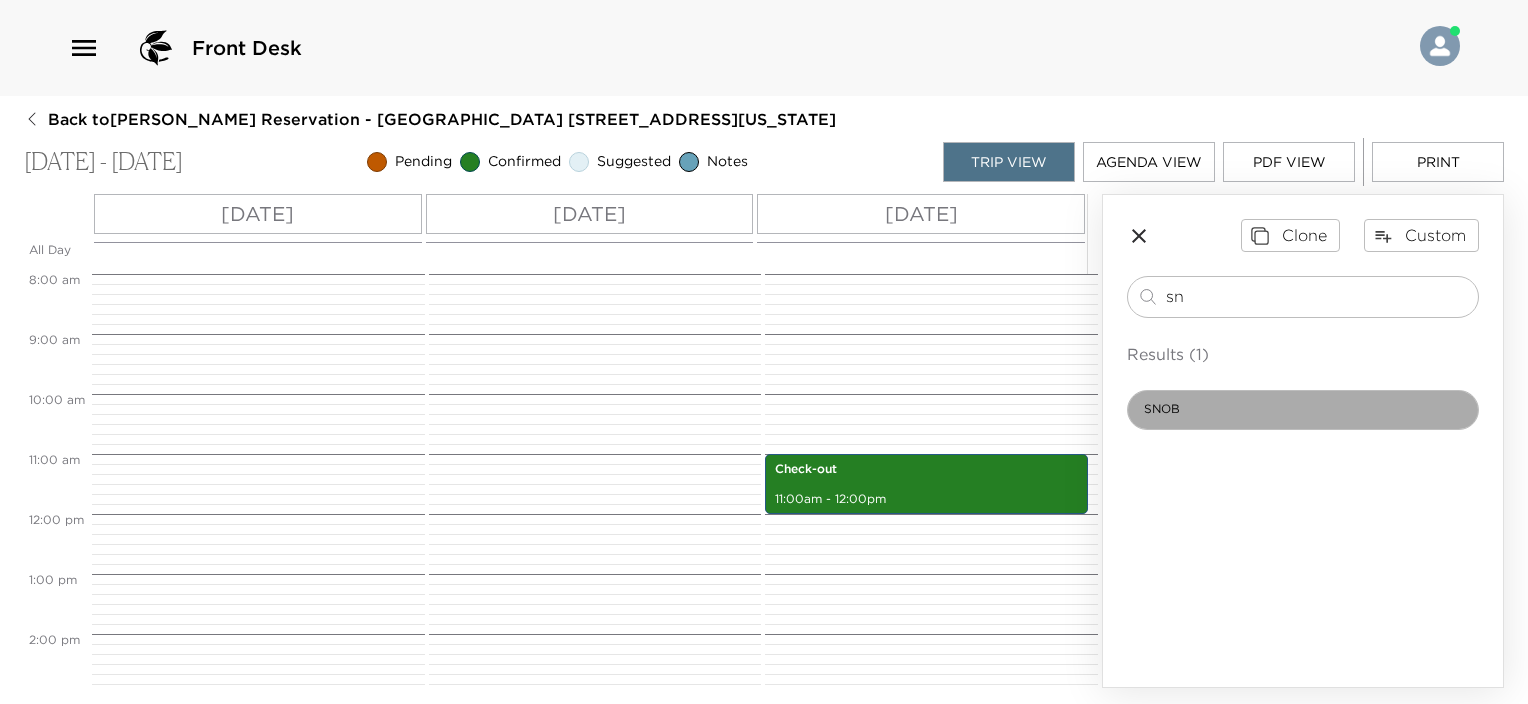 click on "SNOB" at bounding box center (1162, 409) 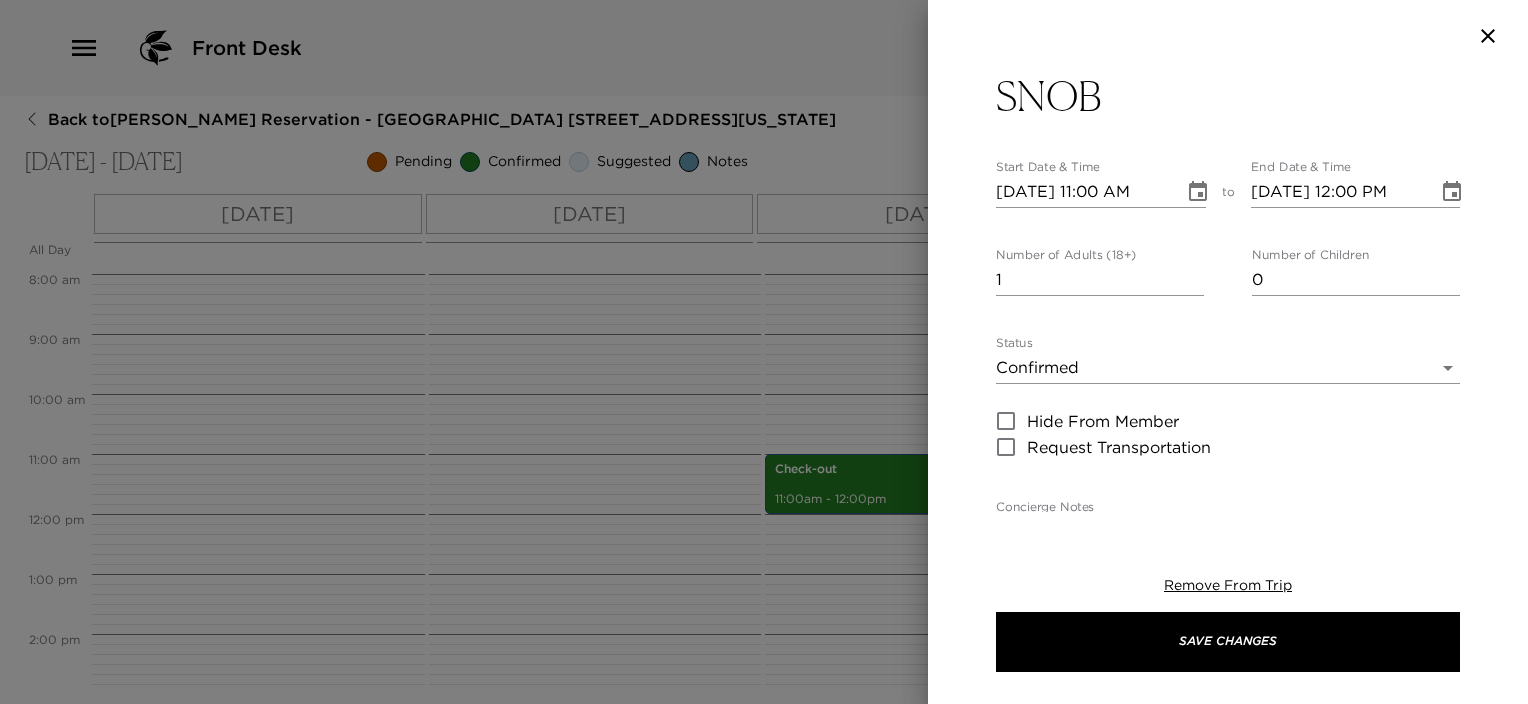 type on "An eclectic Lowcountry bistro that brings together an abundance of fresh, local ingredients and expert presentation with friendly, contagious energy." 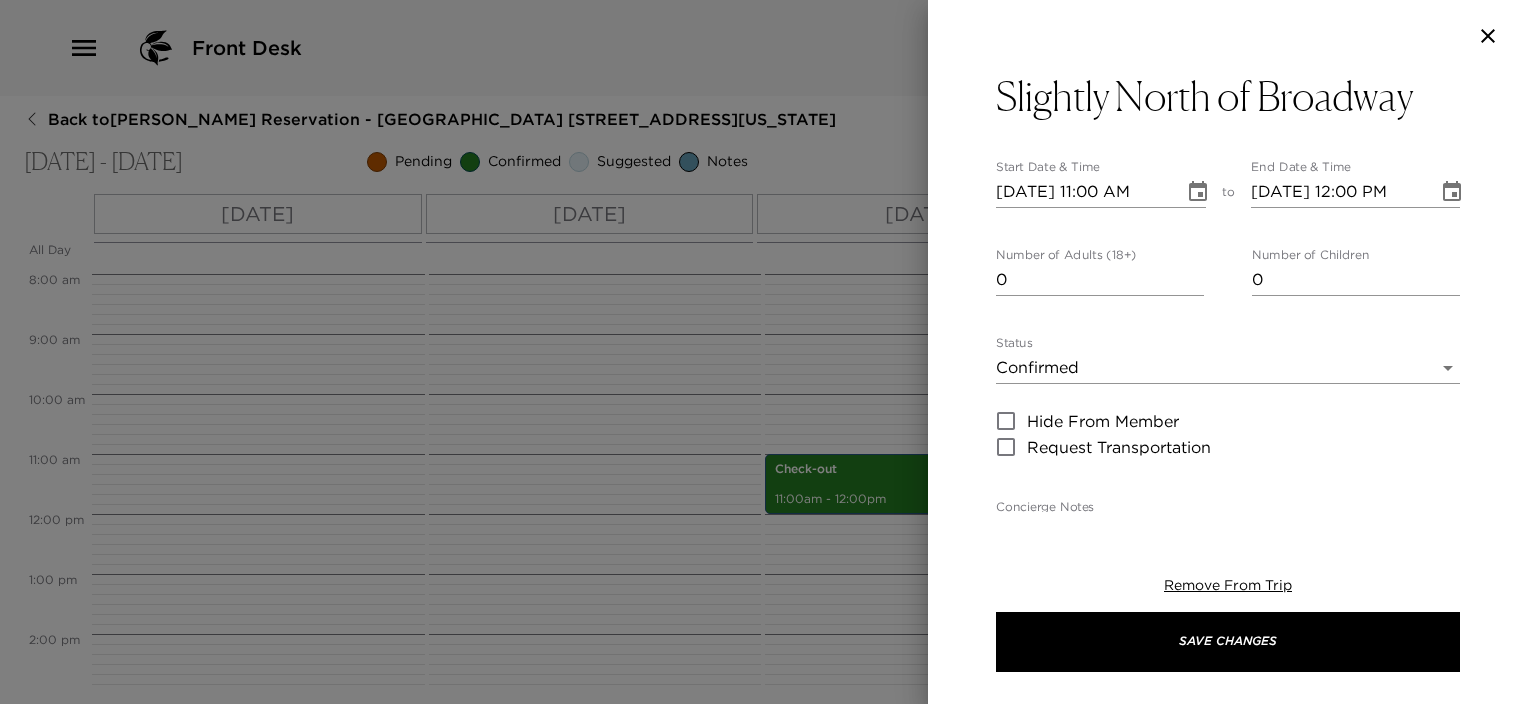 type on "0" 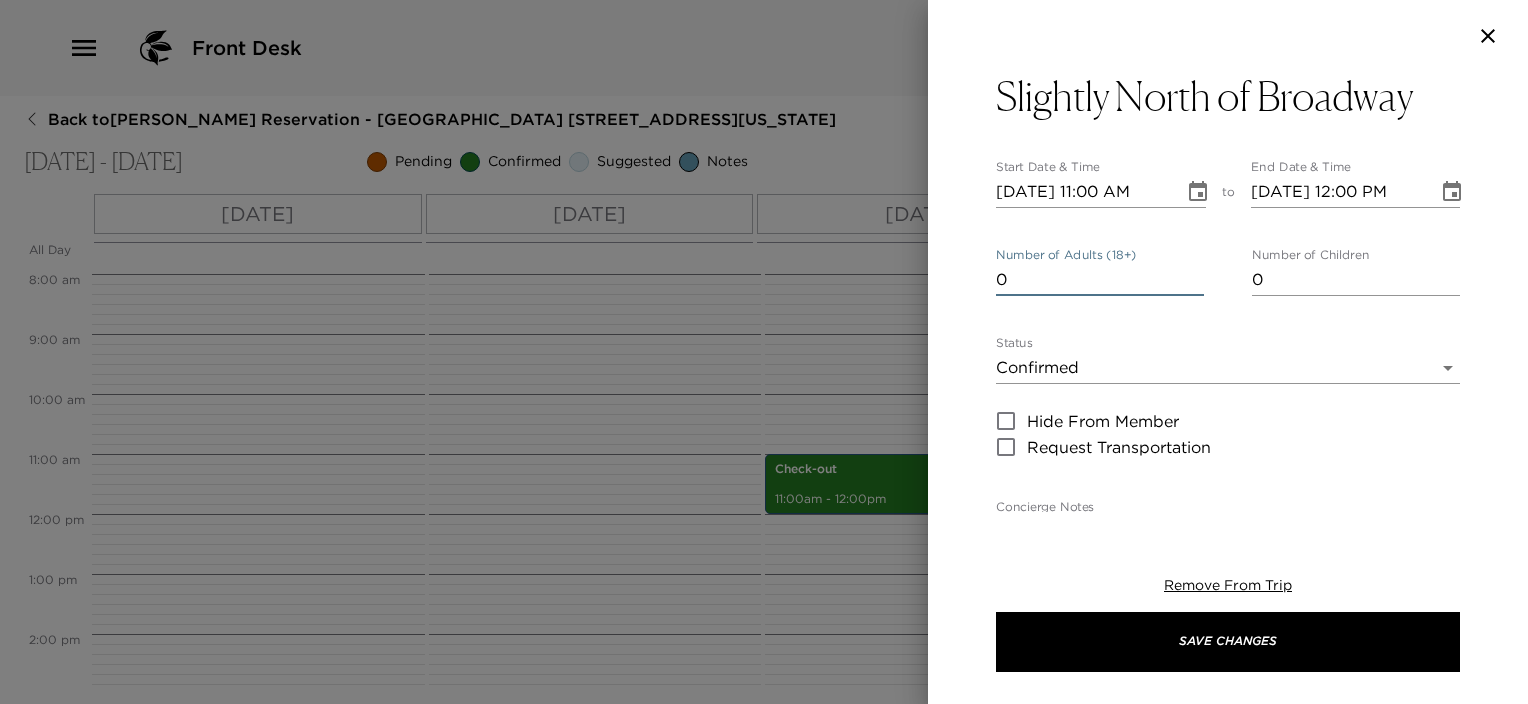 click on "Front Desk Back to  [PERSON_NAME] Reservation - [GEOGRAPHIC_DATA] [STREET_ADDRESS][US_STATE] [DATE] - [DATE] Pending Confirmed Suggested Notes Trip View Agenda View PDF View Print All Day [DATE] [DATE] [DATE] 12:00 AM 1:00 AM 2:00 AM 3:00 AM 4:00 AM 5:00 AM 6:00 AM 7:00 AM 8:00 AM 9:00 AM 10:00 AM 11:00 AM 12:00 PM 1:00 PM 2:00 PM 3:00 PM 4:00 PM 5:00 PM 6:00 PM 7:00 PM 8:00 PM 9:00 PM 10:00 PM 11:00 PM Check-in | Sayle 4:00pm - 5:00pm Check-out 11:00am - 12:00pm Clone Custom sn ​ Results (1) SNOB Slightly North of Broadway Start Date & Time [DATE] 11:00 AM to End Date & Time [DATE] 12:00 PM Number of Adults (18+) 0 Number of Children 0 Status Confirmed Confirmed Hide From Member Request Transportation Concierge Notes An eclectic Lowcountry bistro that brings together an abundance of fresh, local ingredients and expert presentation with friendly, contagious energy. x Cost ​ x Address ​ [STREET_ADDRESS][US_STATE] x Phone Number ​ [PHONE_NUMBER] Email" at bounding box center [764, 352] 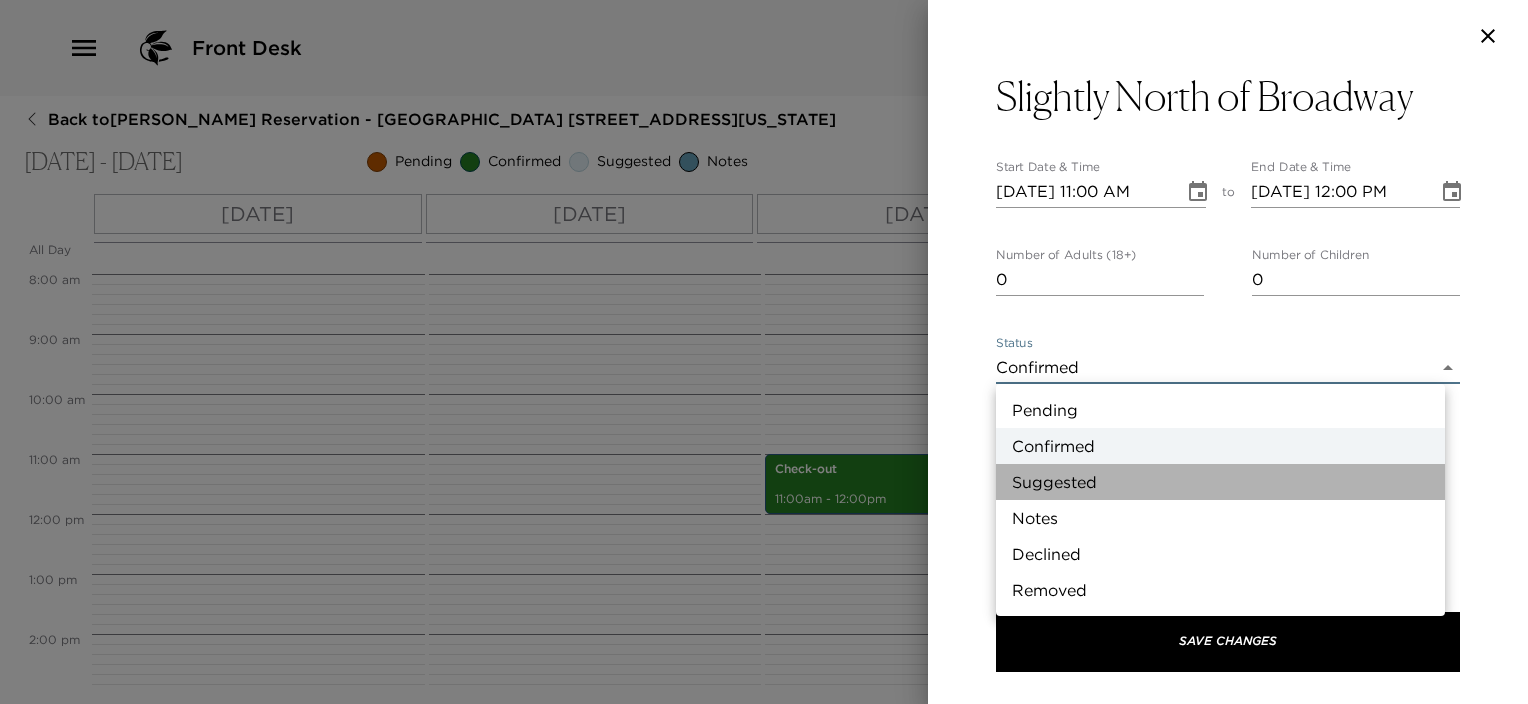 drag, startPoint x: 1280, startPoint y: 473, endPoint x: 1208, endPoint y: 352, distance: 140.80128 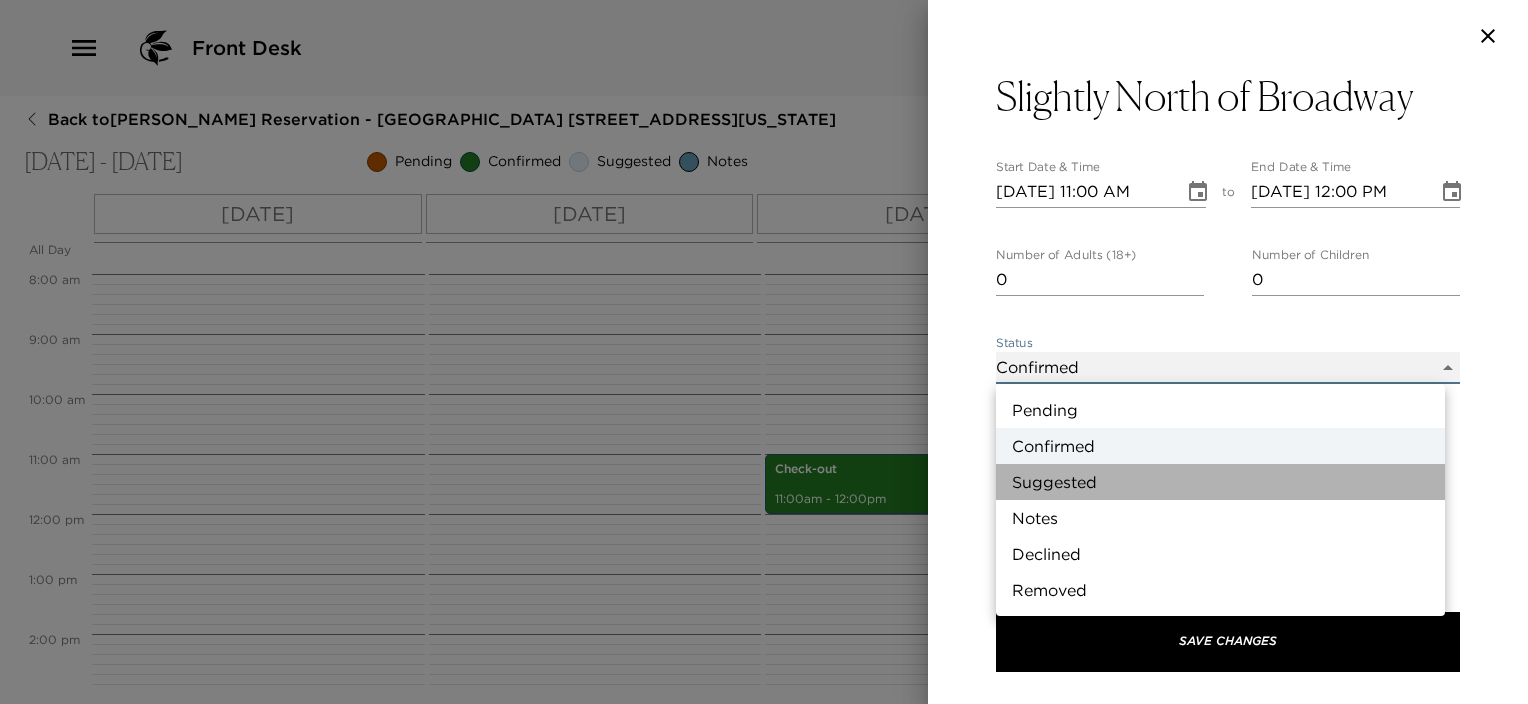 type on "Suggestion" 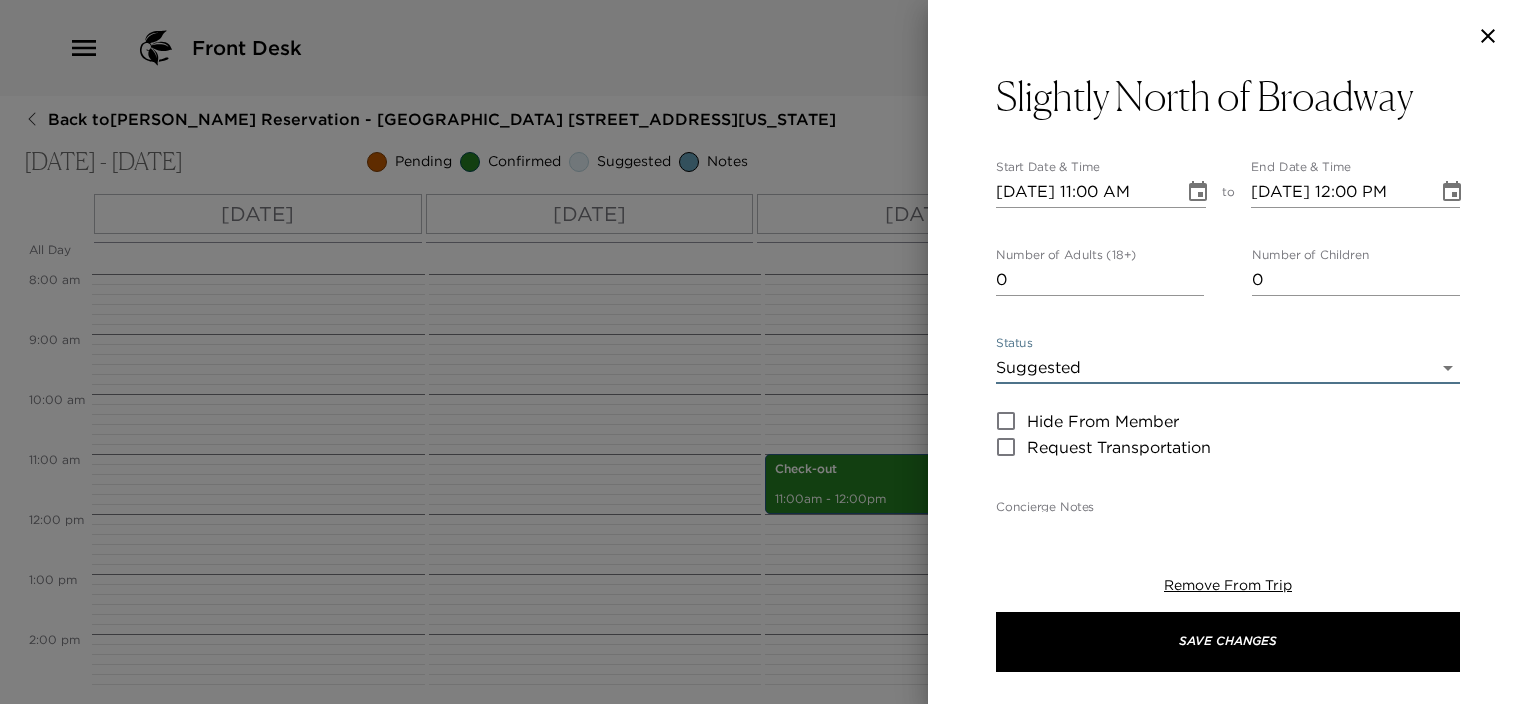 click 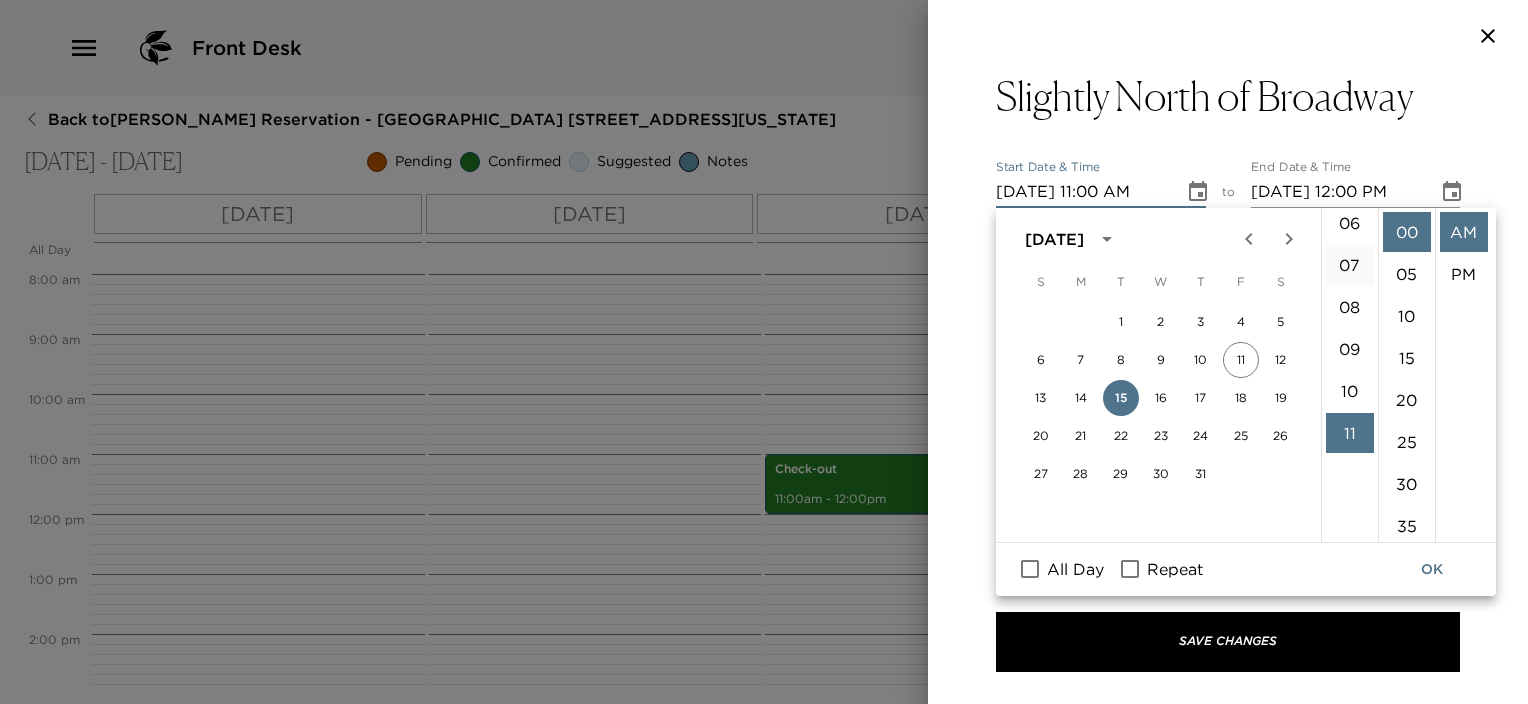 click on "07" at bounding box center (1350, 265) 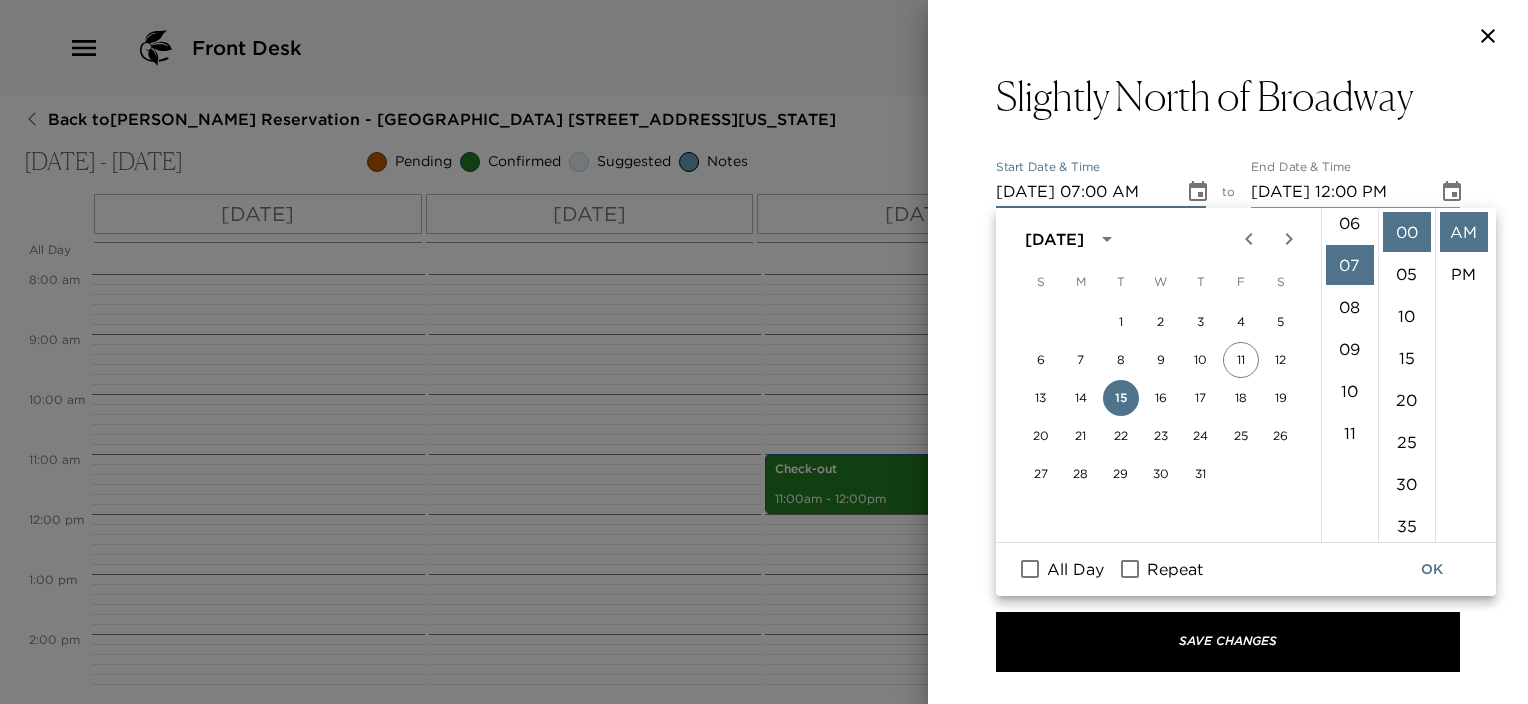 scroll, scrollTop: 294, scrollLeft: 0, axis: vertical 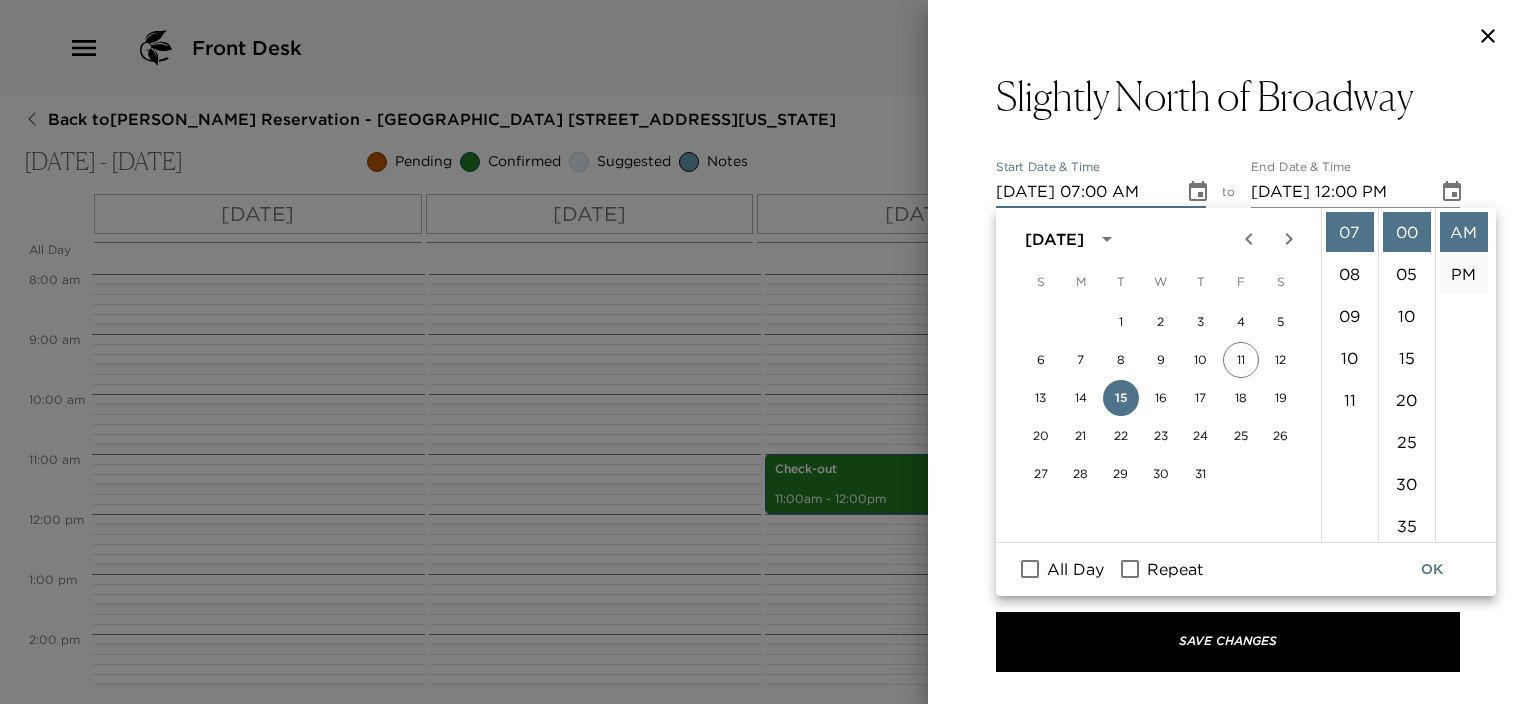 click on "PM" at bounding box center (1464, 274) 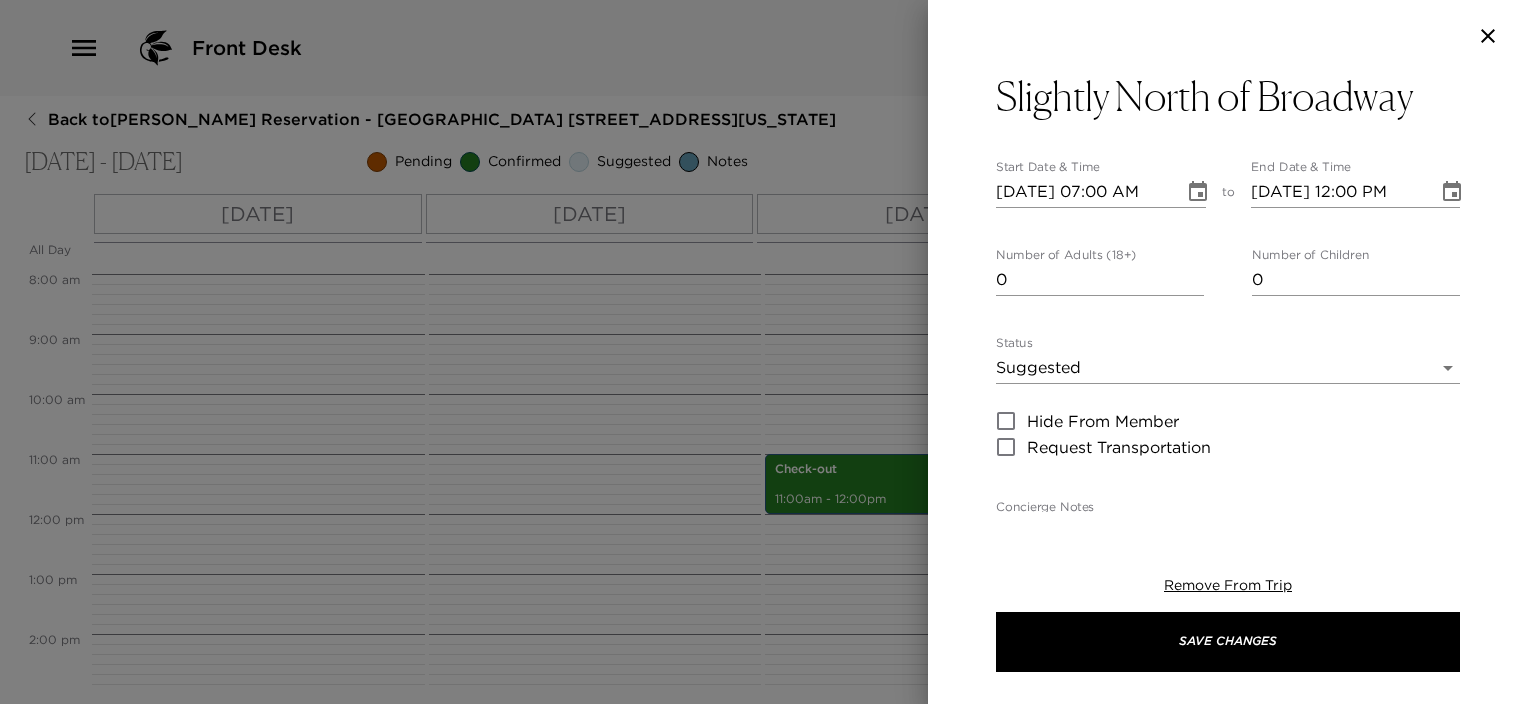 type on "[DATE] 07:00 PM" 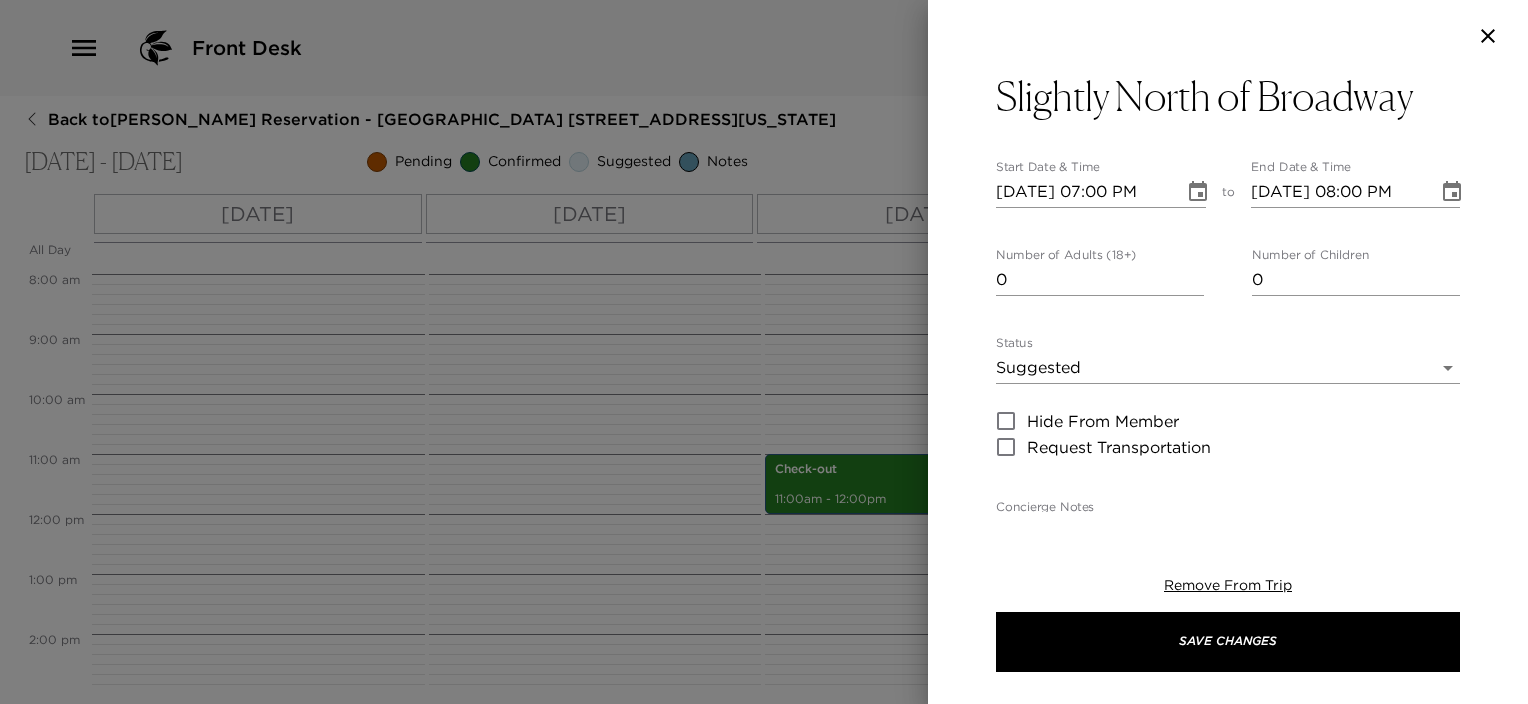 scroll, scrollTop: 41, scrollLeft: 0, axis: vertical 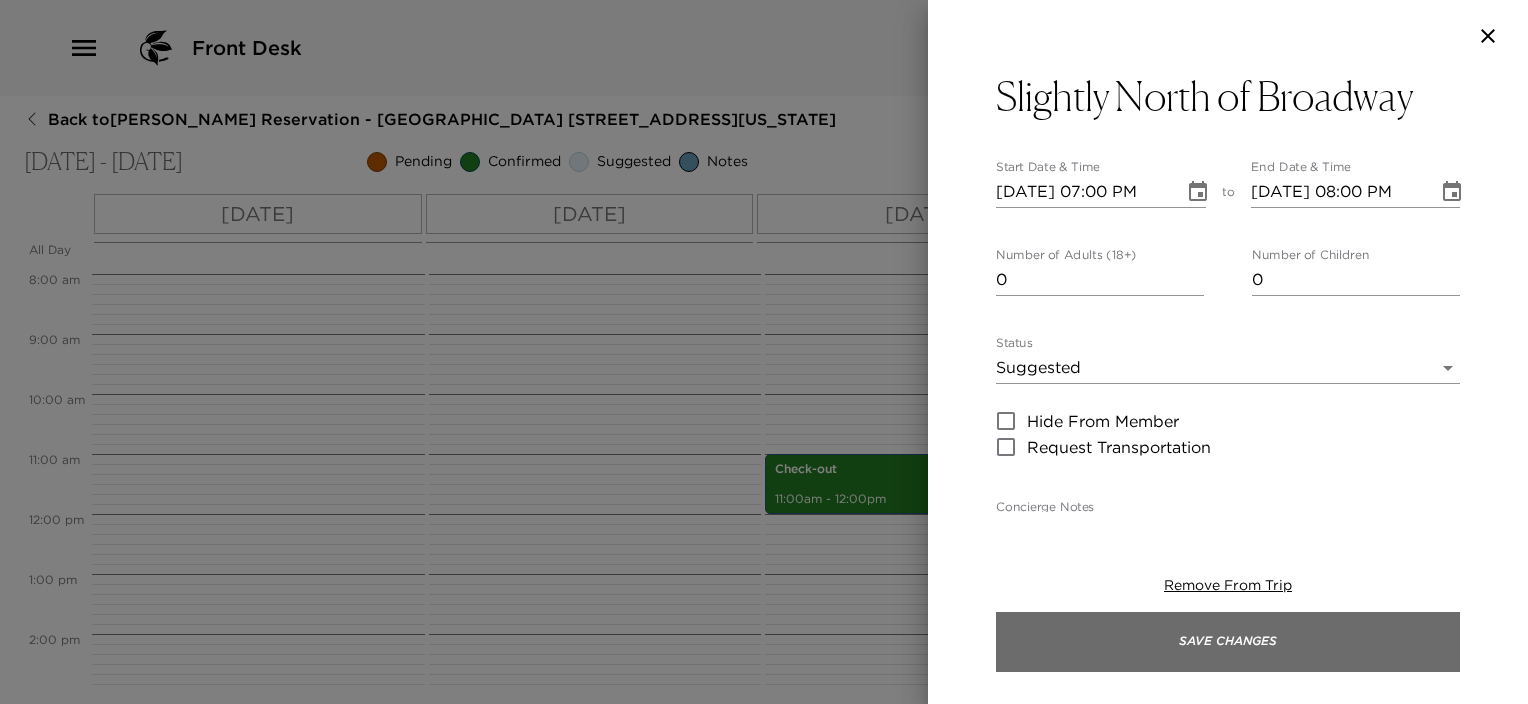 click on "Save Changes" at bounding box center [1228, 642] 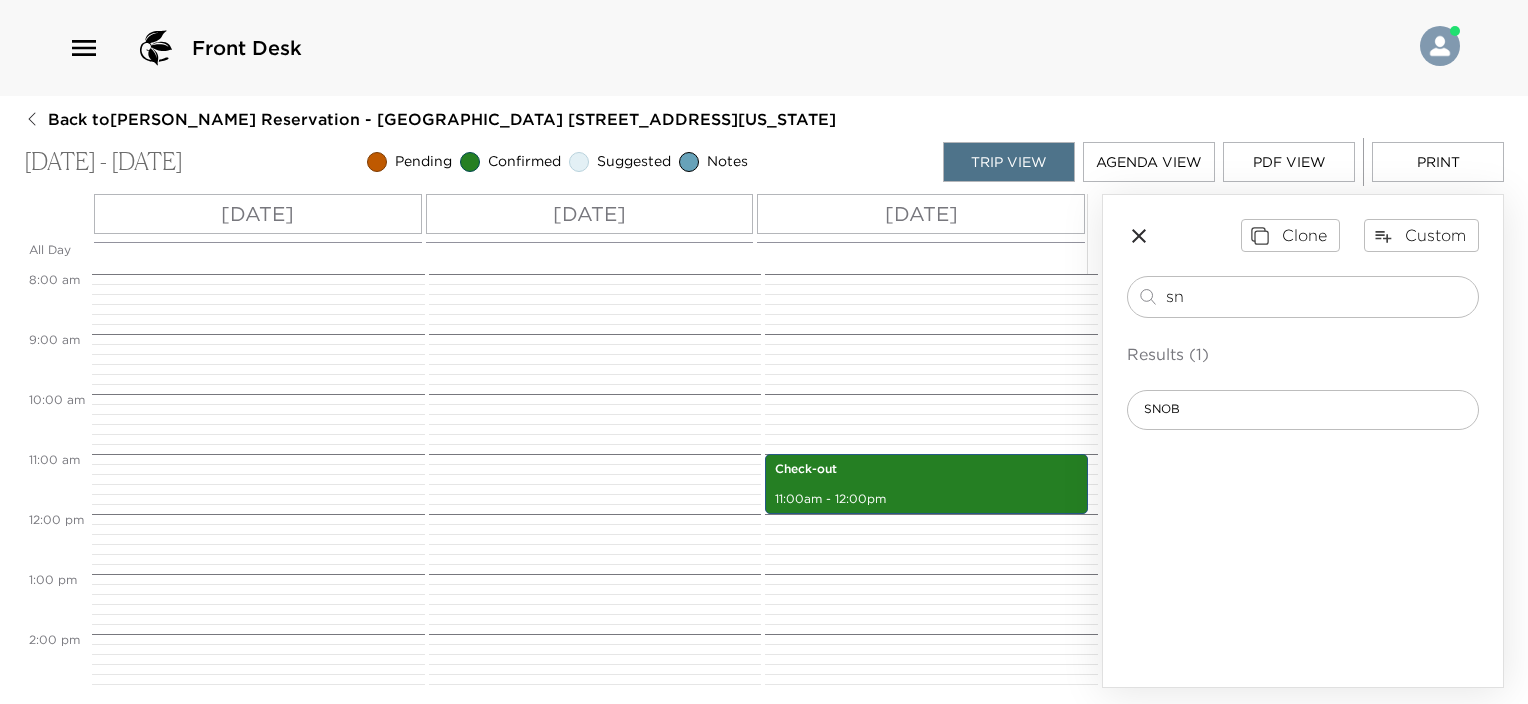 drag, startPoint x: 1191, startPoint y: 284, endPoint x: 1113, endPoint y: 278, distance: 78.23043 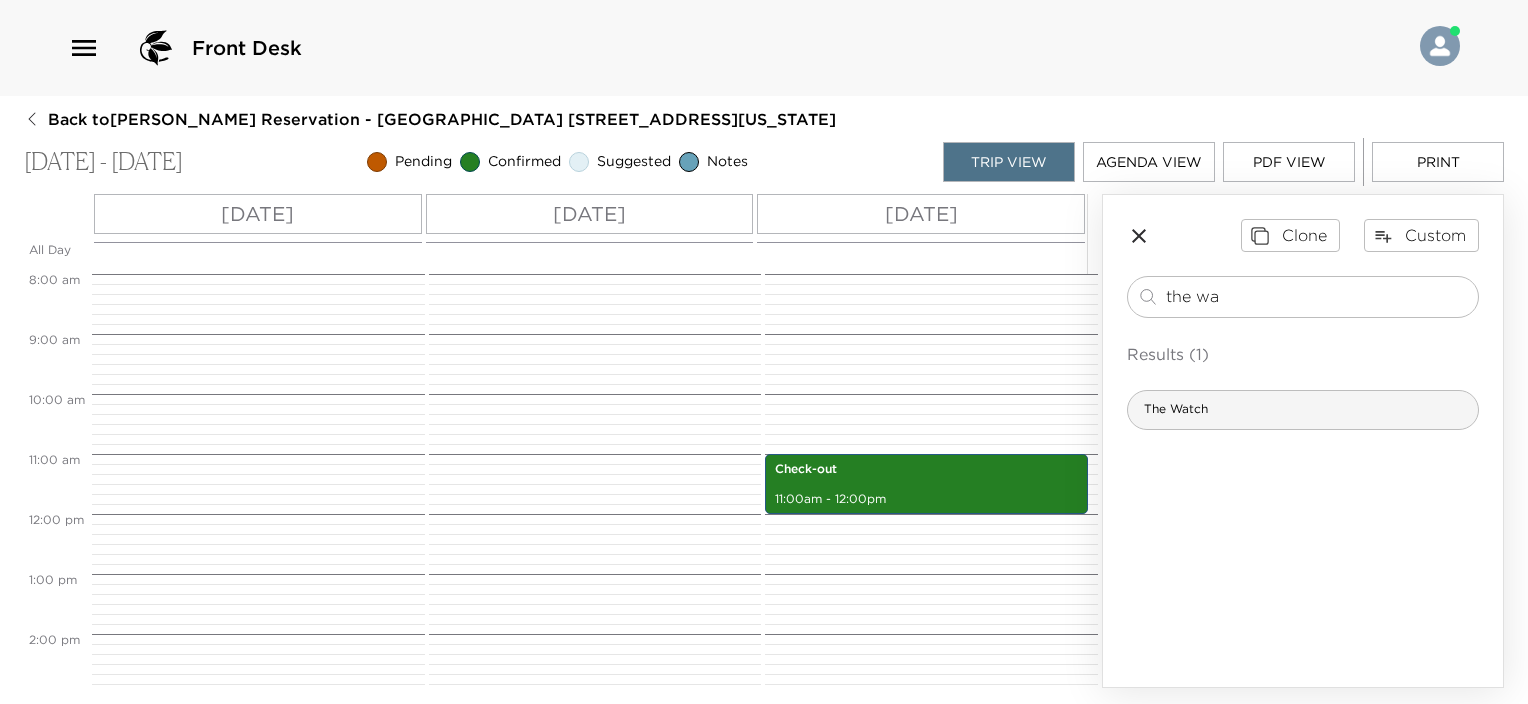 type on "the wa" 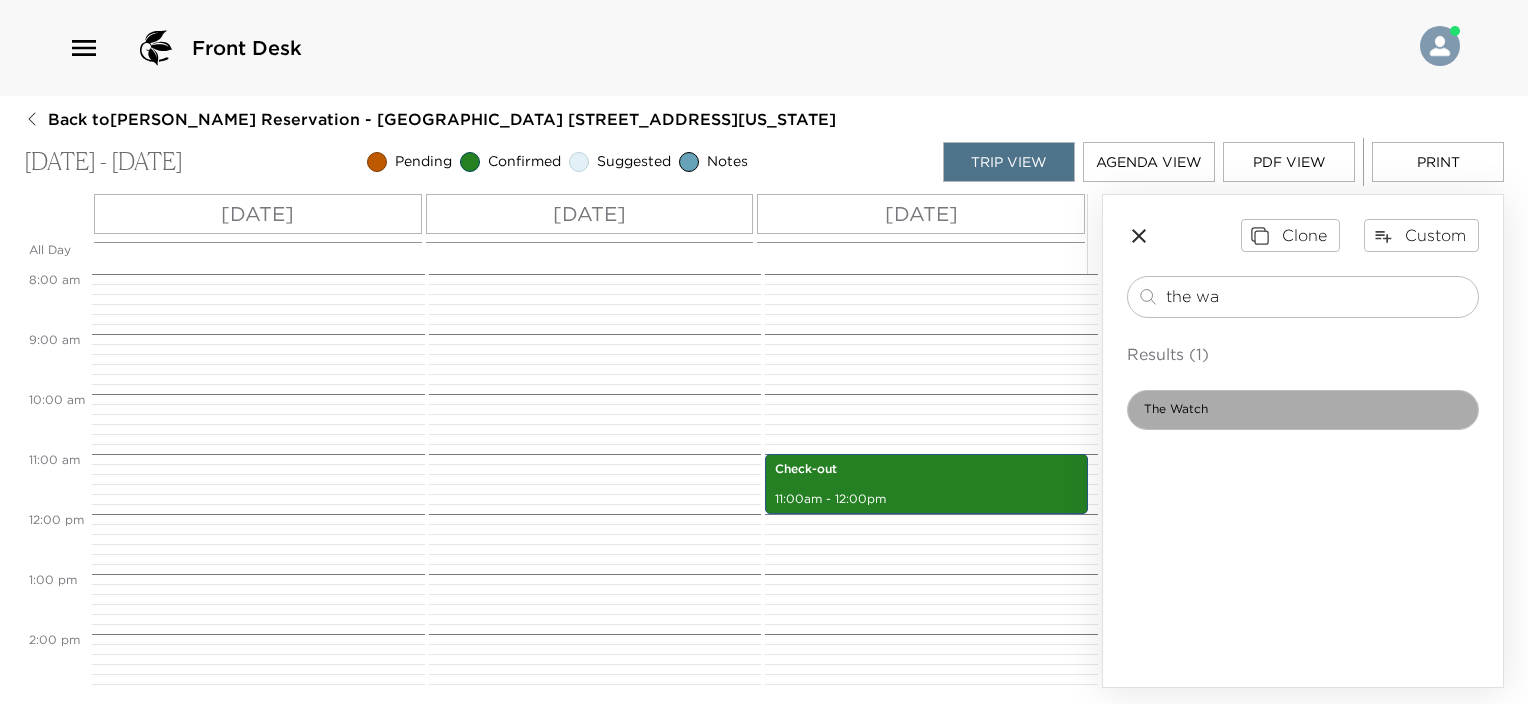 click on "The Watch" at bounding box center [1176, 409] 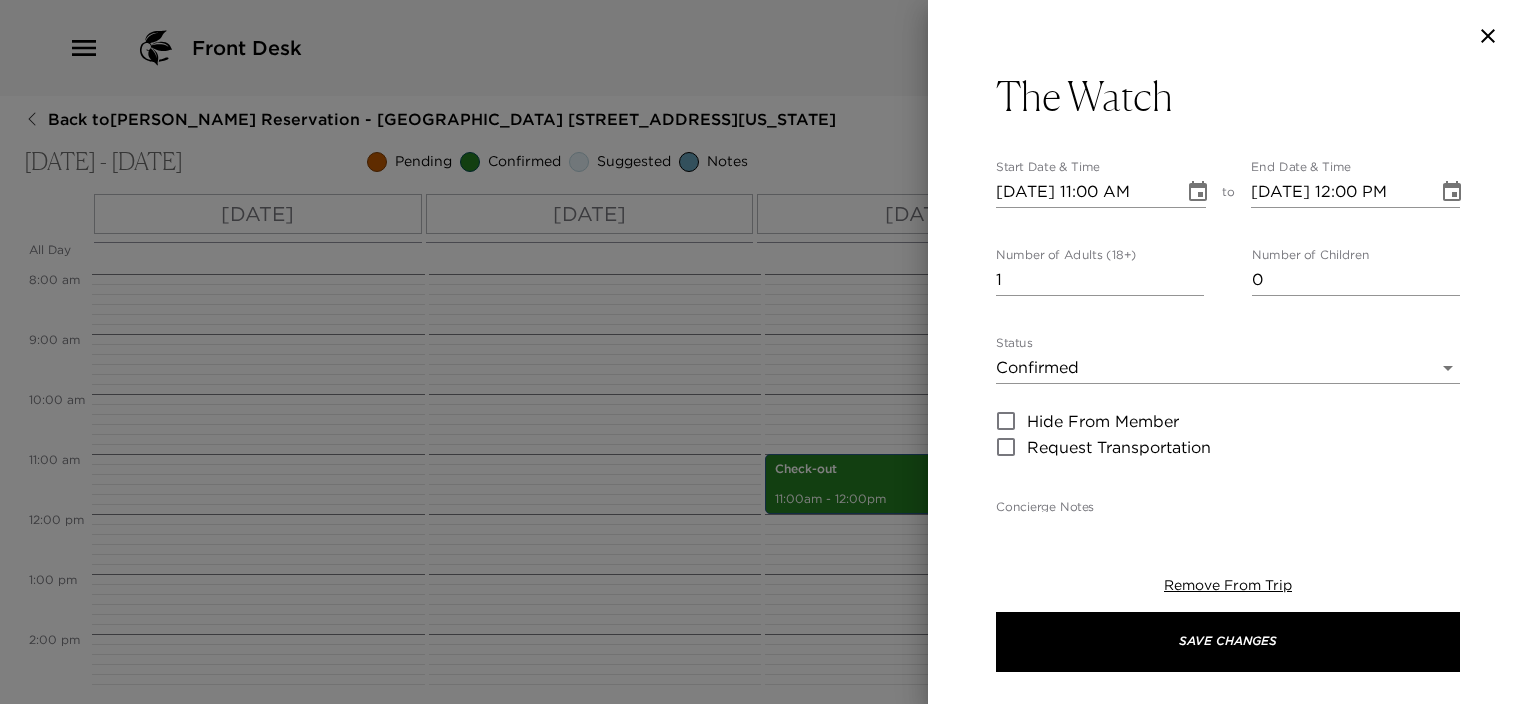 type on "Welcome to The Watch Rooftop
Your culinary introduction to [GEOGRAPHIC_DATA] begins here. Made with locally sourced ingredients, each of our dishes combines Lowcountry tradition with authentic Southern flair at all meals of the day." 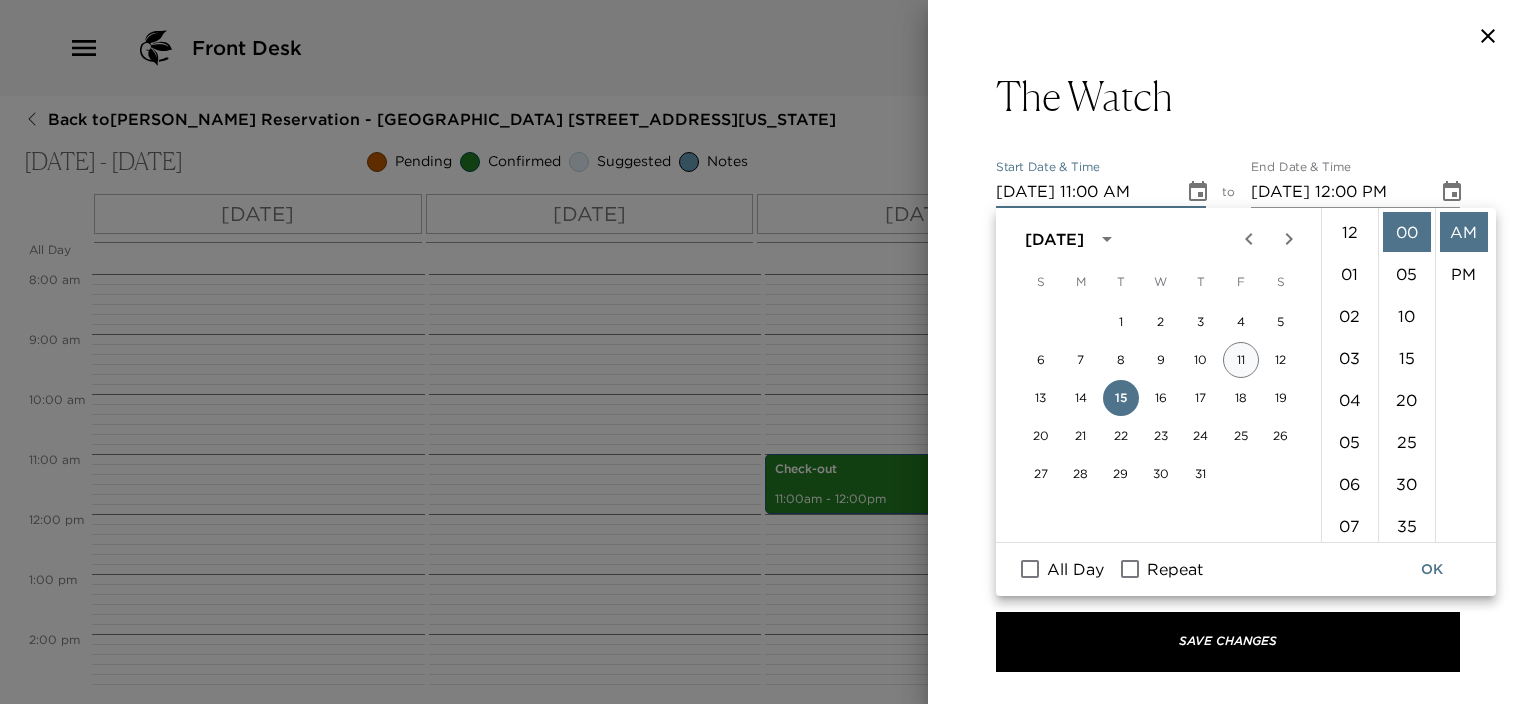 scroll, scrollTop: 461, scrollLeft: 0, axis: vertical 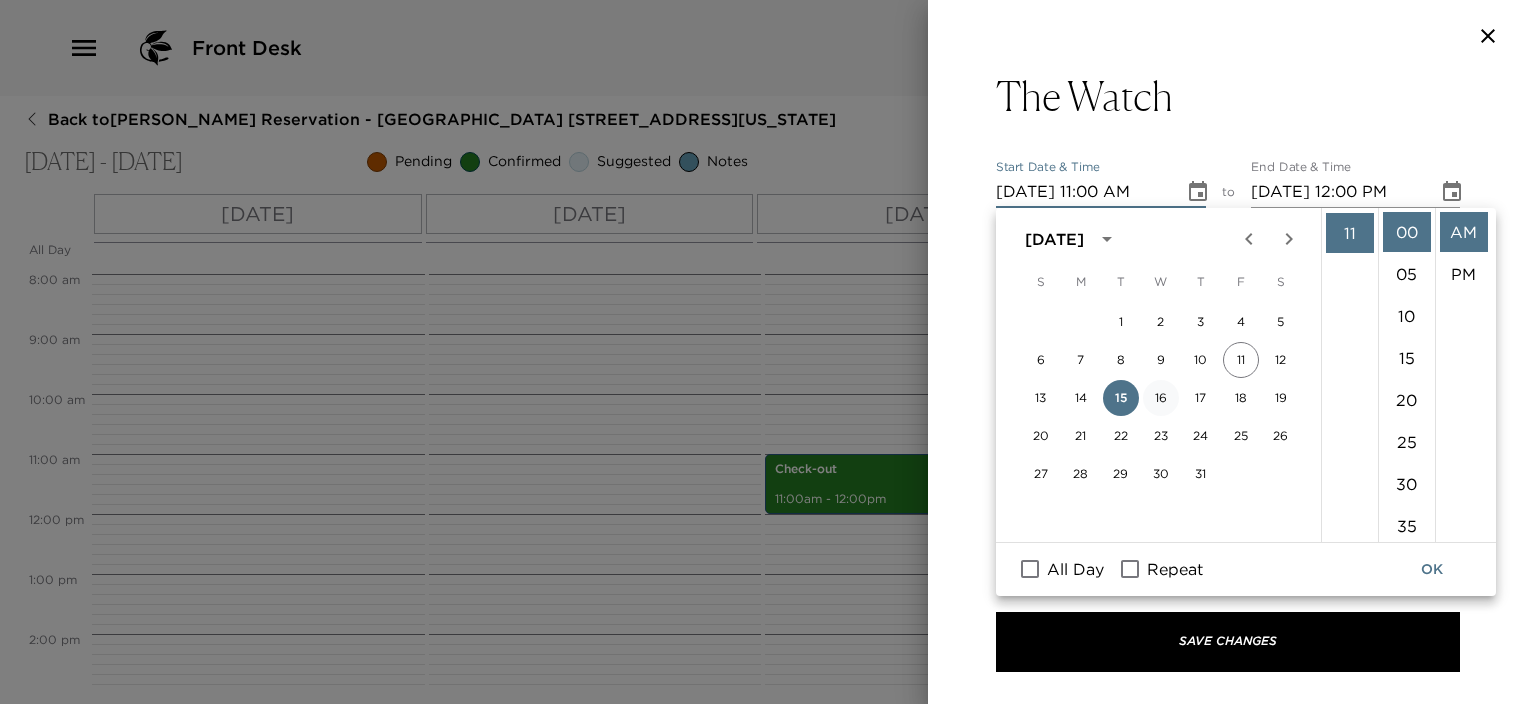 click on "16" at bounding box center [1161, 398] 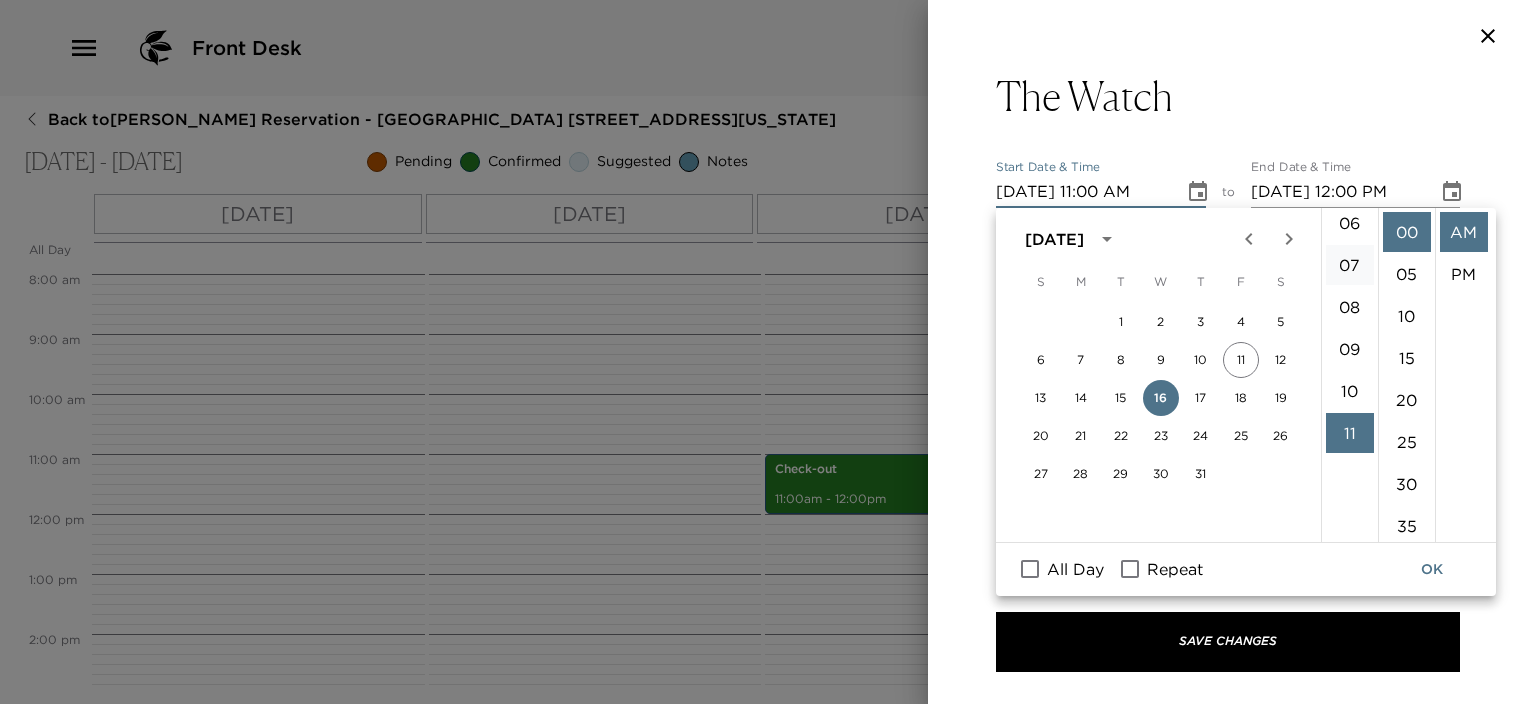 click on "07" at bounding box center (1350, 265) 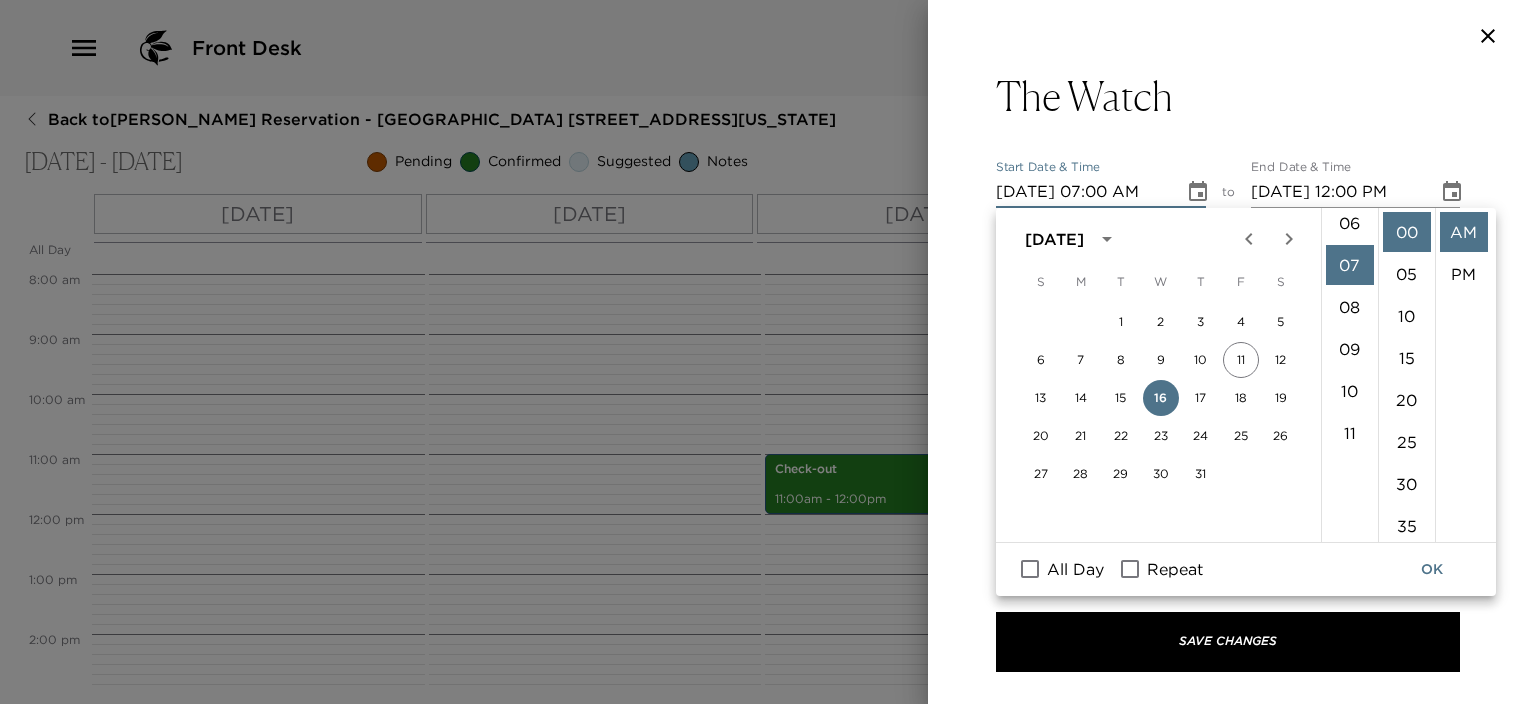 scroll, scrollTop: 294, scrollLeft: 0, axis: vertical 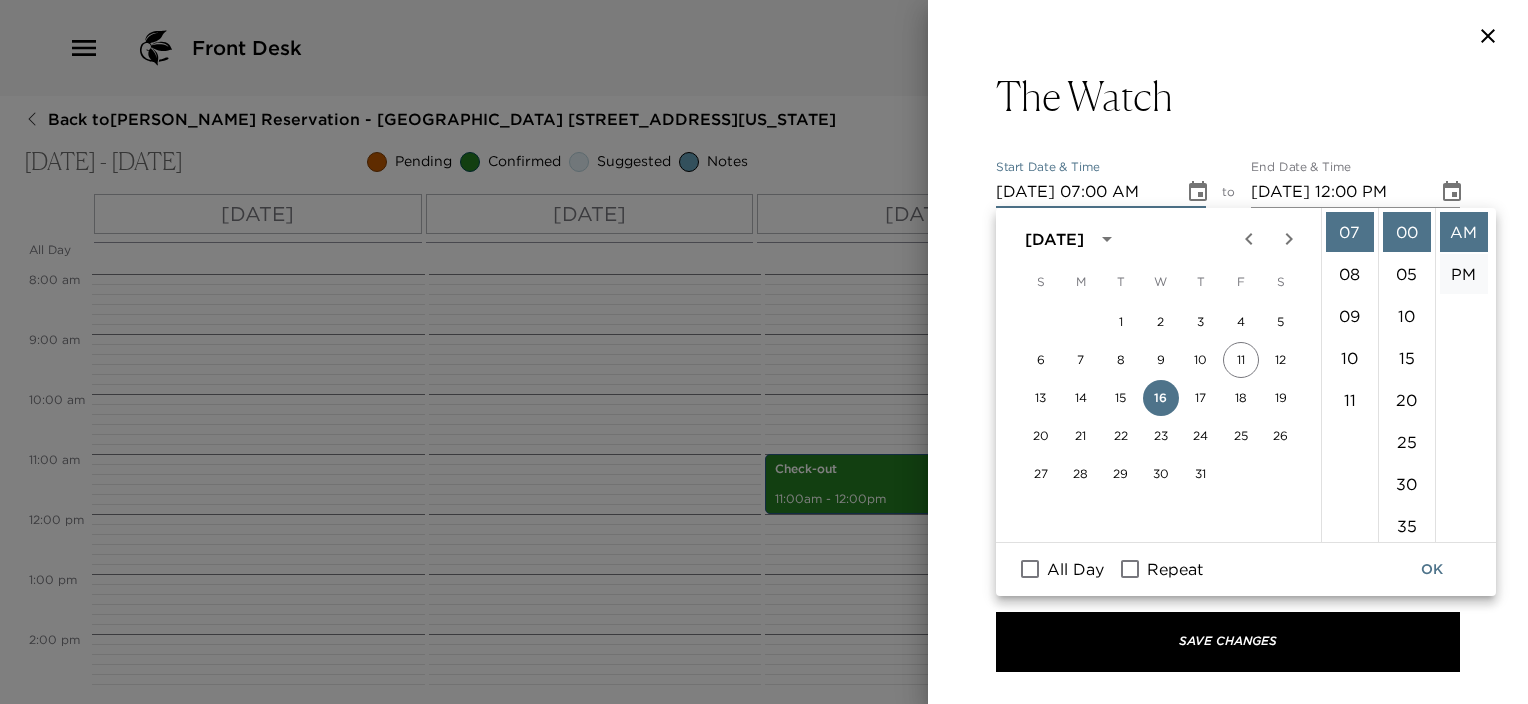 click on "PM" at bounding box center [1464, 274] 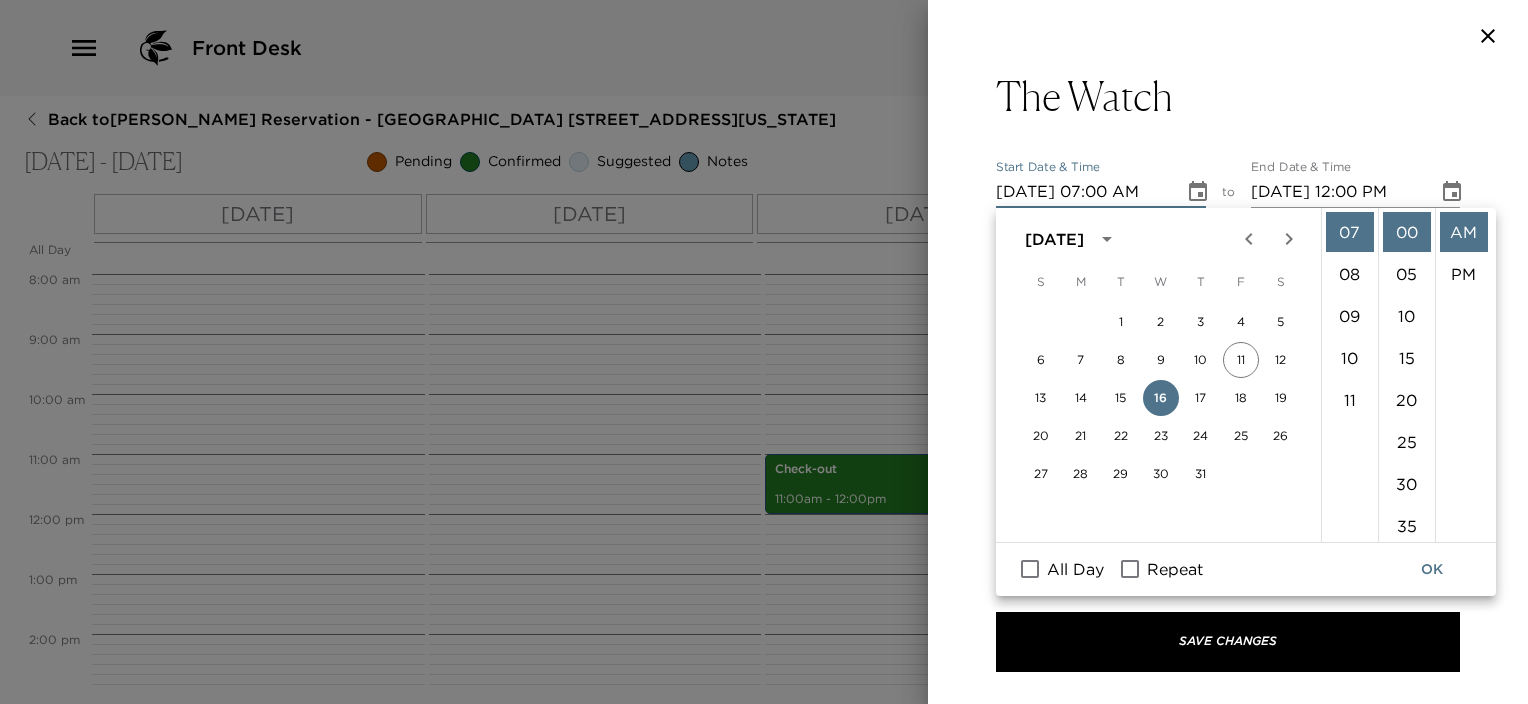 type on "[DATE] 07:00 PM" 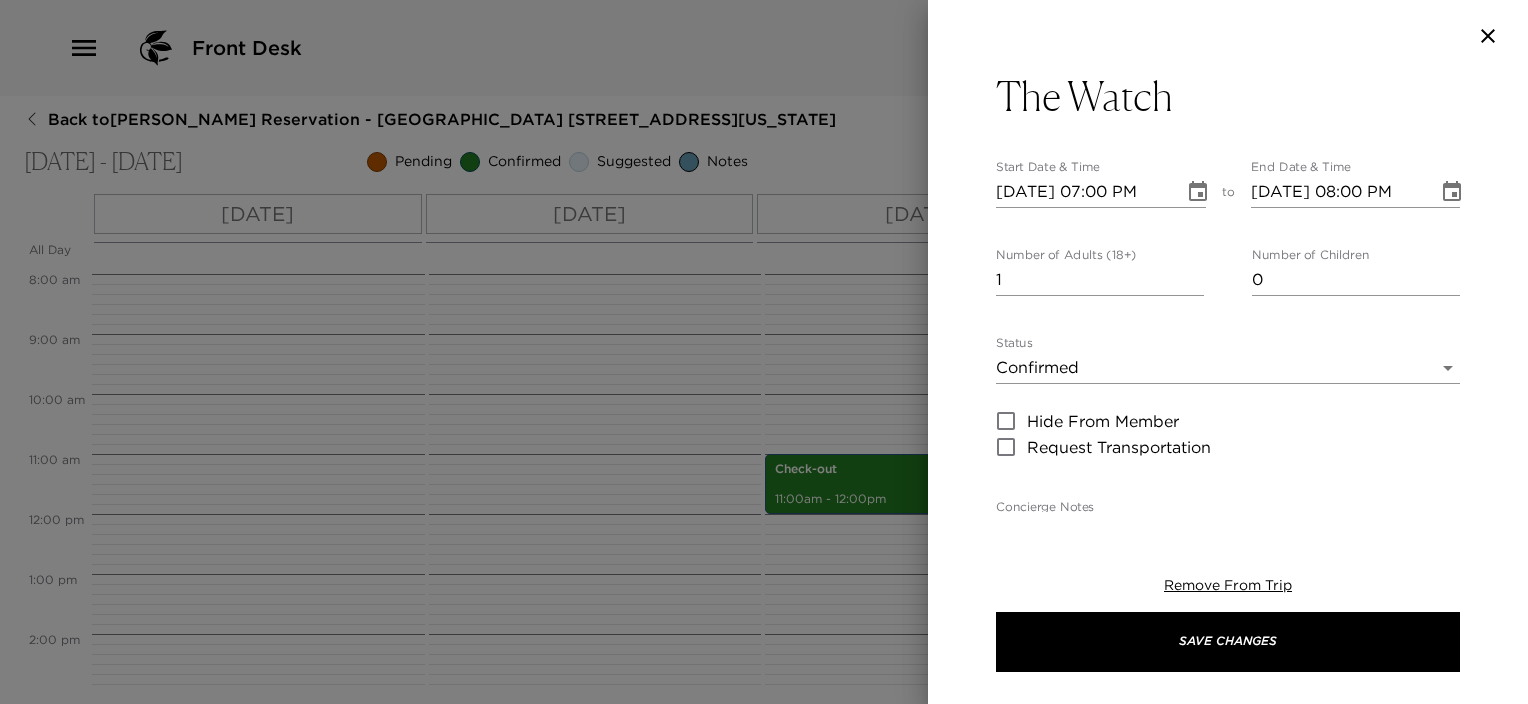 scroll, scrollTop: 41, scrollLeft: 0, axis: vertical 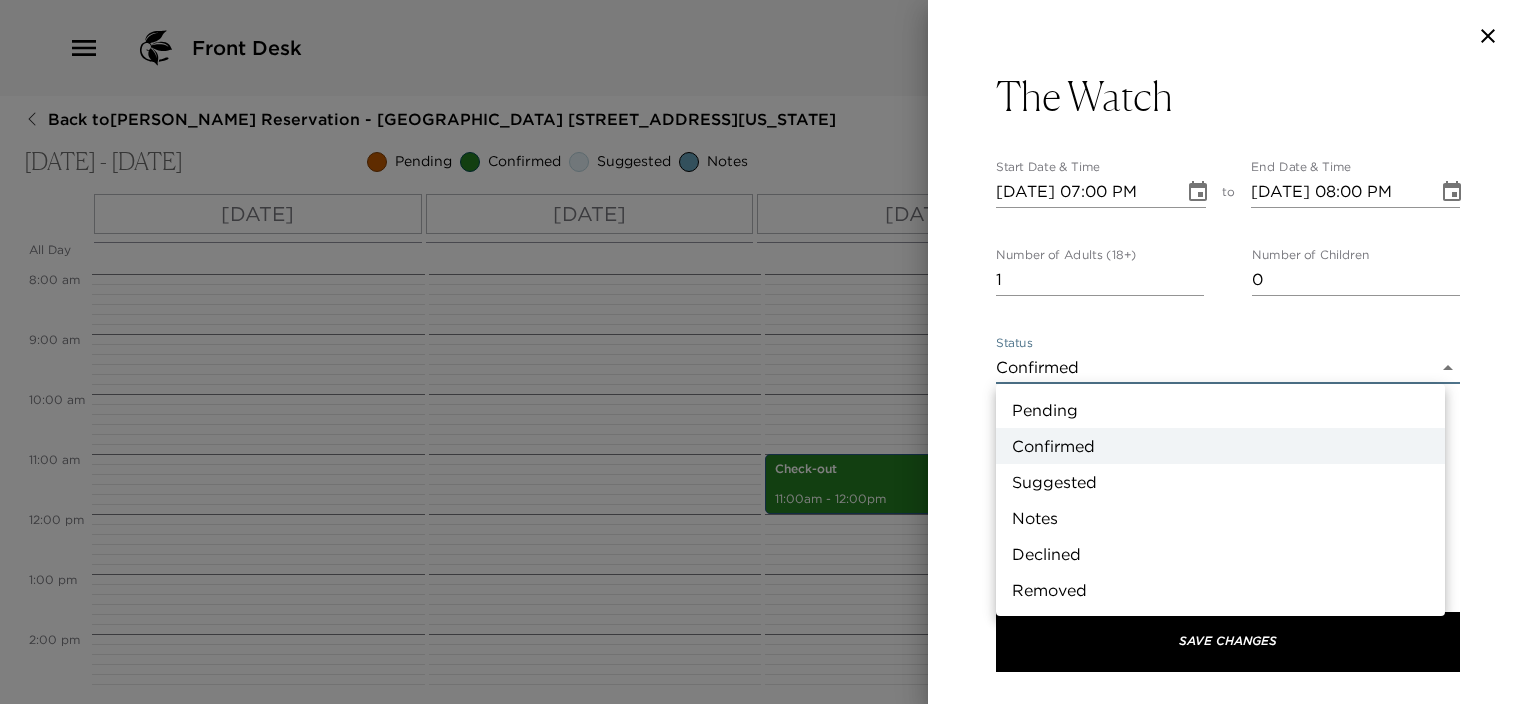 click on "Front Desk Back to  [PERSON_NAME] Reservation - [GEOGRAPHIC_DATA] [STREET_ADDRESS][US_STATE] [DATE] - [DATE] Pending Confirmed Suggested Notes Trip View Agenda View PDF View Print All Day [DATE] [DATE] [DATE] 12:00 AM 1:00 AM 2:00 AM 3:00 AM 4:00 AM 5:00 AM 6:00 AM 7:00 AM 8:00 AM 9:00 AM 10:00 AM 11:00 AM 12:00 PM 1:00 PM 2:00 PM 3:00 PM 4:00 PM 5:00 PM 6:00 PM 7:00 PM 8:00 PM 9:00 PM 10:00 PM 11:00 PM Check-in | Sayle 4:00pm - 5:00pm Slightly [GEOGRAPHIC_DATA] 7:00pm - 8:00pm Check-out 11:00am - 12:00pm Clone Custom the wa ​ Results (1) The Watch The Watch Start Date & Time [DATE] 07:00 PM to End Date & Time [DATE] 08:00 PM Number of Adults (18+) 1 Number of Children 0 Status Confirmed Confirmed Hide From Member Request Transportation Concierge Notes Welcome to The Watch Rooftop
Your culinary introduction to [GEOGRAPHIC_DATA] begins here. Made with locally sourced ingredients, each of our dishes combines Lowcountry tradition with authentic Southern flair at all meals of the day. x Cost ​ x ​" at bounding box center (764, 352) 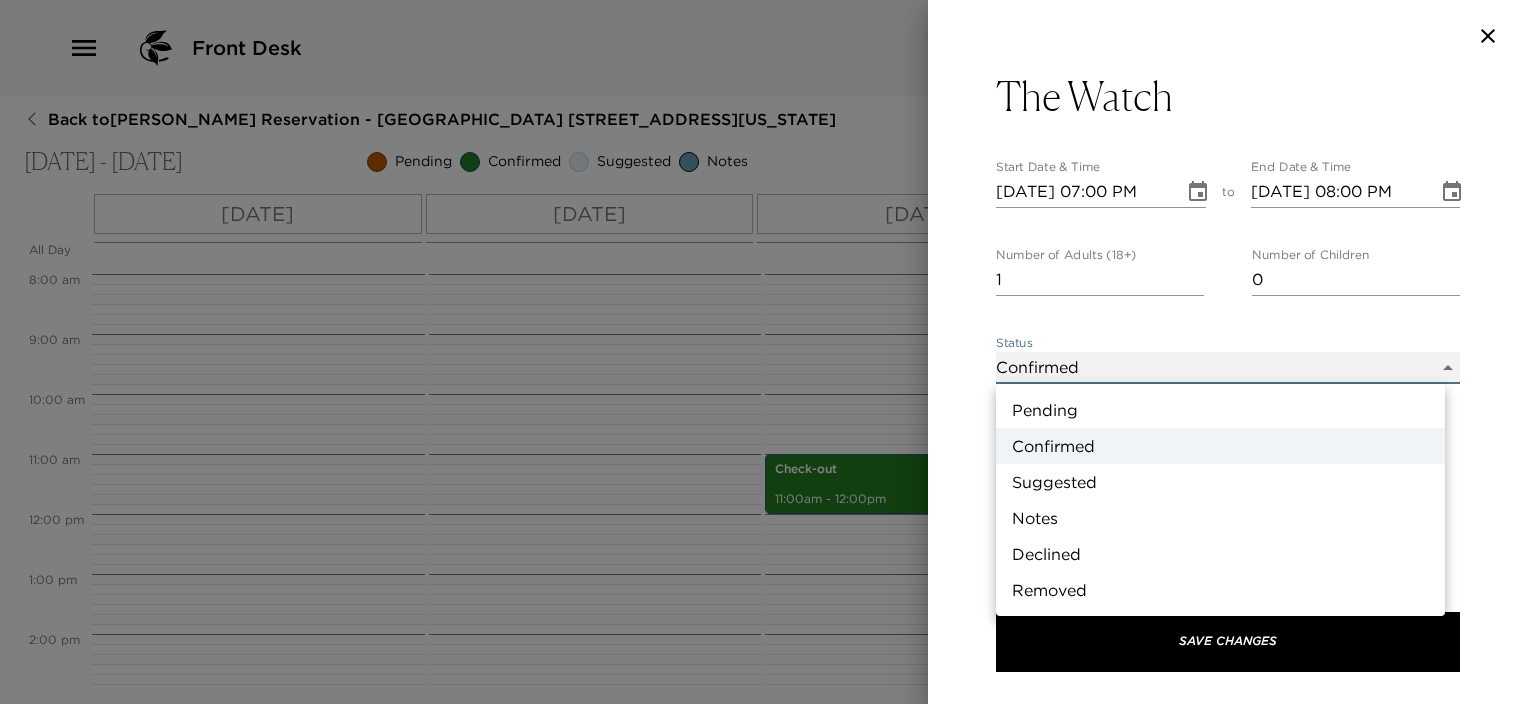 type on "Suggestion" 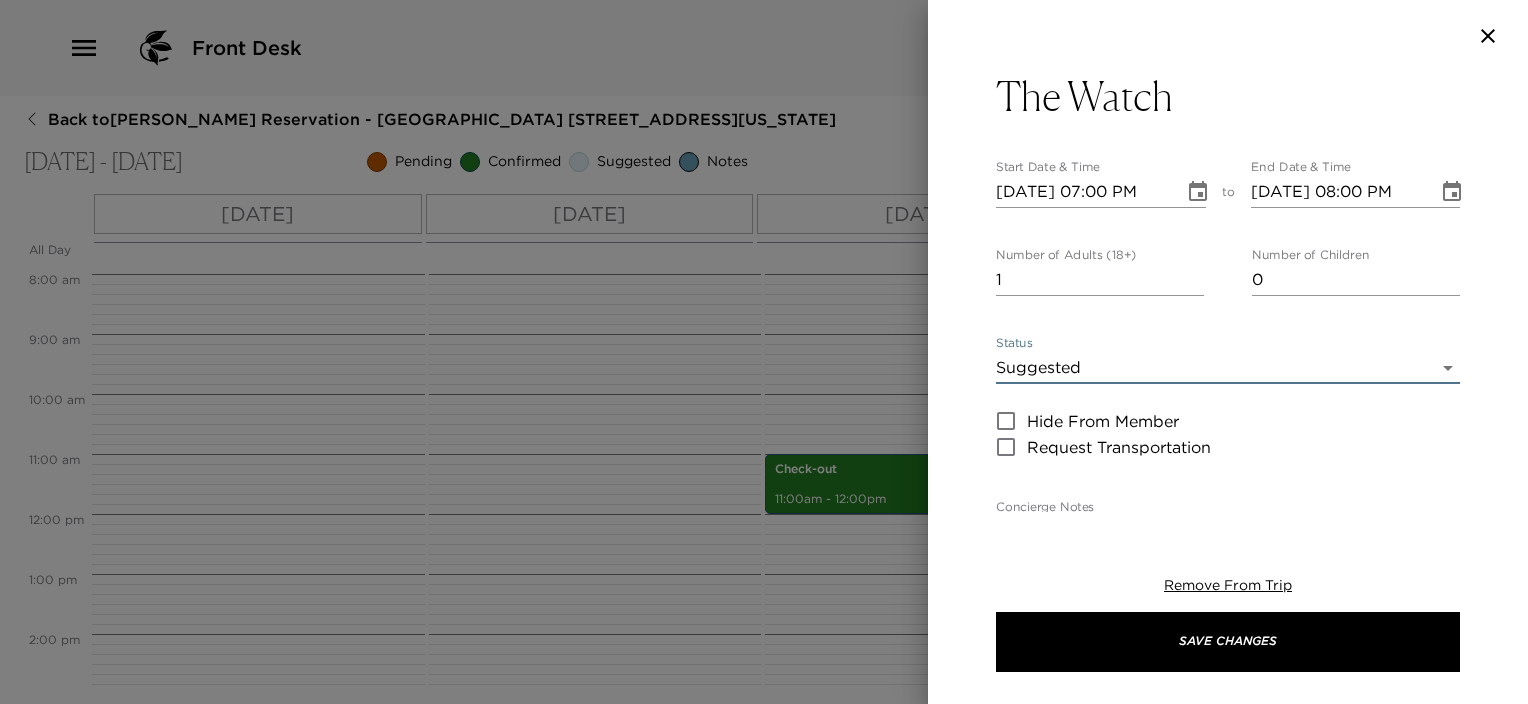 type on "0" 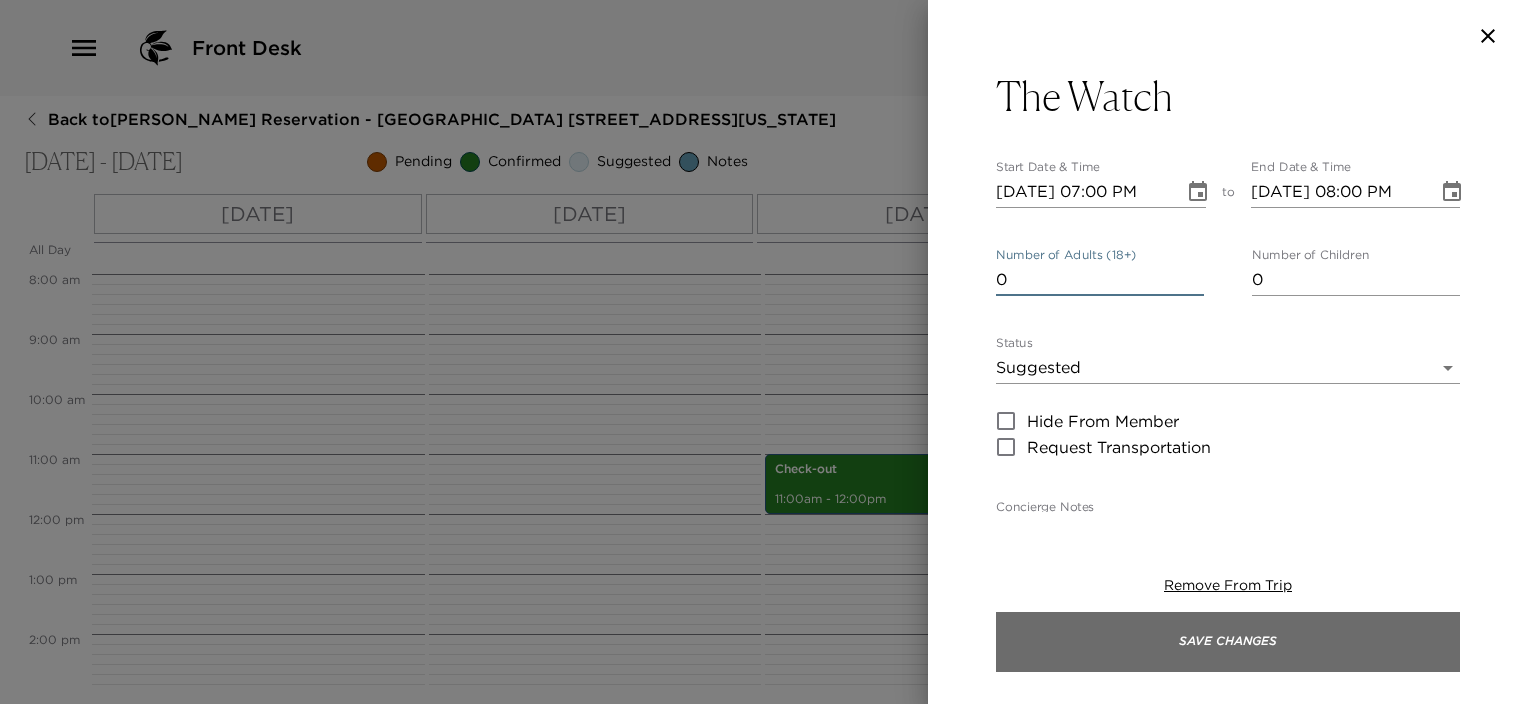 click on "Save Changes" at bounding box center [1228, 642] 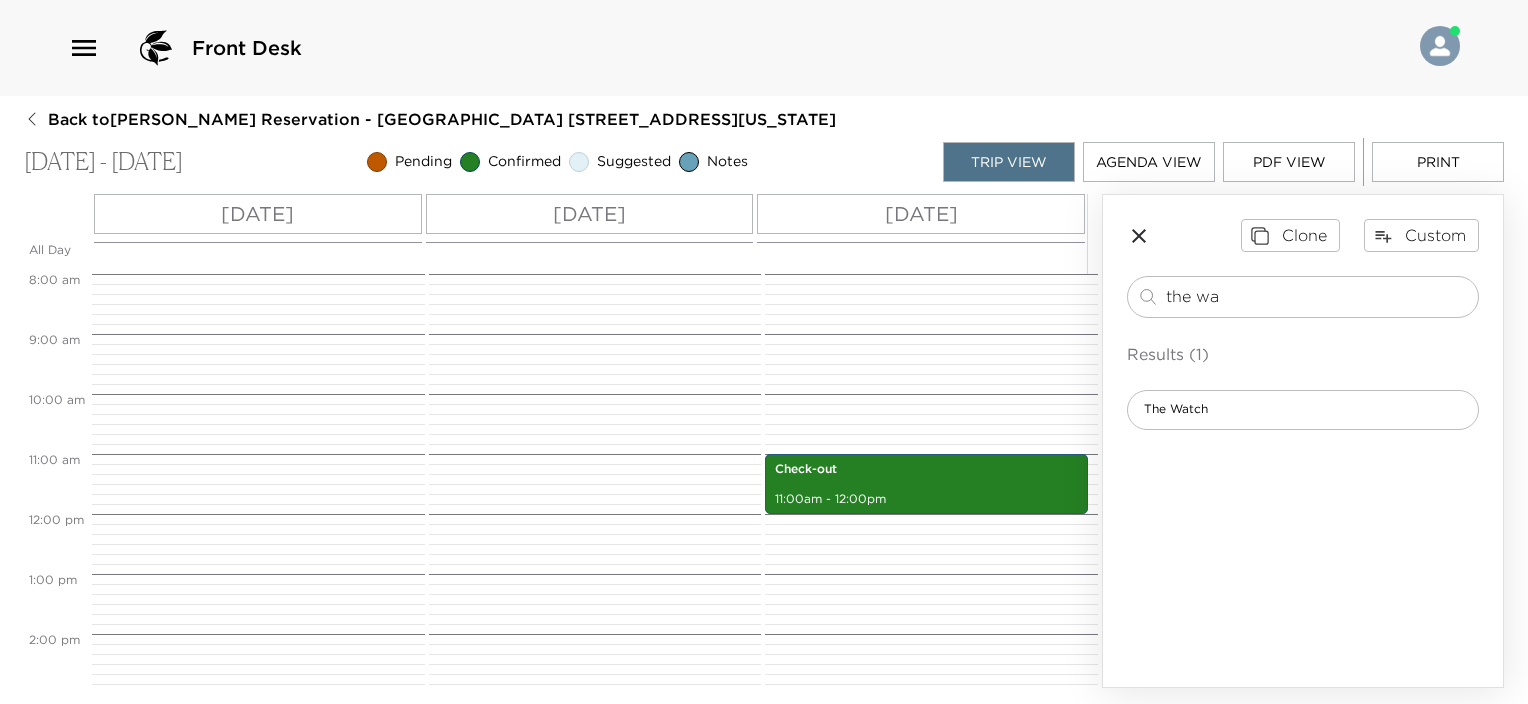 click on "All Day [DATE] [DATE] [DATE] 12:00 AM 1:00 AM 2:00 AM 3:00 AM 4:00 AM 5:00 AM 6:00 AM 7:00 AM 8:00 AM 9:00 AM 10:00 AM 11:00 AM 12:00 PM 1:00 PM 2:00 PM 3:00 PM 4:00 PM 5:00 PM 6:00 PM 7:00 PM 8:00 PM 9:00 PM 10:00 PM 11:00 PM Check-in | Sayle 4:00pm - 5:00pm Slightly [GEOGRAPHIC_DATA] 7:00pm - 8:00pm The Watch 7:00pm - 8:00pm Check-out 11:00am - 12:00pm Clone Custom the wa ​ Results (1) The Watch" at bounding box center [764, 441] 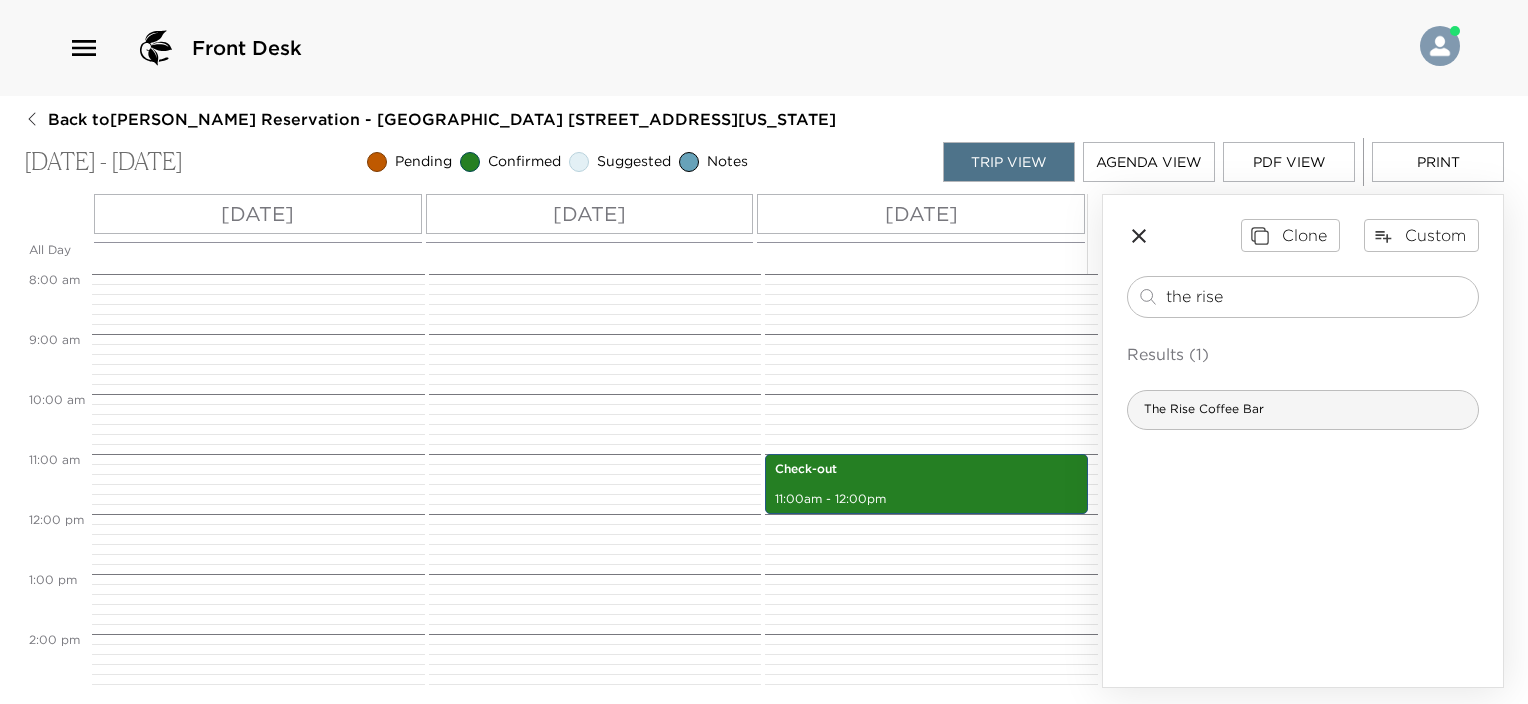 type on "the rise" 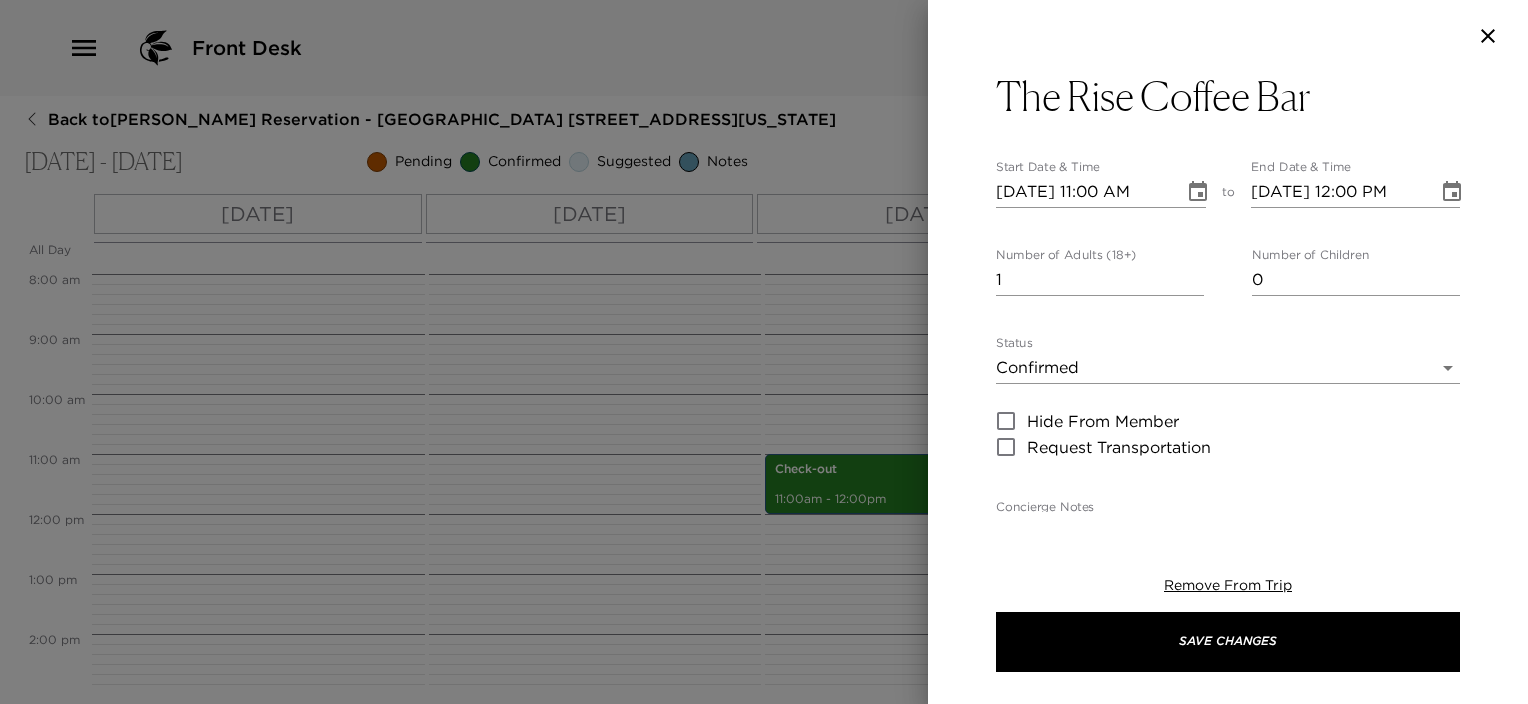 type on "This airy, European-style coffee shop offers classic brews and unique seasonal sips, making it a must-visit for anyone seeking the best coffee in [GEOGRAPHIC_DATA]. Additionally, The Rise Coffee Bar serves freshly made juices and pastries, creating the perfect setting for a quick catch-up or a refreshing start to your day." 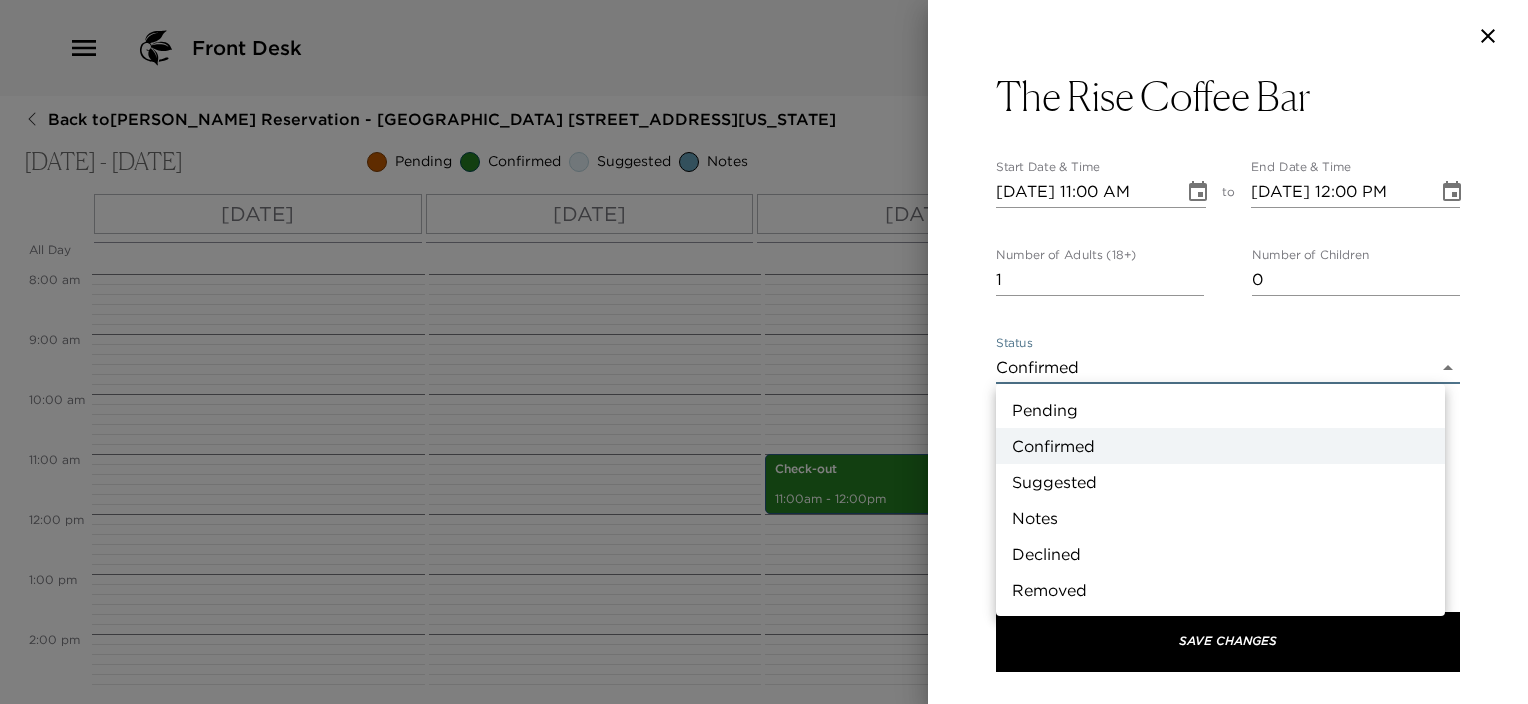 click on "Suggested" at bounding box center (1220, 482) 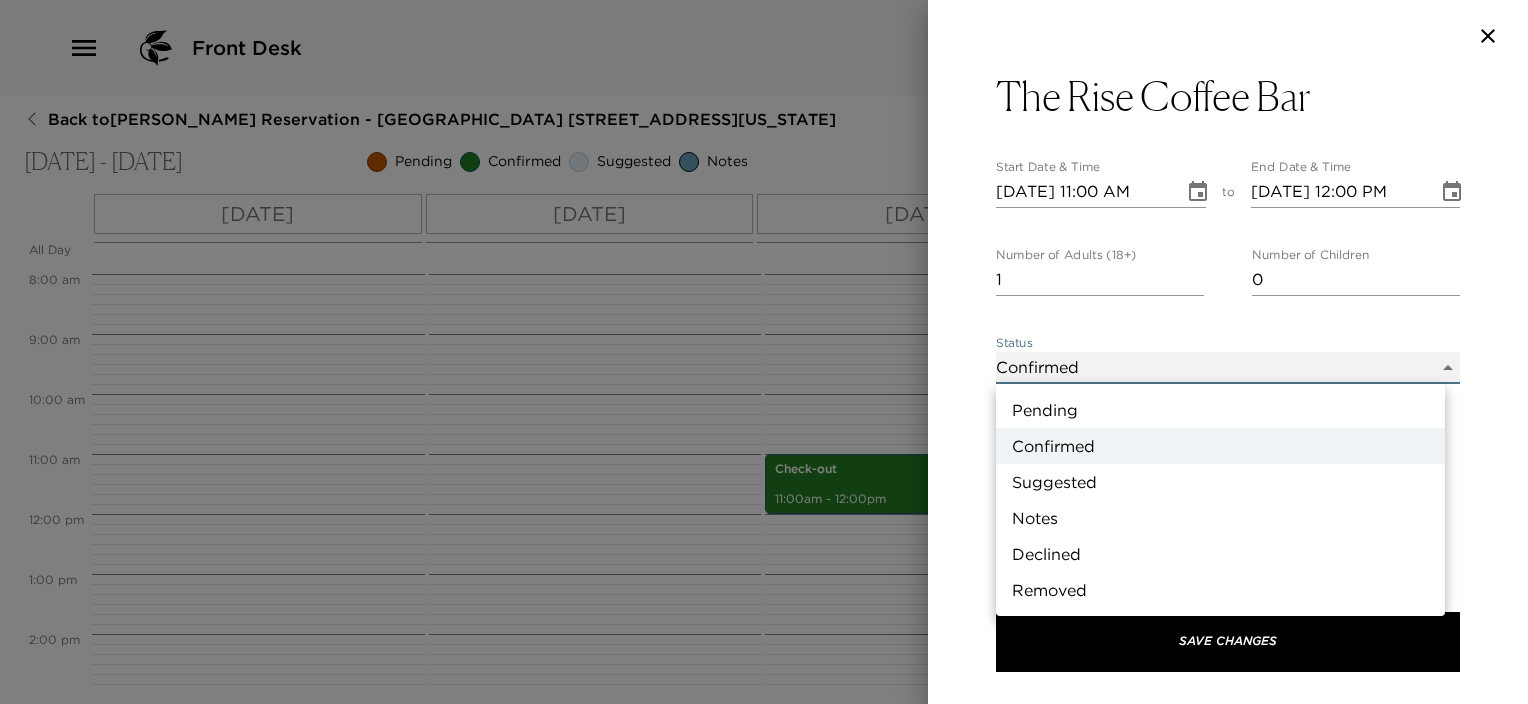 type on "Suggestion" 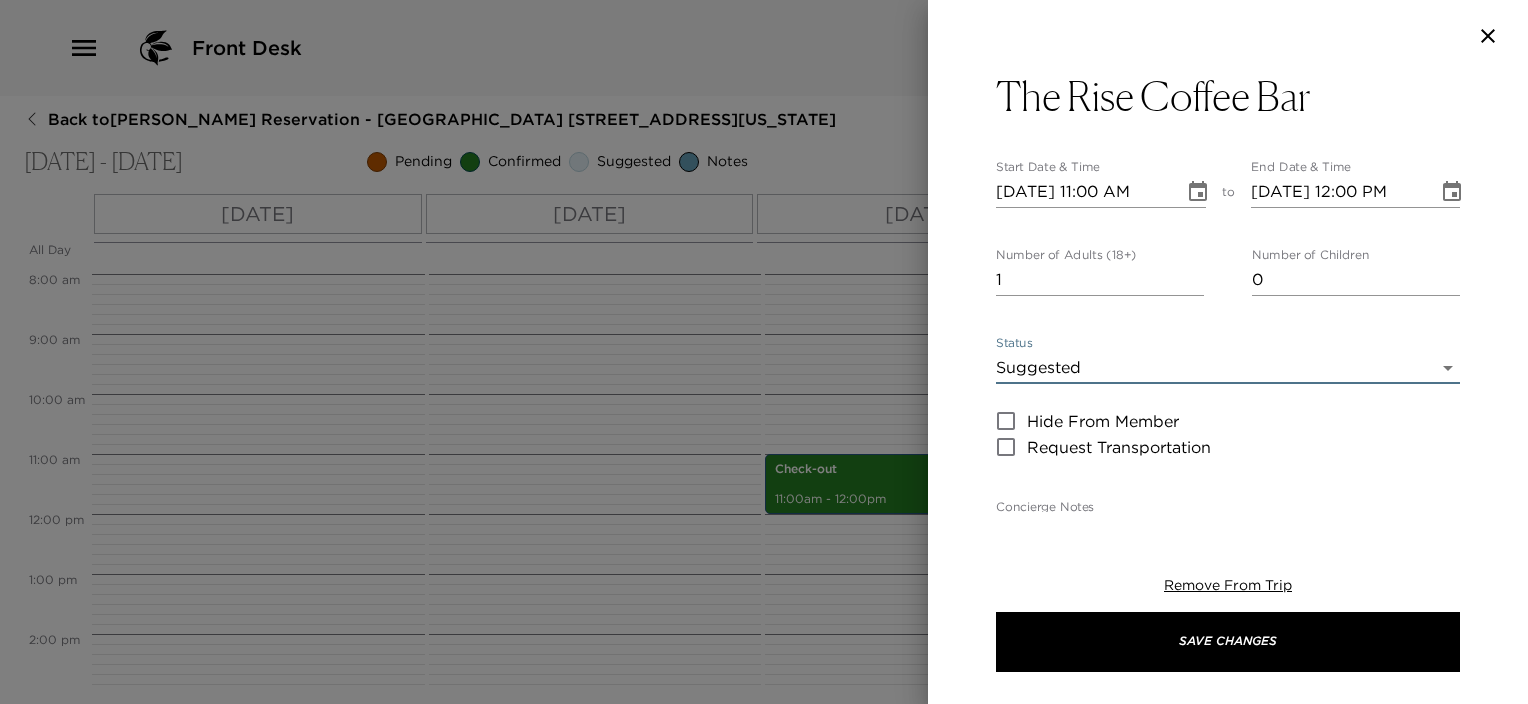 click on "1" at bounding box center [1100, 280] 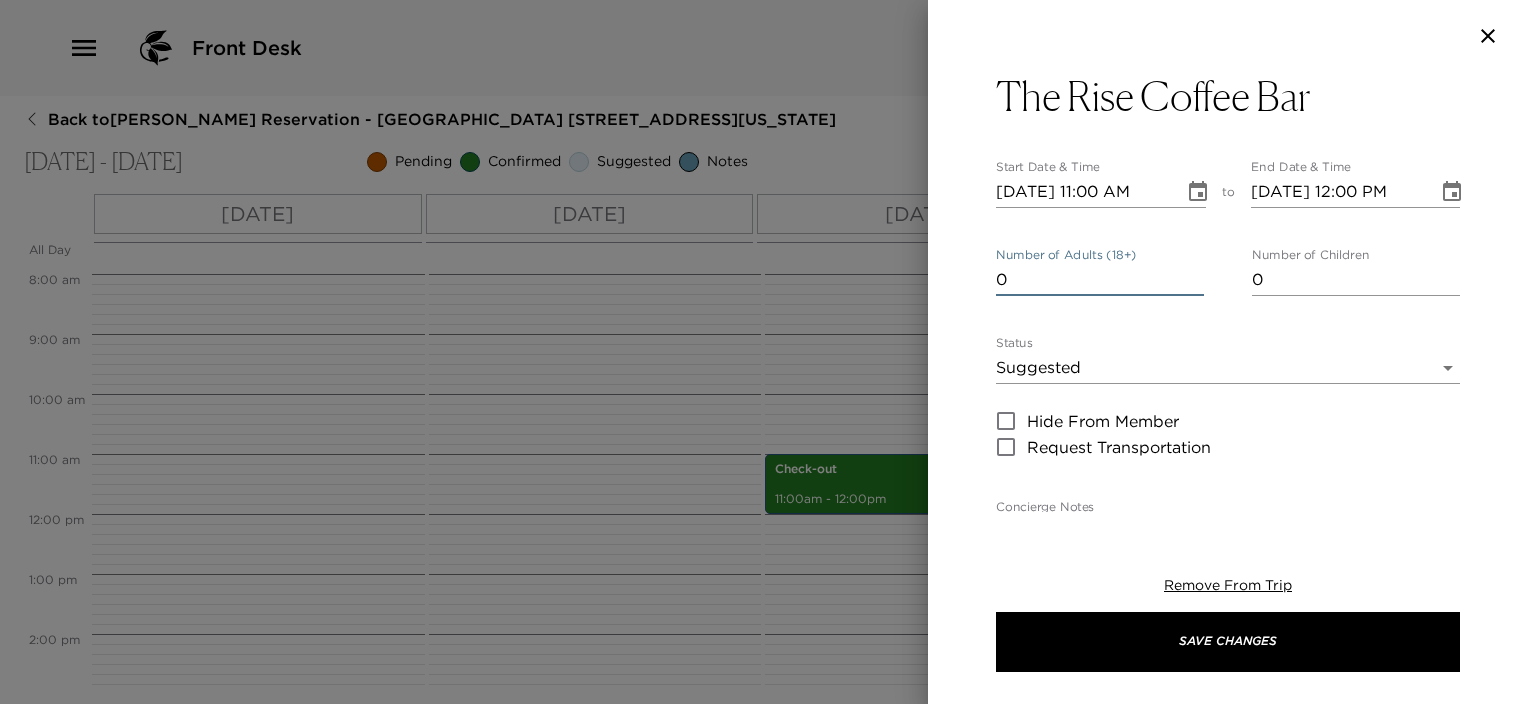 type on "0" 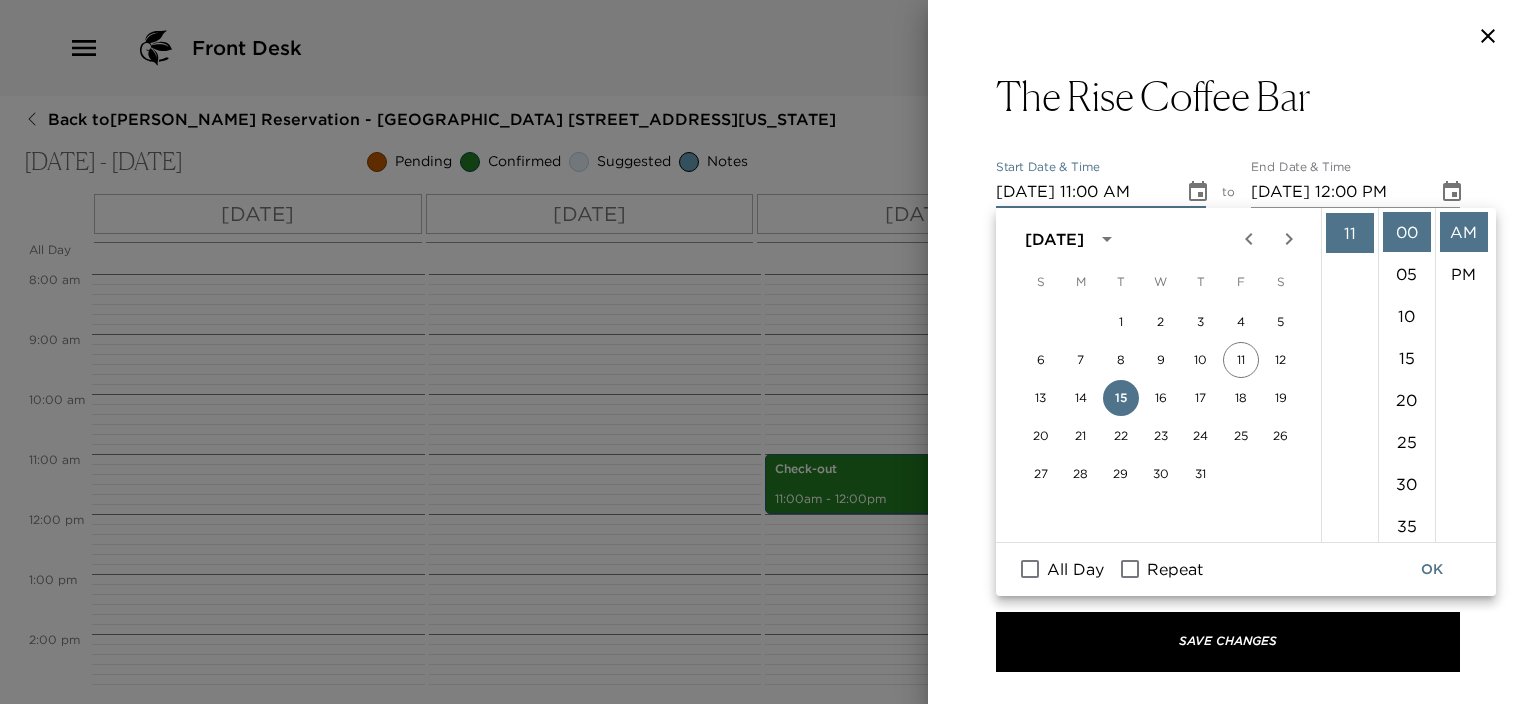 scroll, scrollTop: 361, scrollLeft: 0, axis: vertical 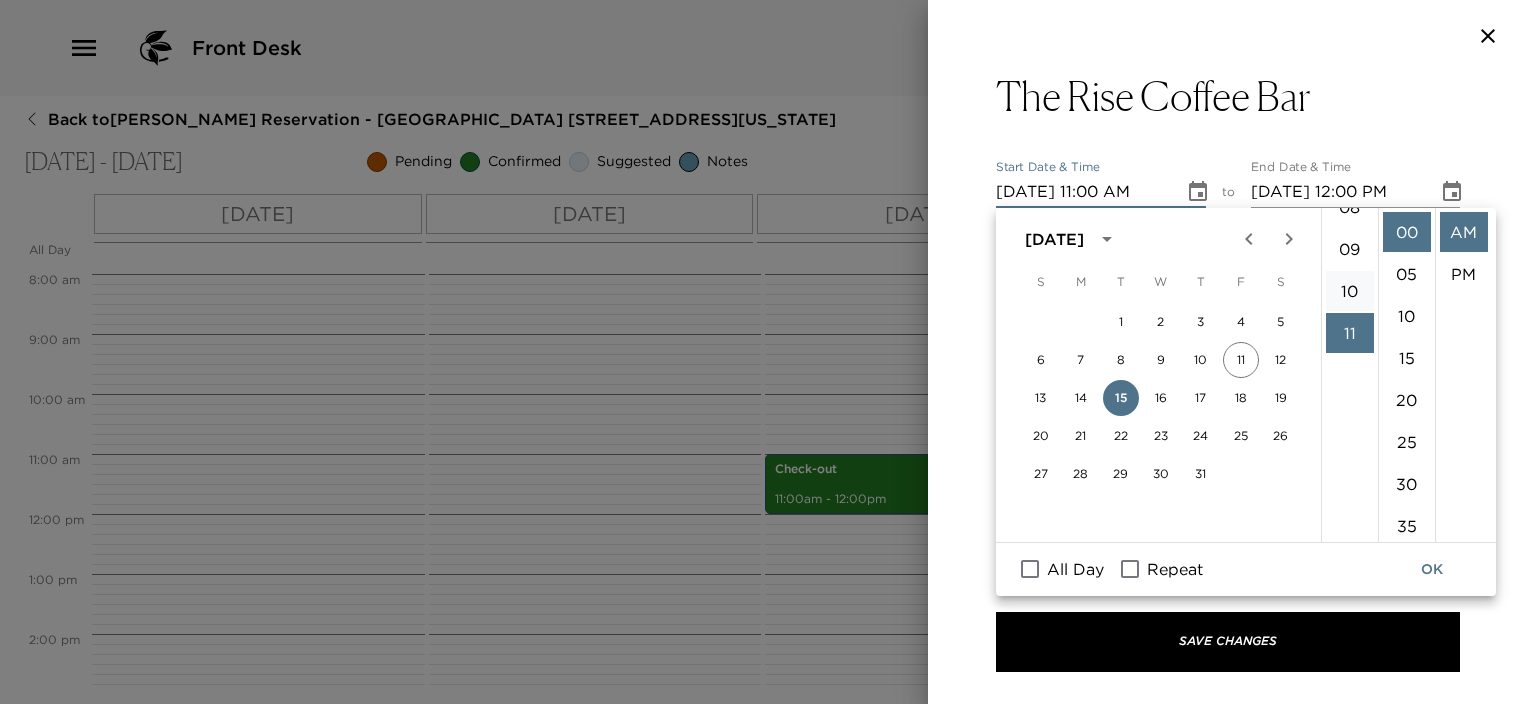 click on "10" at bounding box center (1350, 291) 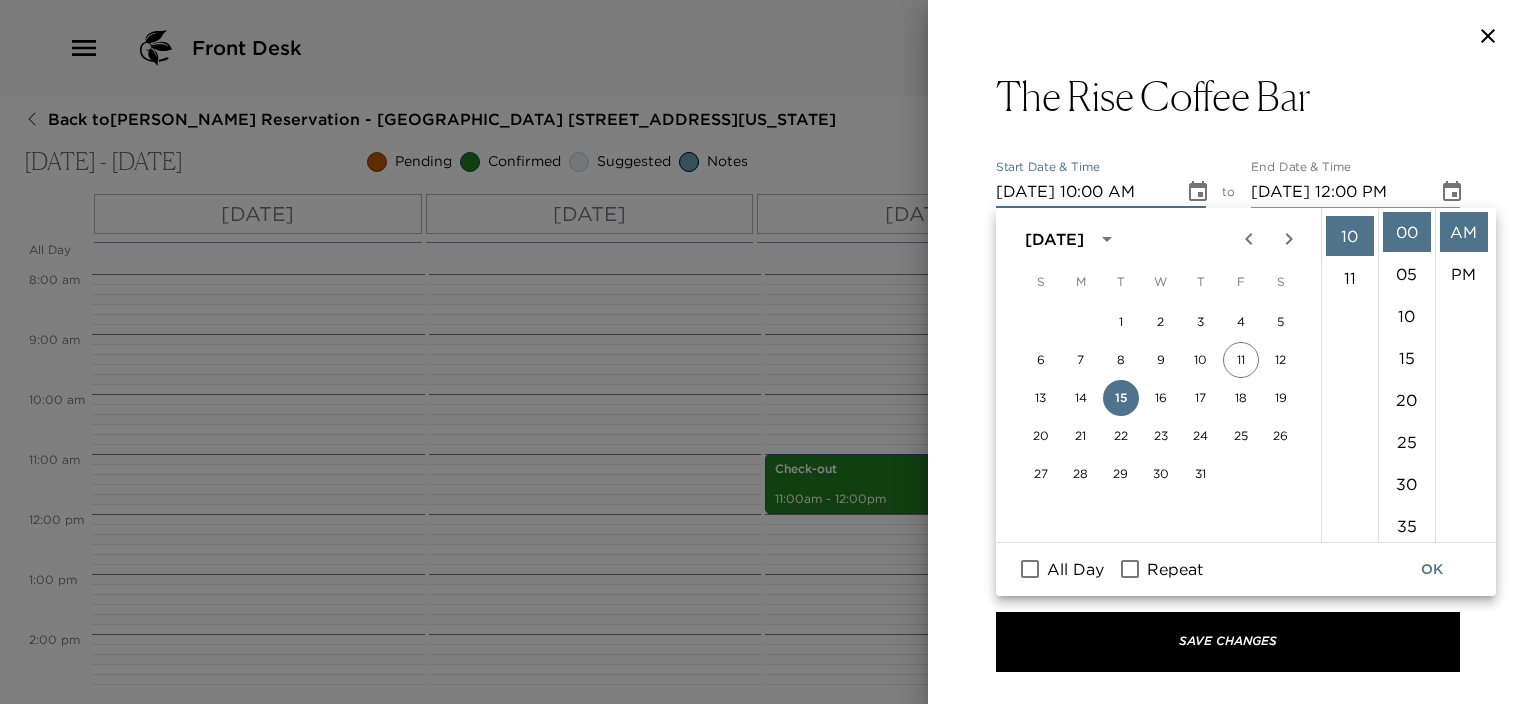 scroll, scrollTop: 420, scrollLeft: 0, axis: vertical 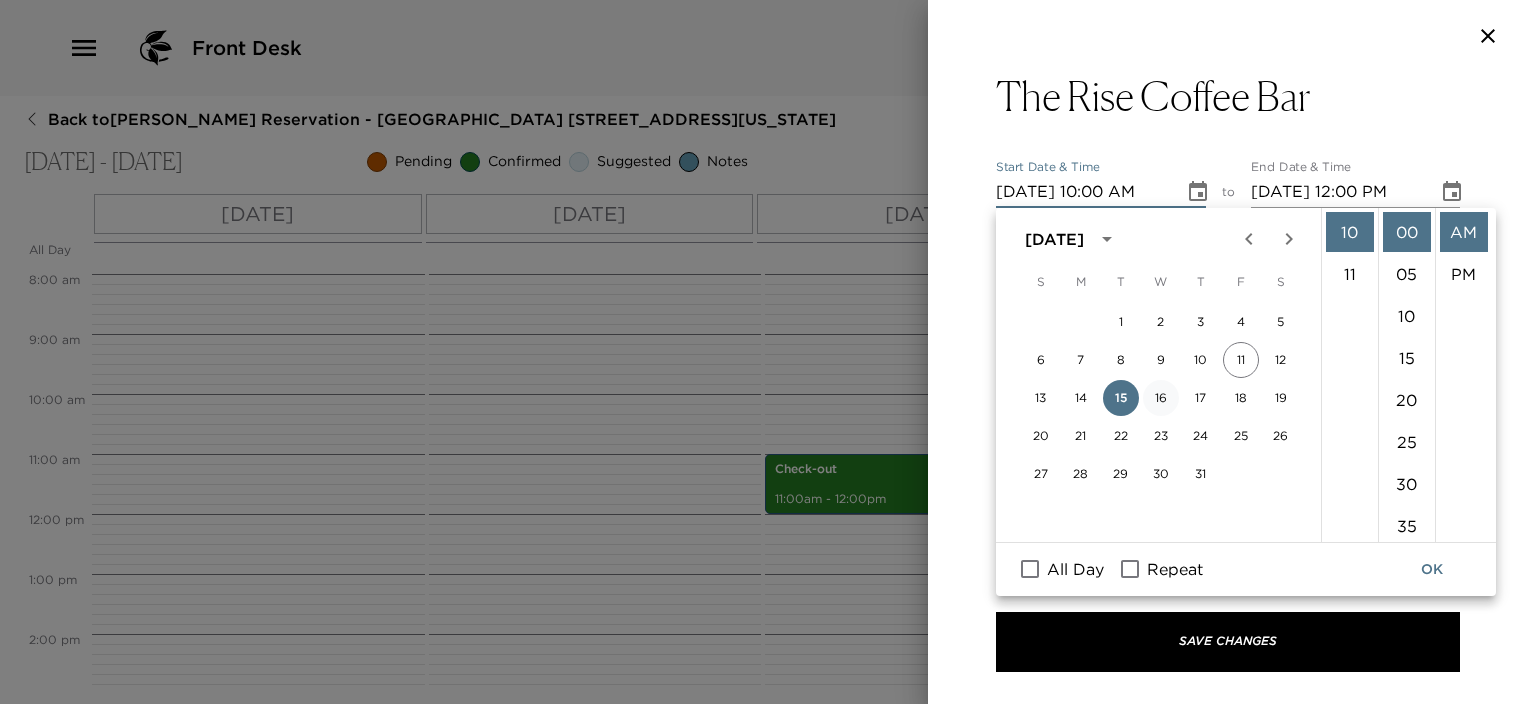 click on "16" at bounding box center [1161, 398] 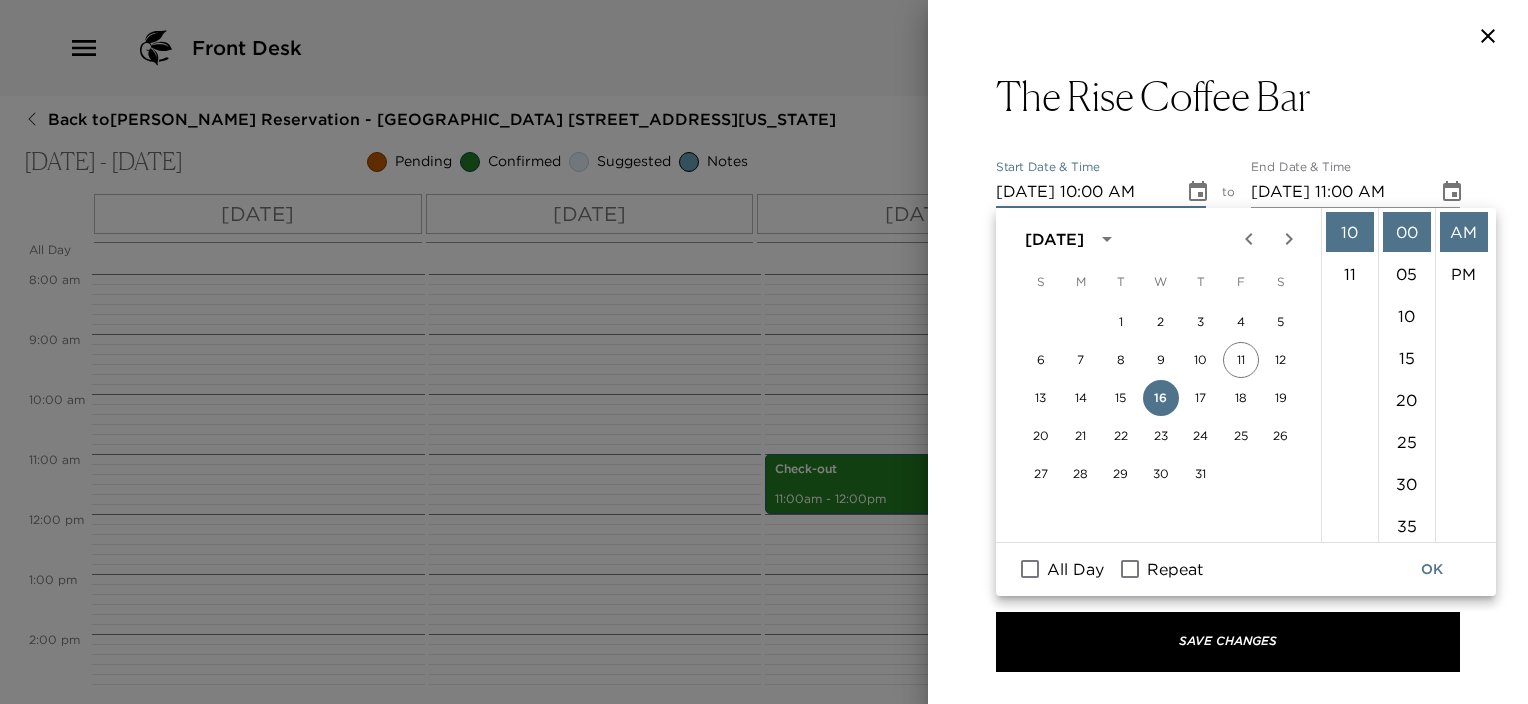 click 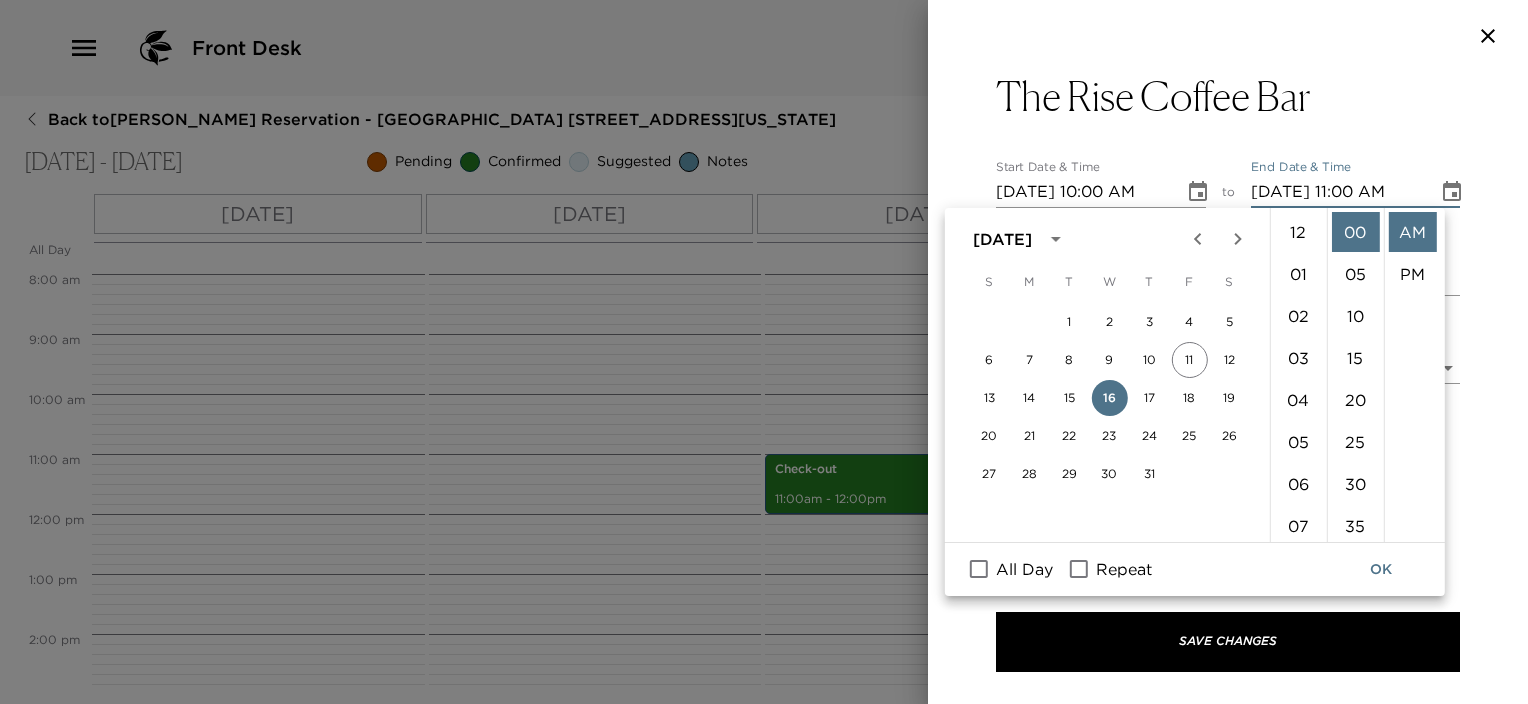 scroll, scrollTop: 461, scrollLeft: 0, axis: vertical 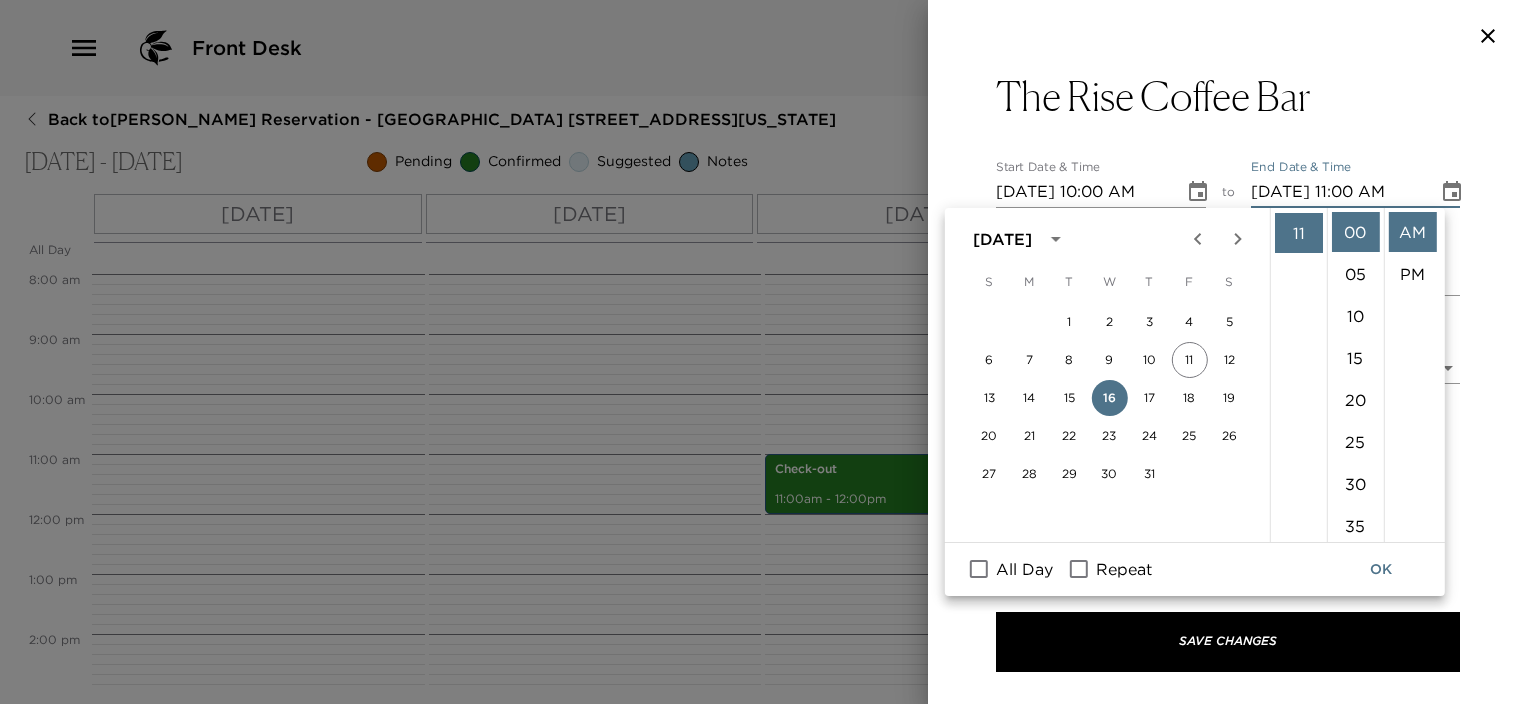 click on "The Rise Coffee Bar Start Date & Time [DATE] 10:00 AM to End Date & Time [DATE] 11:00 AM Number of Adults (18+) 0 Number of Children 0 Status Suggested Suggestion Hide From Member Request Transportation Concierge Notes This airy, European-style coffee shop offers classic brews and unique seasonal sips, making it a must-visit for anyone seeking the best coffee in [GEOGRAPHIC_DATA]. Additionally, The Rise Coffee Bar serves freshly made juices and pastries, creating the perfect setting for a quick catch-up or a refreshing start to your day. x Cost ​ x Address ​ [STREET_ADDRESS][US_STATE] x Phone Number ​ [PHONE_NUMBER] Email ​ Website ​ [URL][DOMAIN_NAME] Cancellation Policy ​ undefined Recommended Attire Casual Casual Age Range All Ages All Ages Remove From Trip Save Changes" at bounding box center (1228, 292) 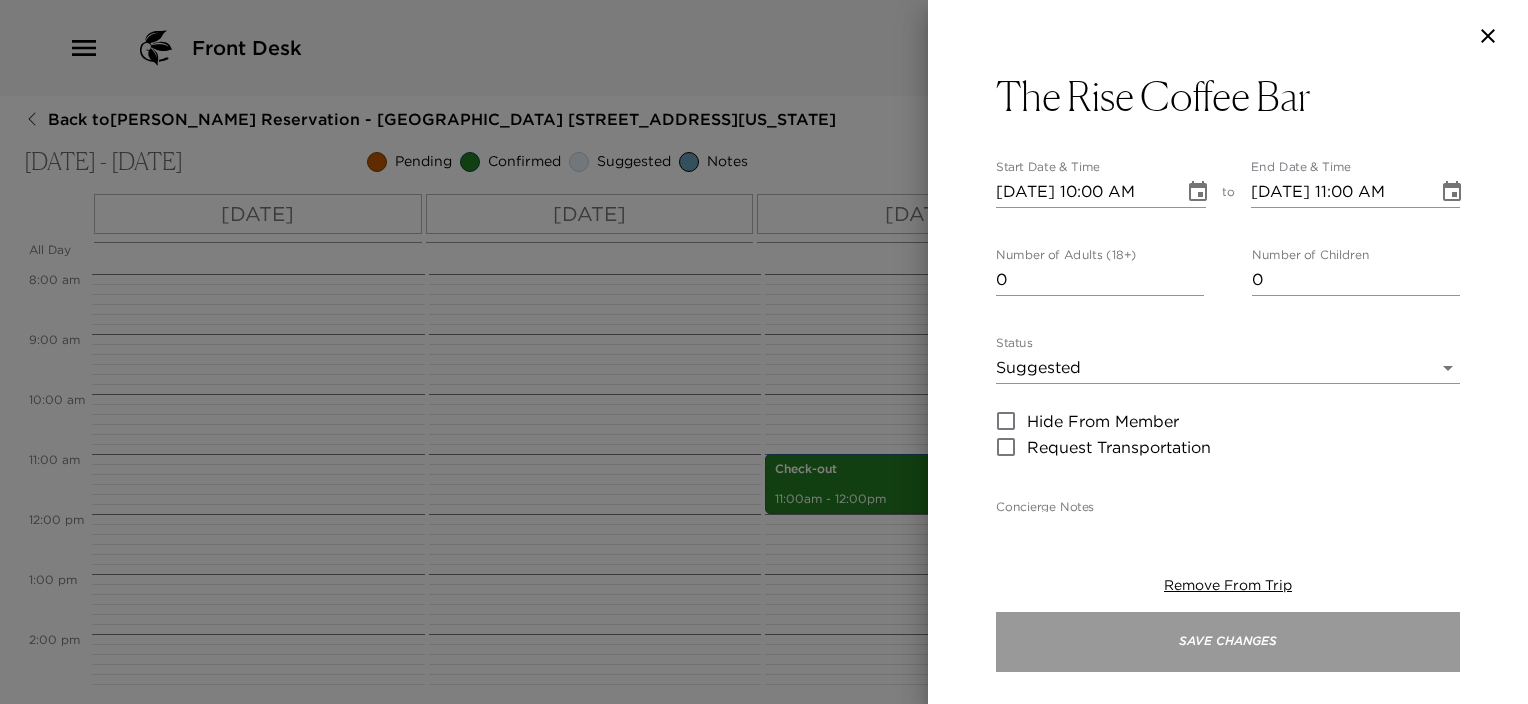 click on "Save Changes" at bounding box center (1228, 642) 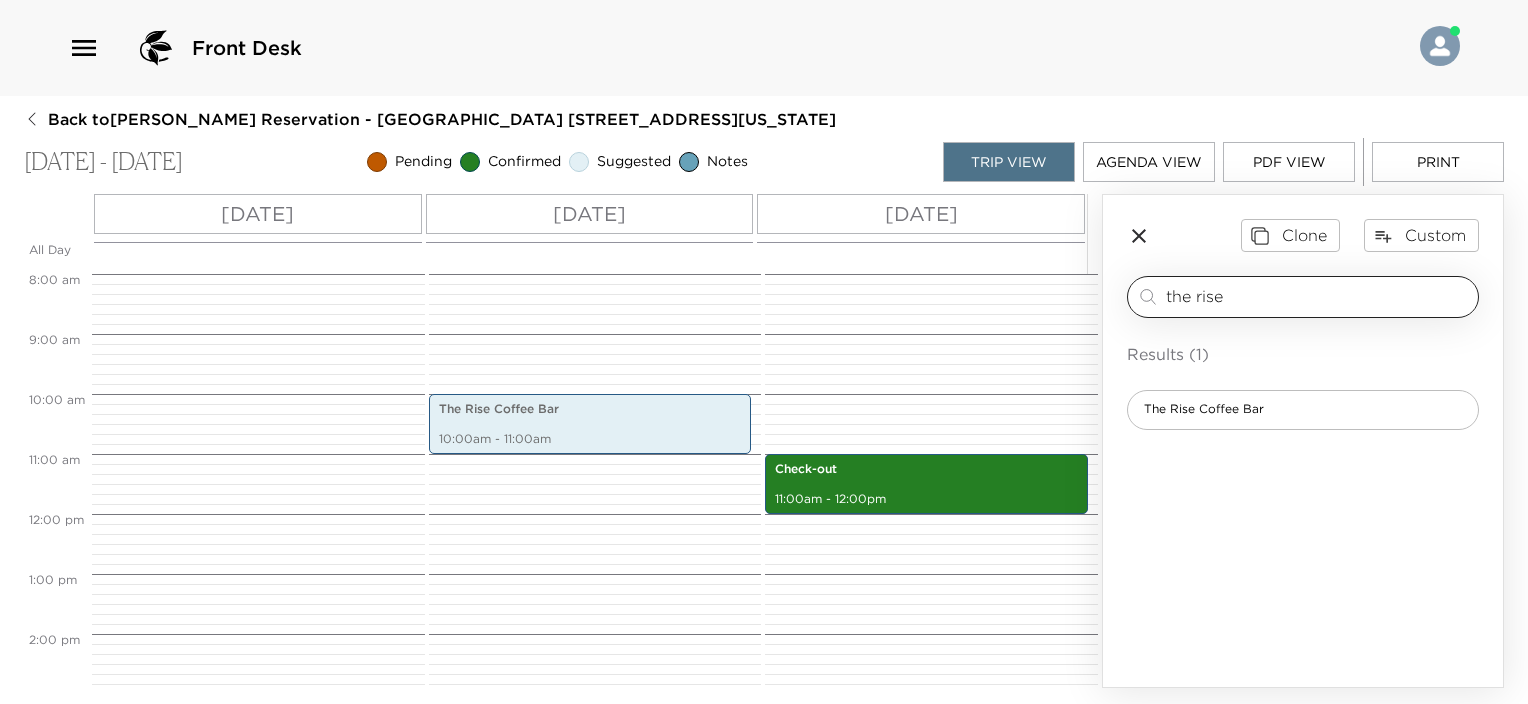 click on "the rise ​" at bounding box center (1303, 297) 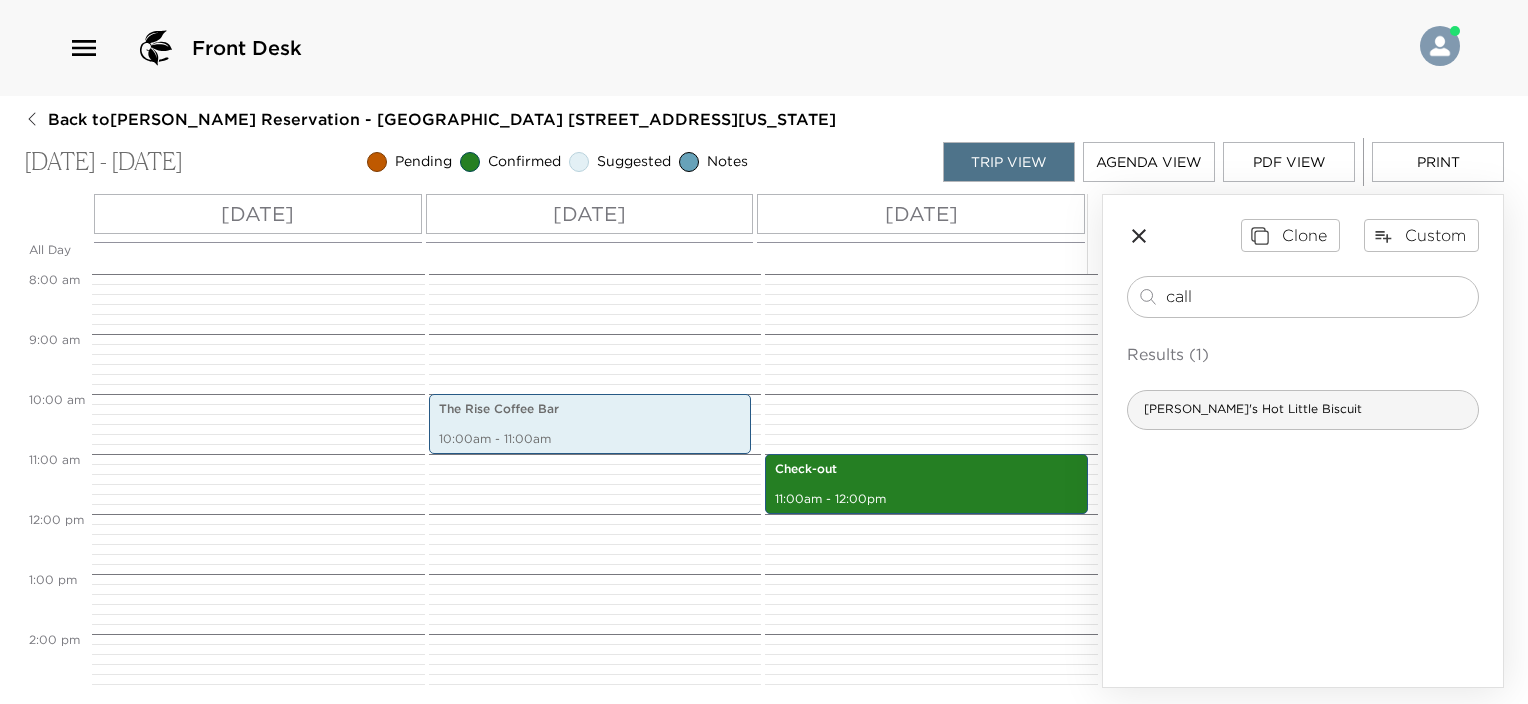 type on "call" 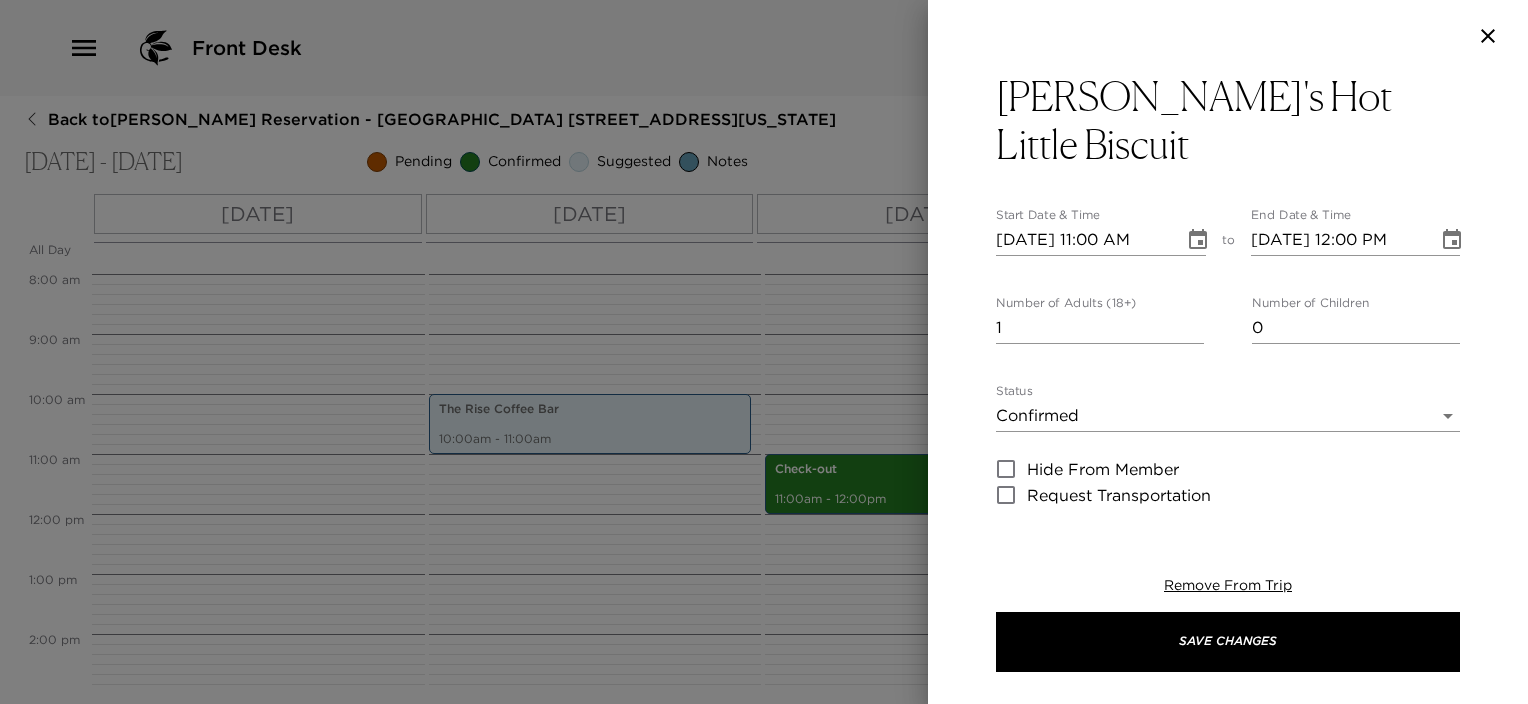 type on "[PERSON_NAME] founded her handmade biscuit business in [DATE] with the goal of making the tender, [PERSON_NAME], made-by-hand biscuits of her mother accessible across the country. Over [DATE], [PERSON_NAME]’s Hot Little Biscuit is widely recognized as an iconic Southern brand with national retail exposure, grab-and-go eateries and a food truck in [GEOGRAPHIC_DATA], as well as a cult-like national following. Please note, no reservations are taken." 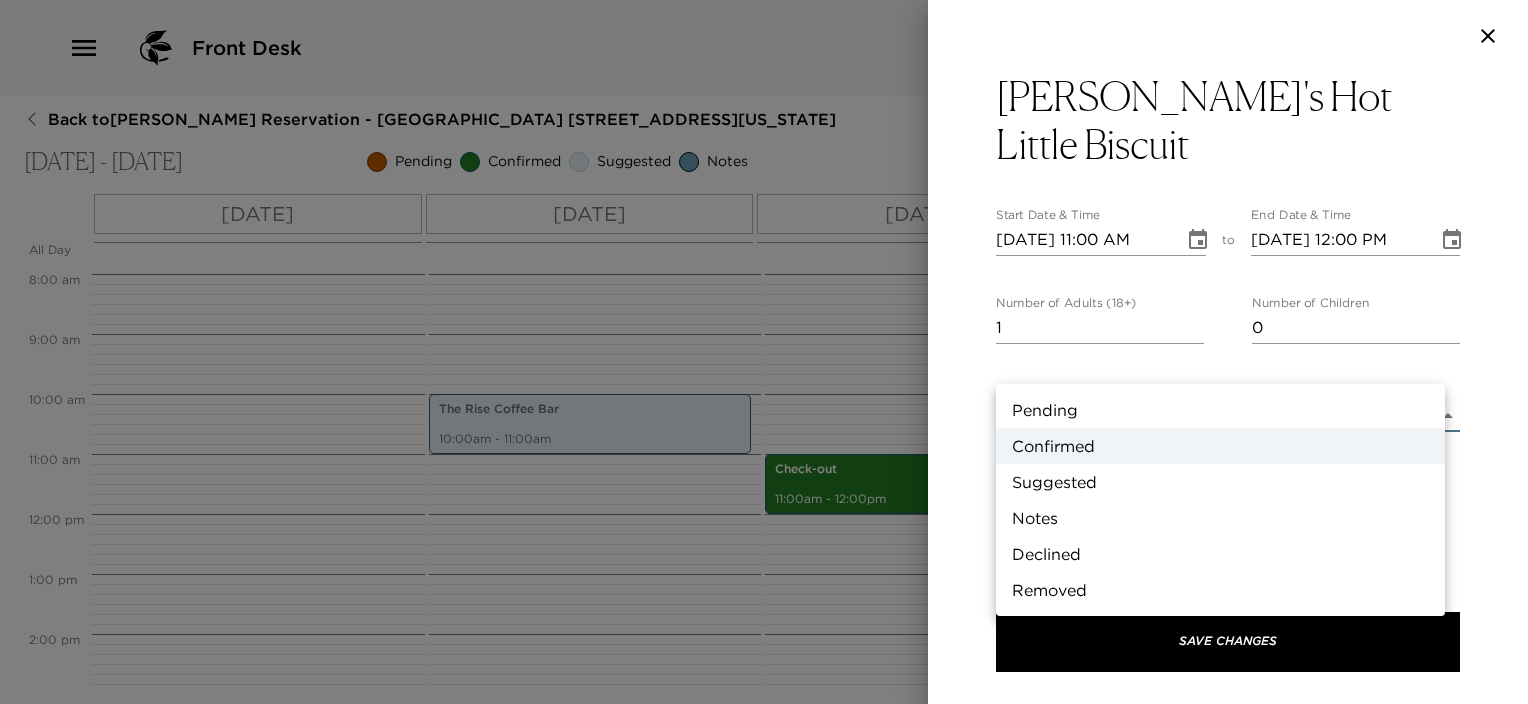 click on "Suggested" at bounding box center [1220, 482] 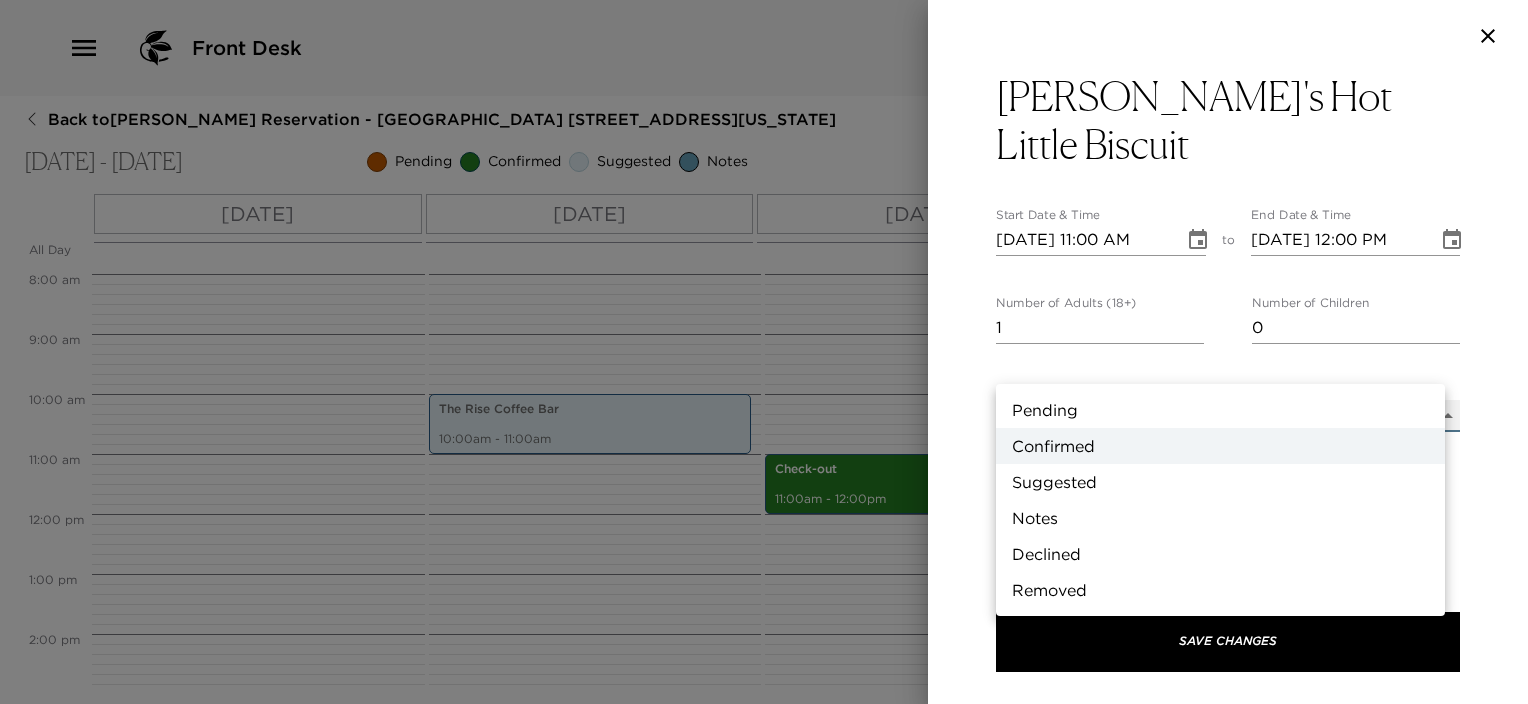 type on "Suggestion" 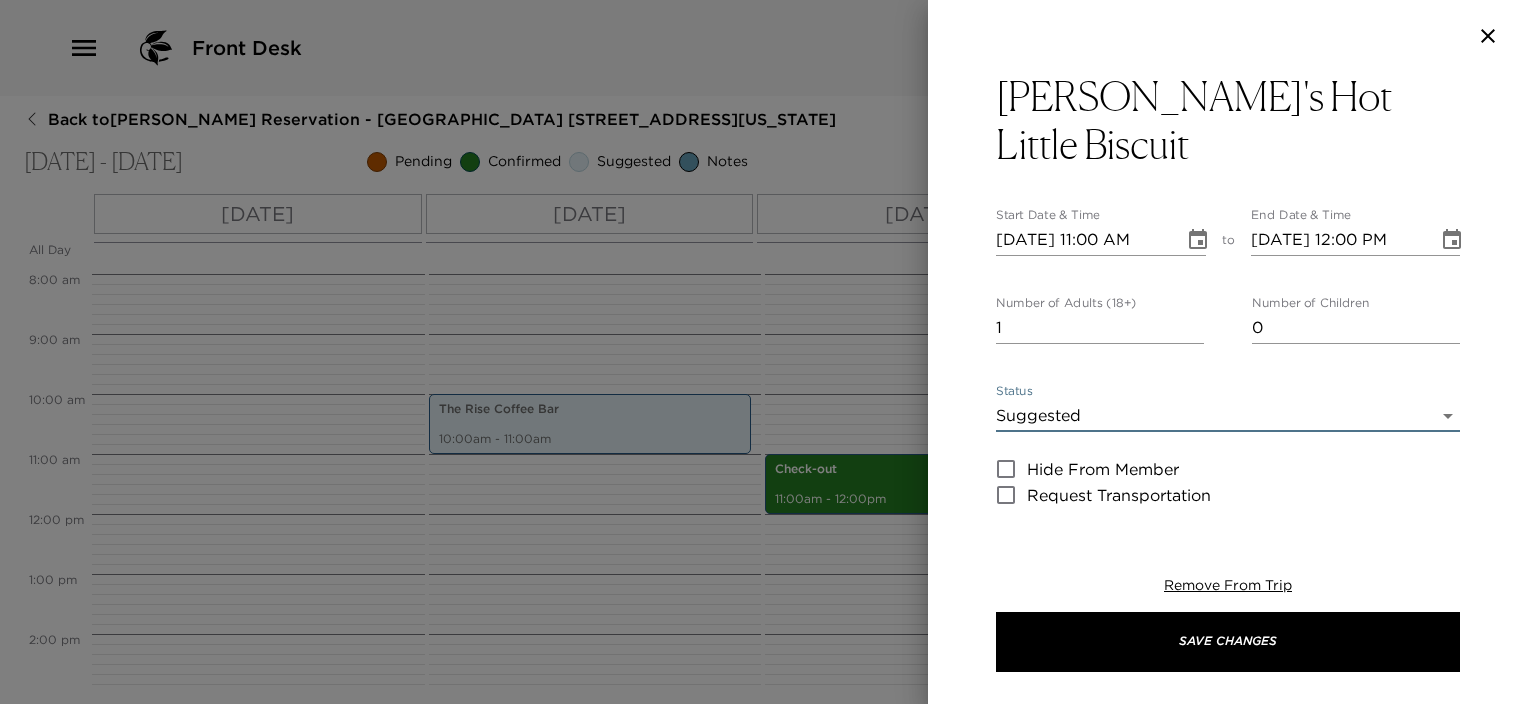 type on "0" 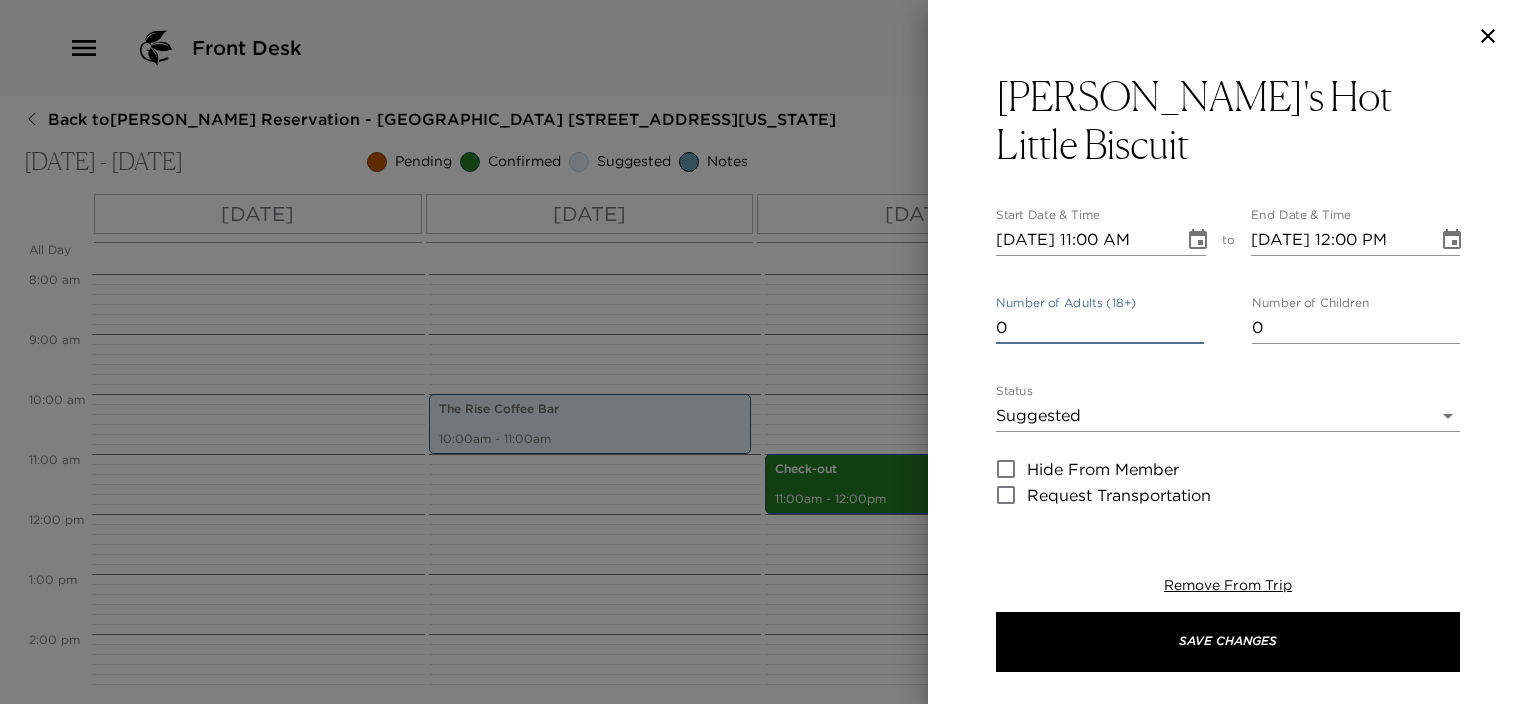 click 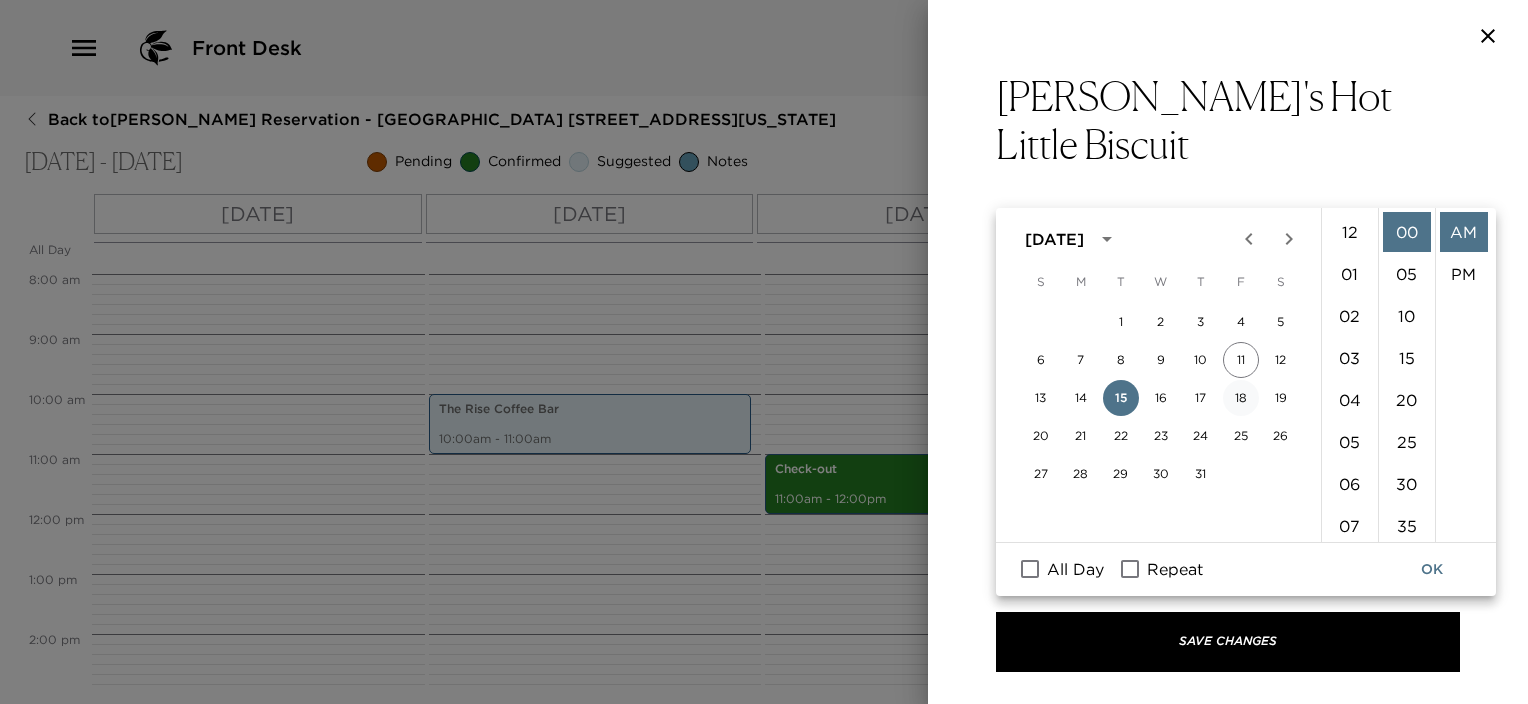 scroll, scrollTop: 461, scrollLeft: 0, axis: vertical 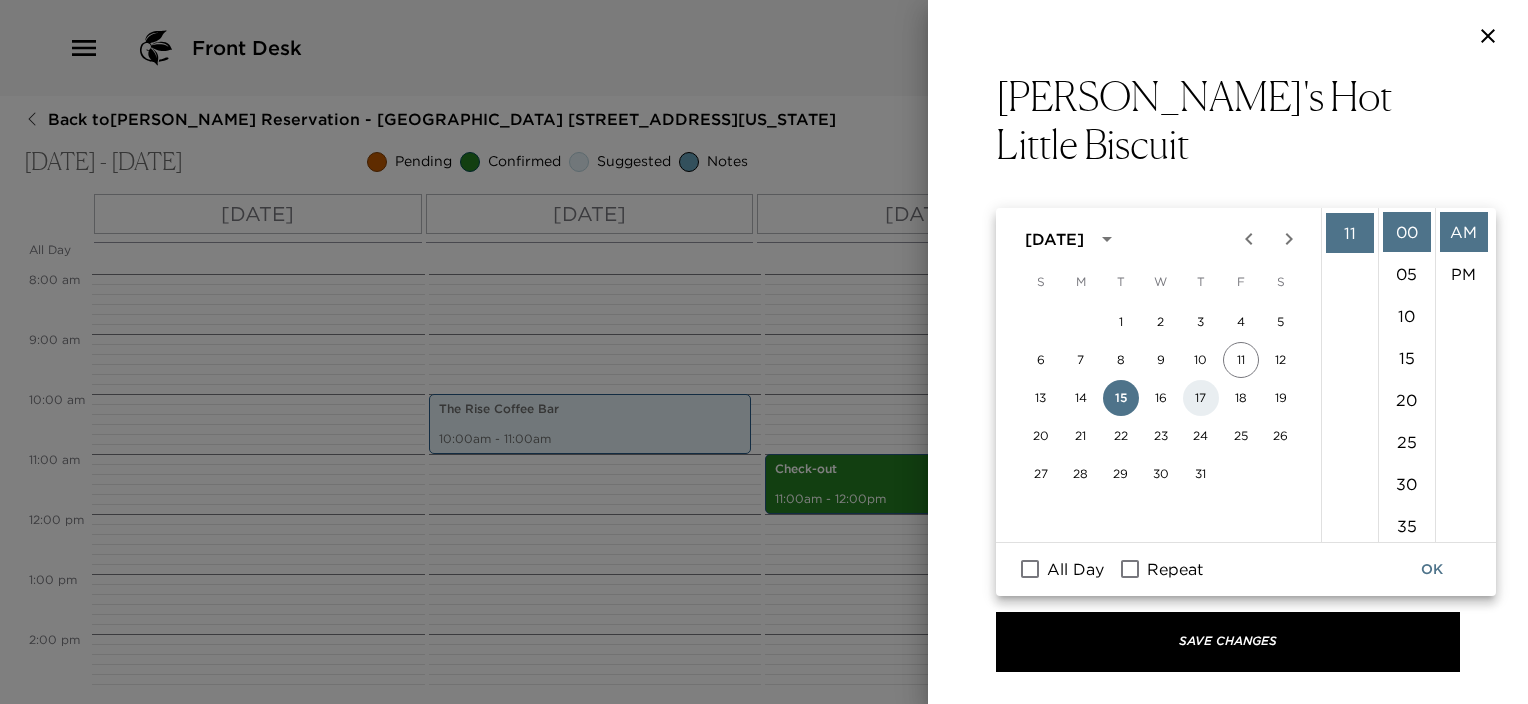 drag, startPoint x: 1194, startPoint y: 396, endPoint x: 1280, endPoint y: 340, distance: 102.625534 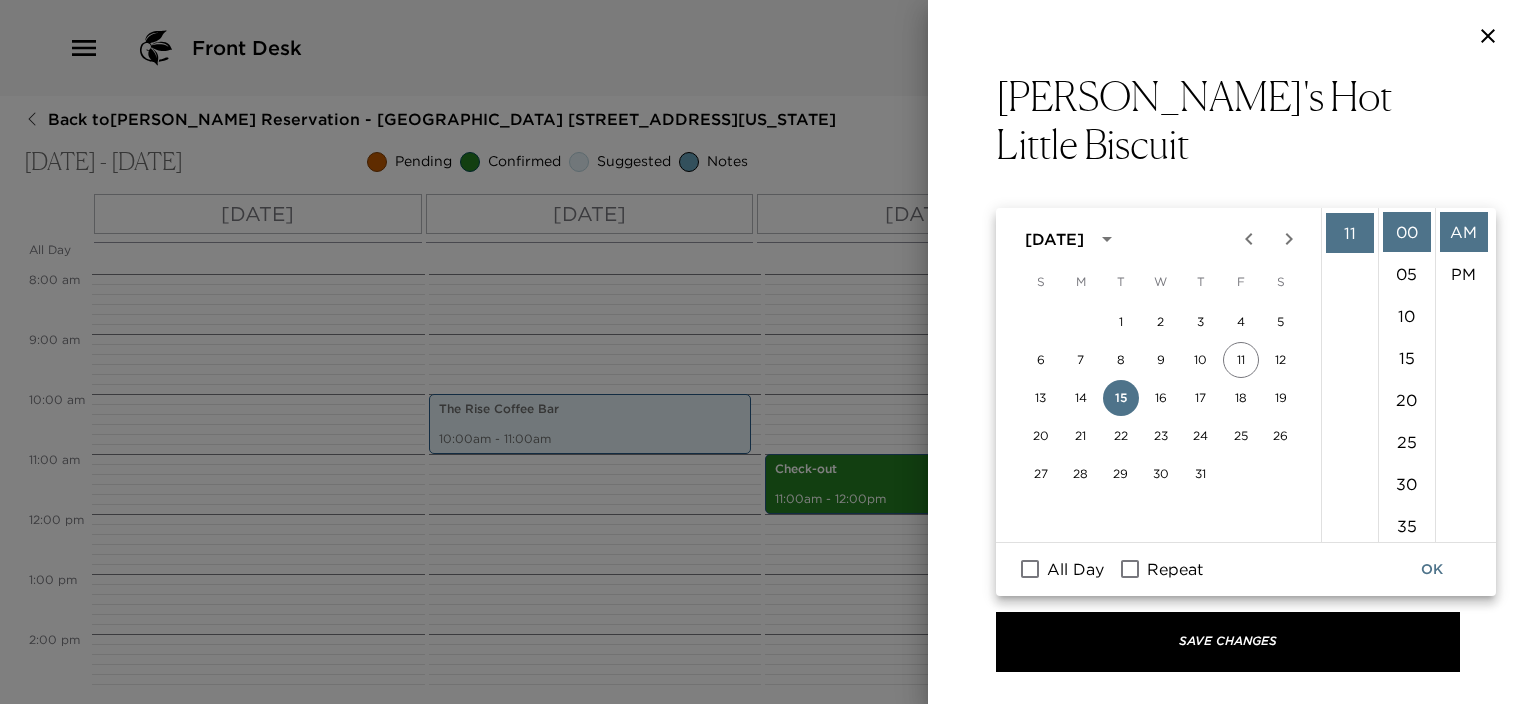 type on "[DATE] 11:00 AM" 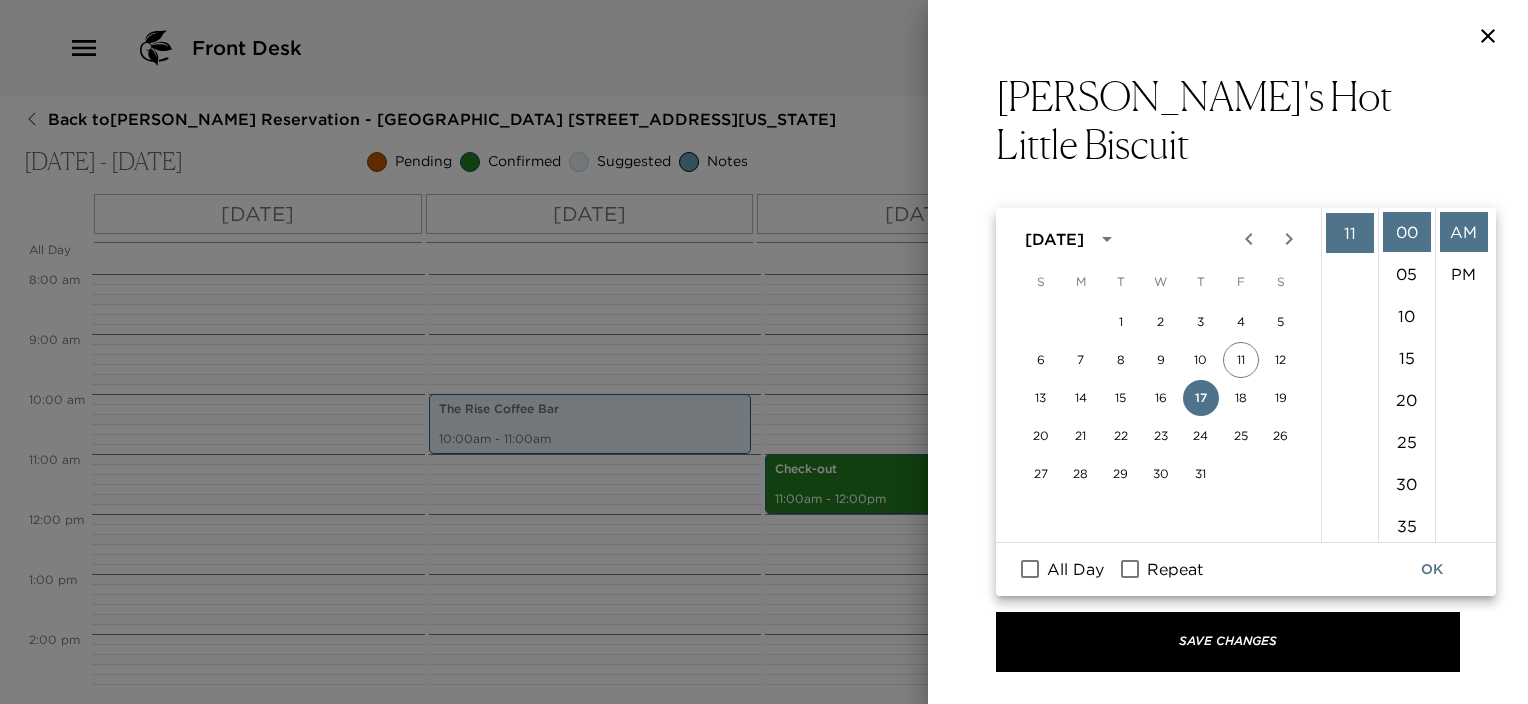 scroll, scrollTop: 261, scrollLeft: 0, axis: vertical 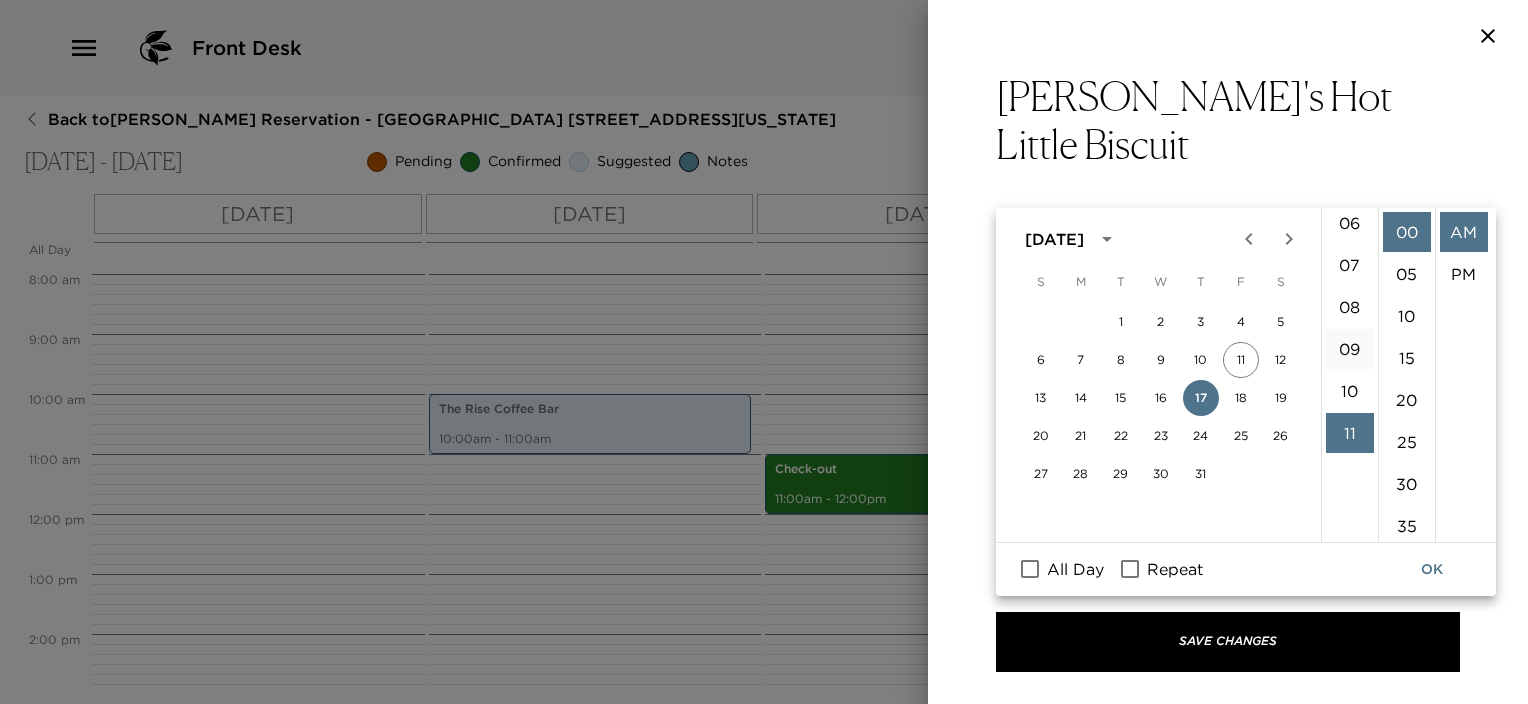 click on "09" at bounding box center [1350, 349] 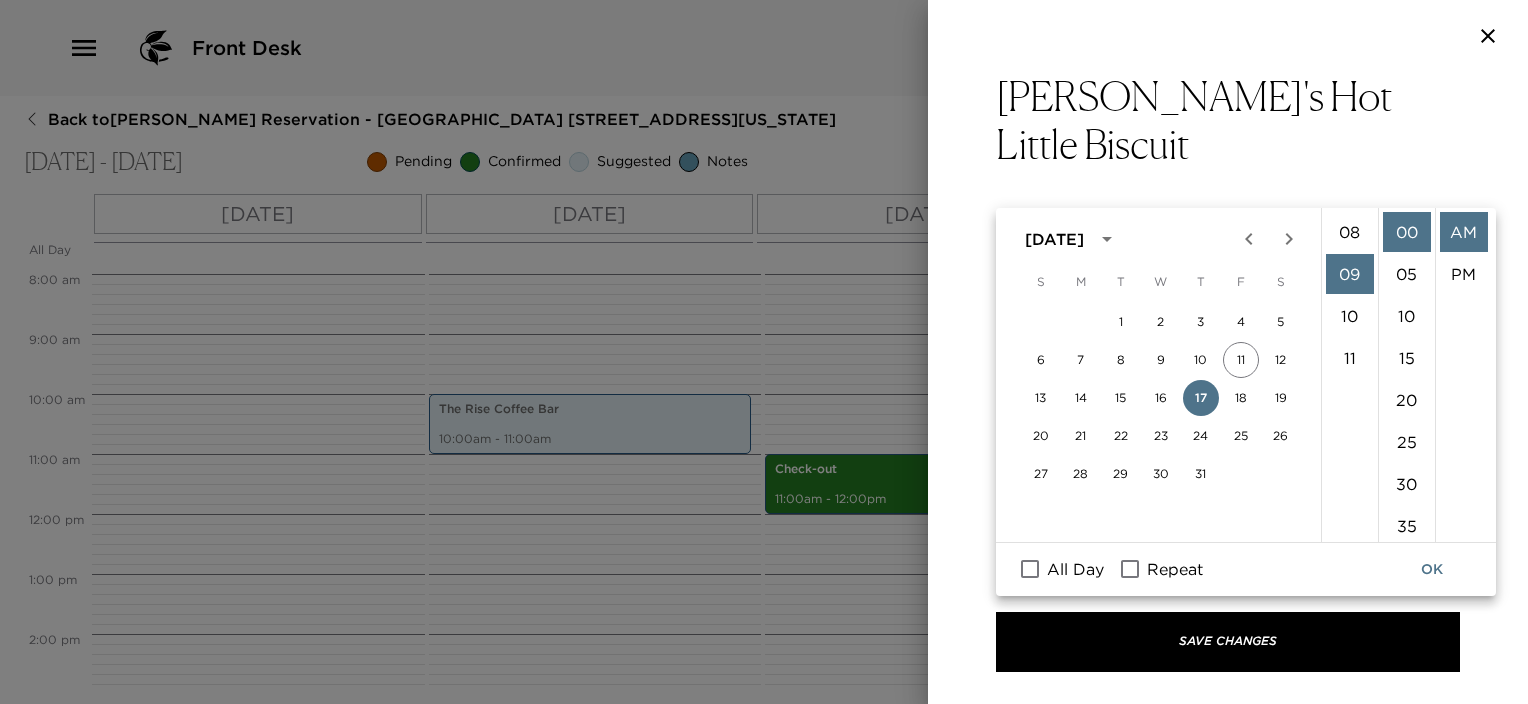 scroll, scrollTop: 378, scrollLeft: 0, axis: vertical 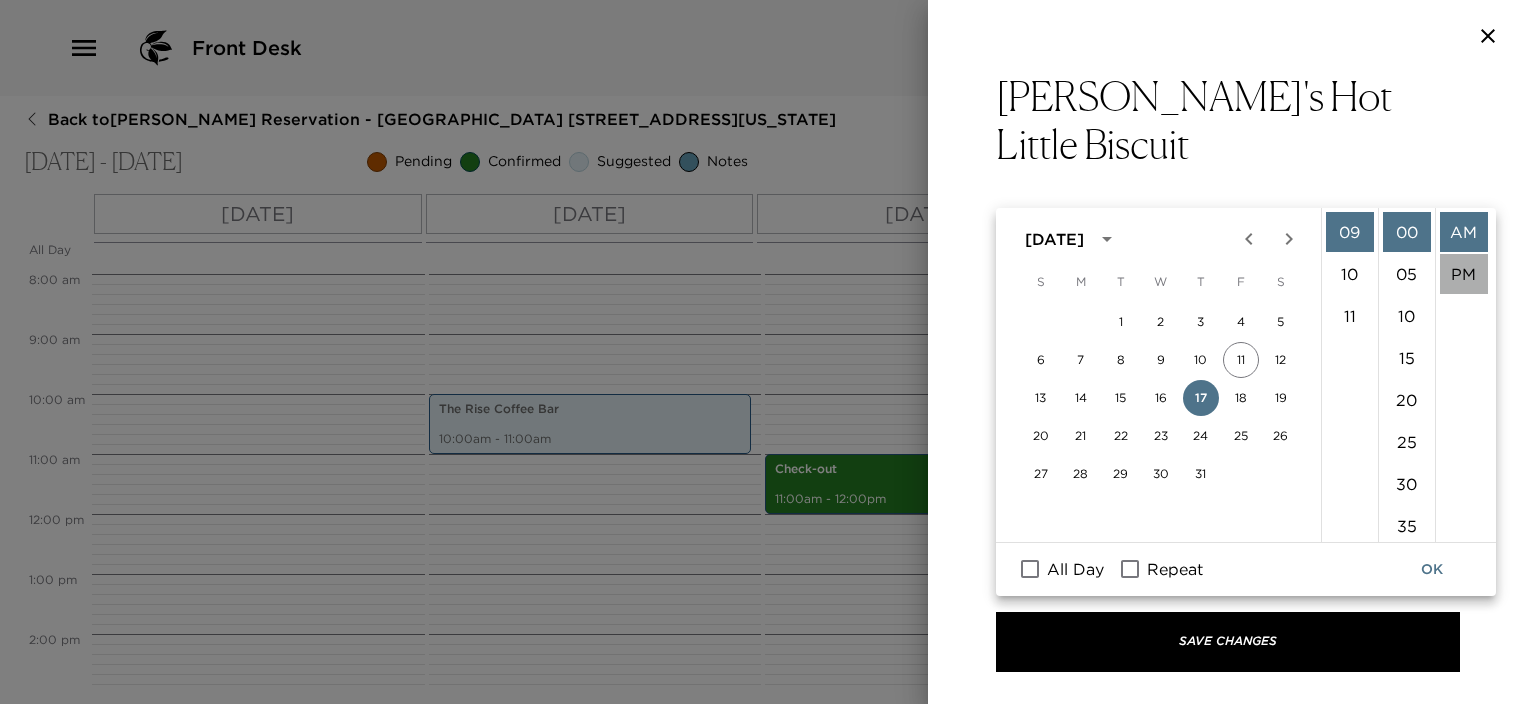 click on "PM" at bounding box center (1464, 274) 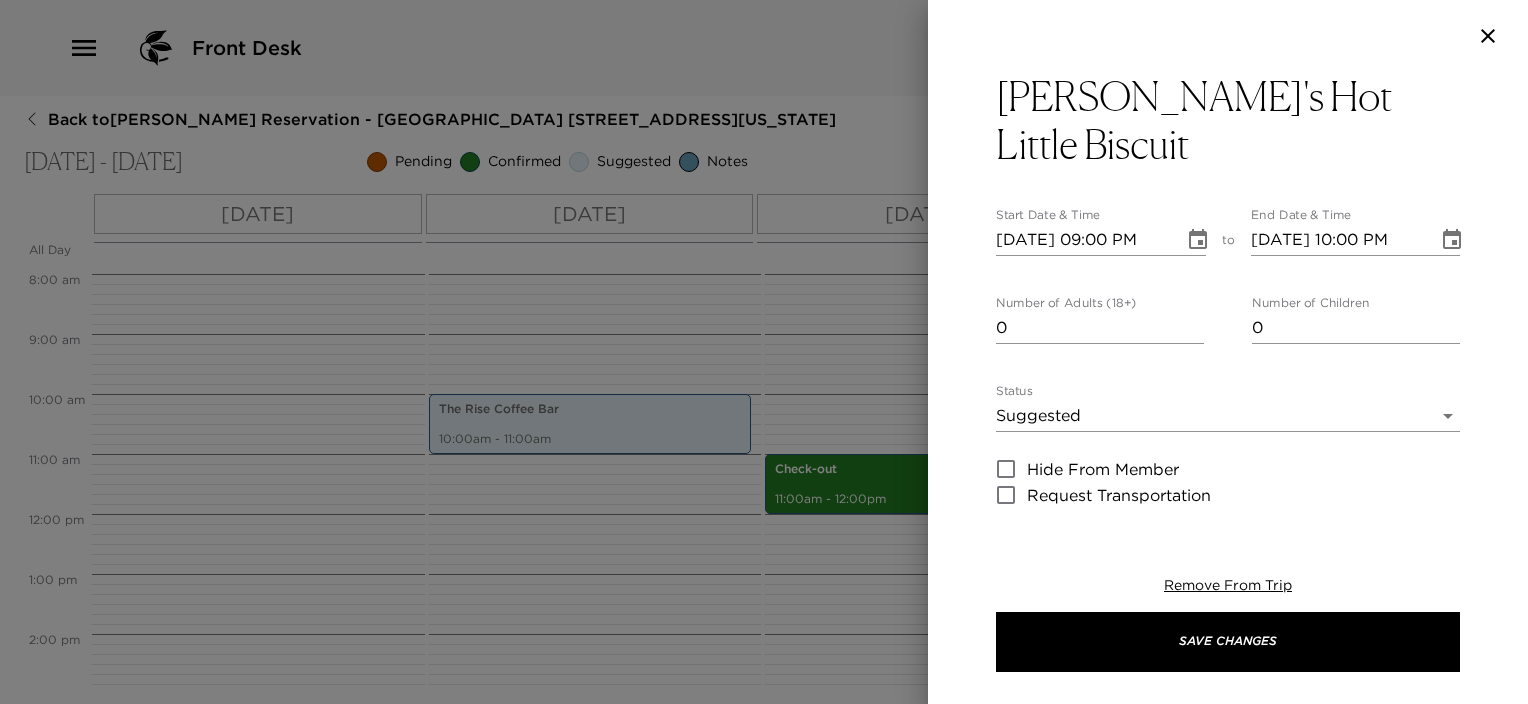 click 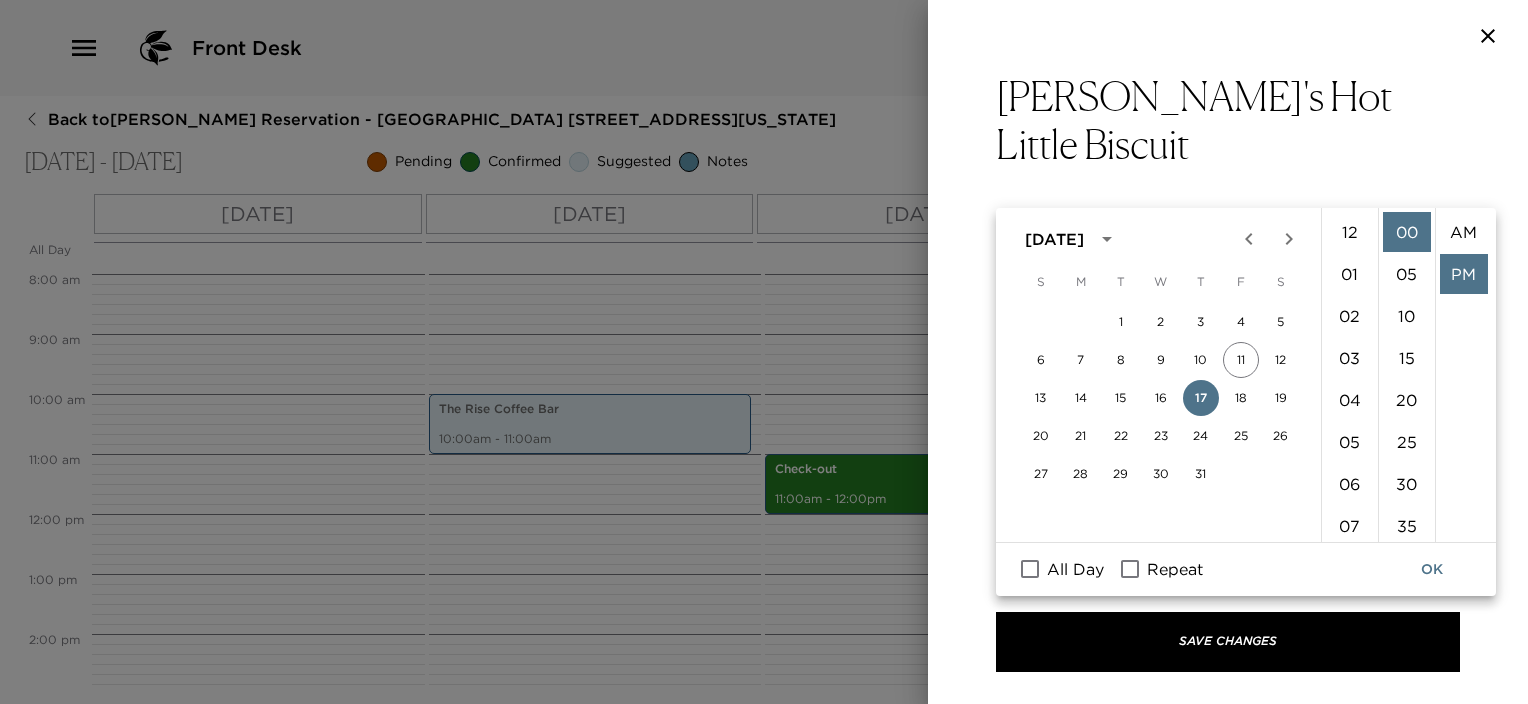 scroll, scrollTop: 378, scrollLeft: 0, axis: vertical 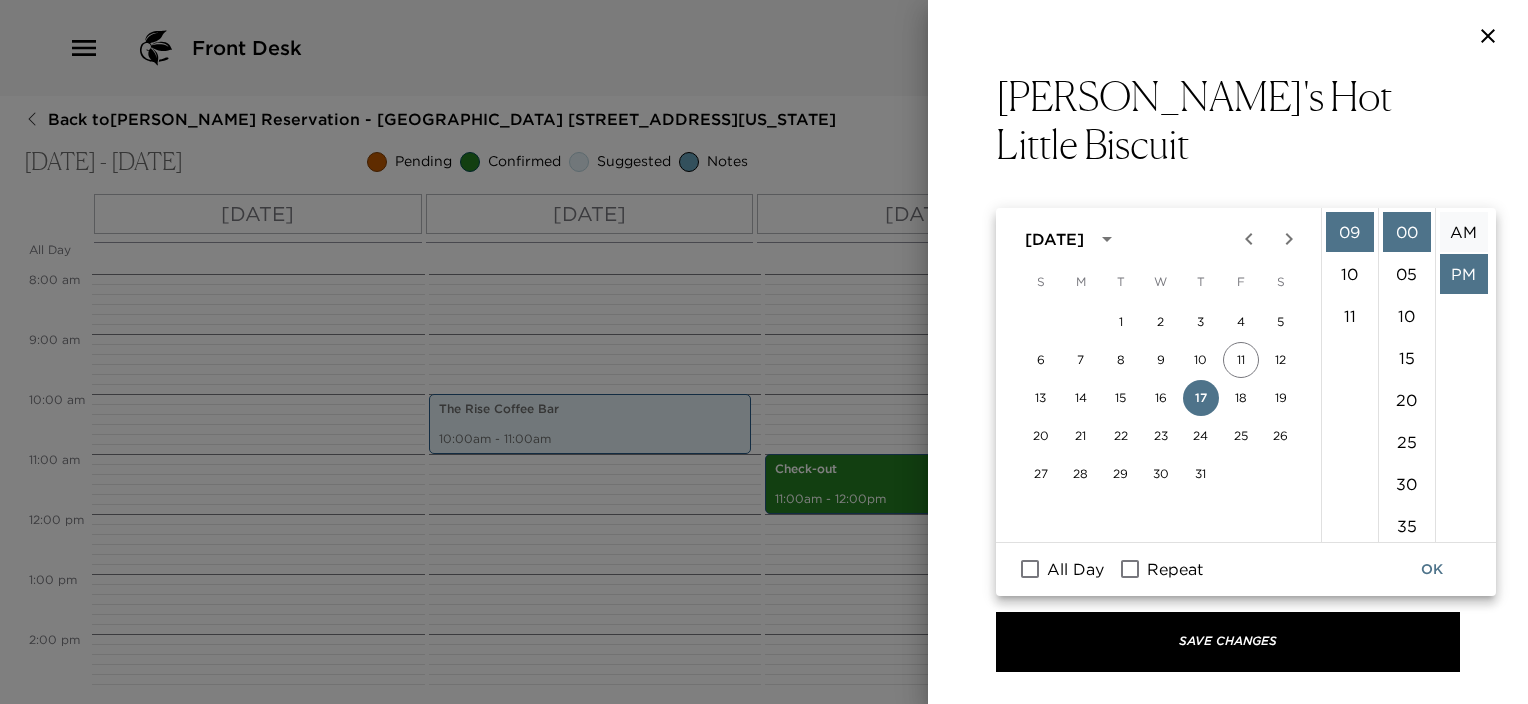 click on "AM" at bounding box center (1464, 232) 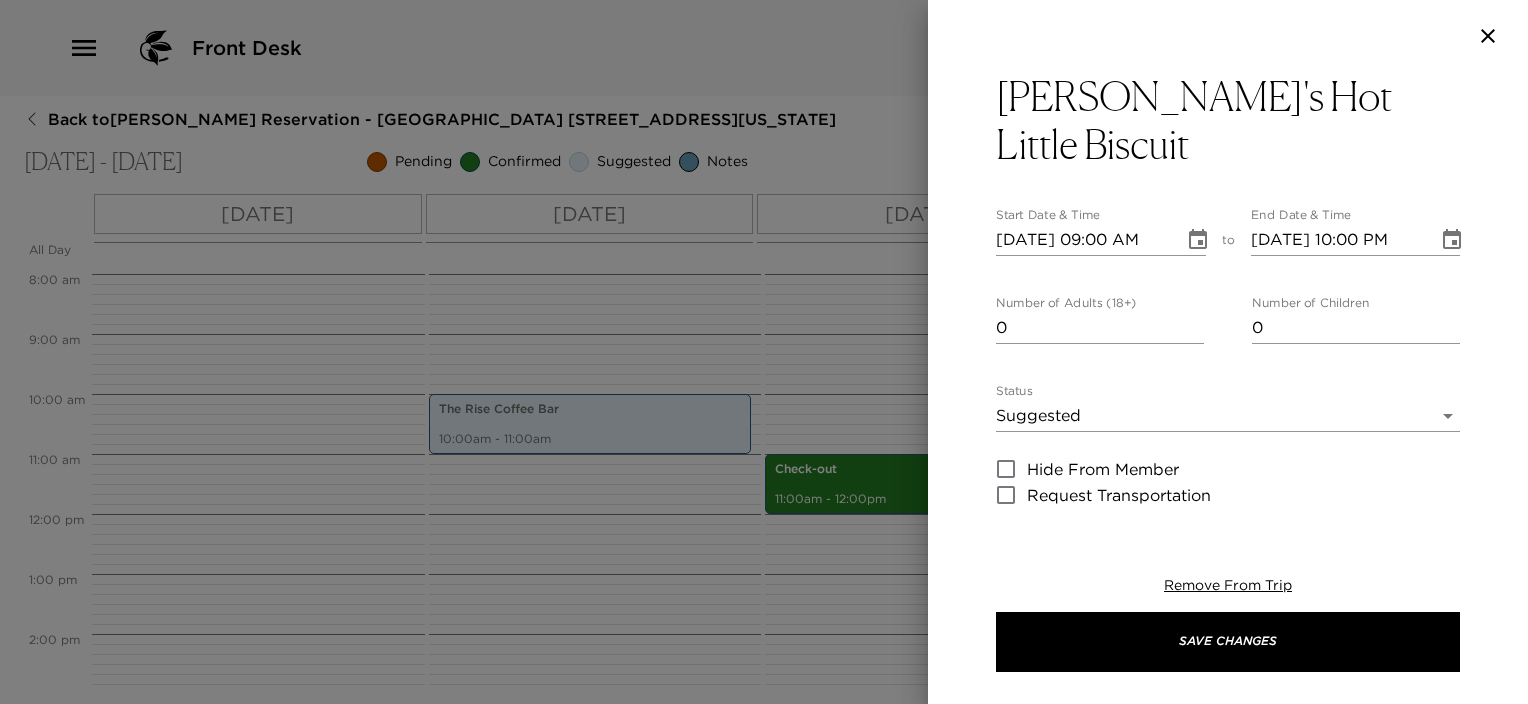 click 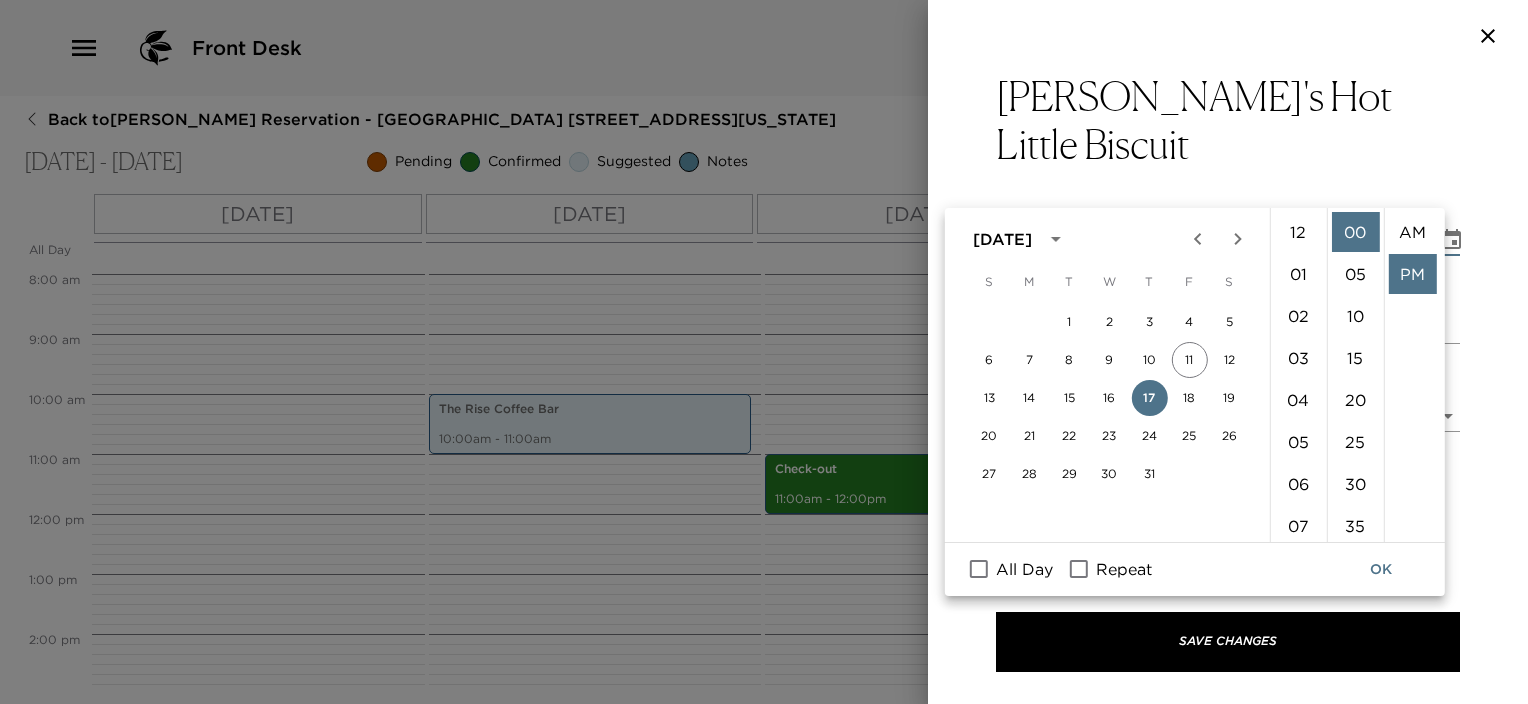 scroll, scrollTop: 420, scrollLeft: 0, axis: vertical 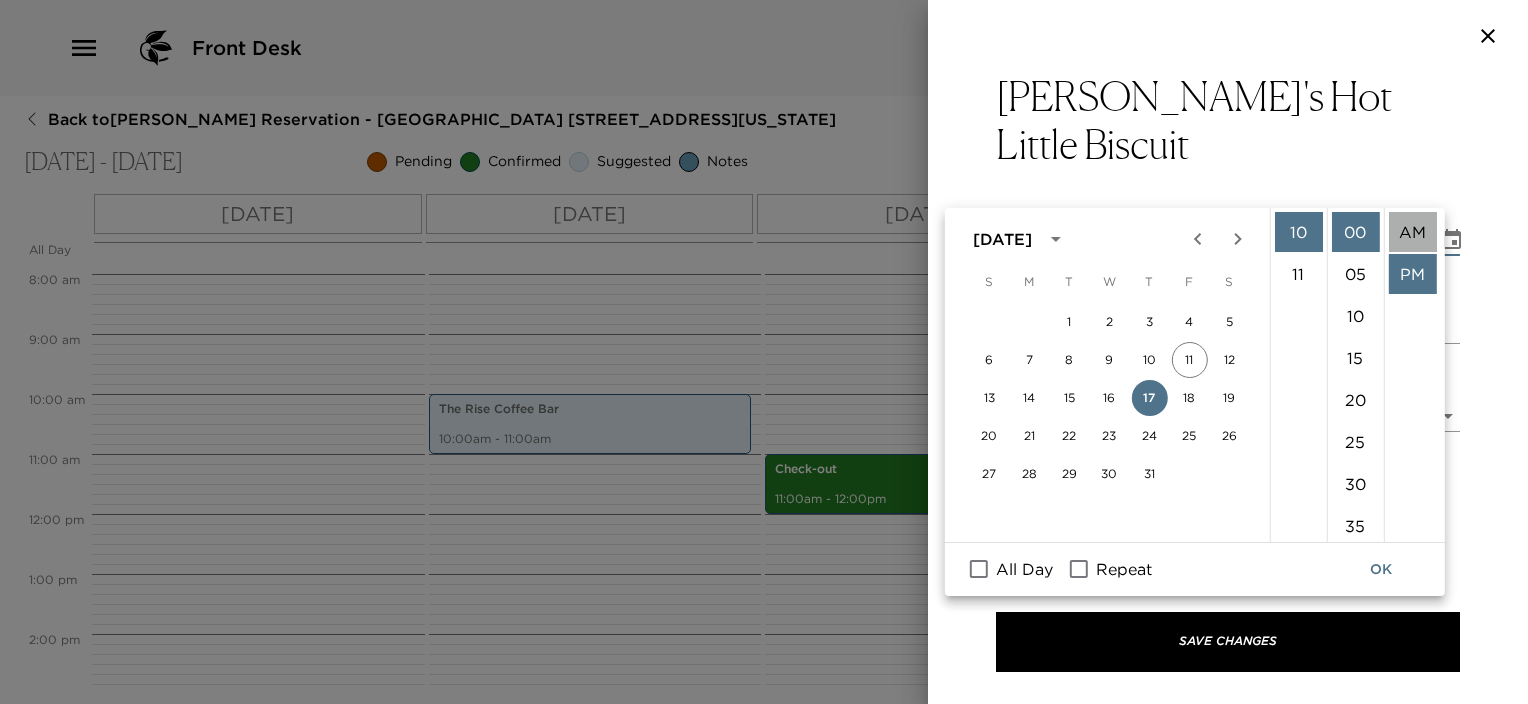 click on "AM" at bounding box center [1412, 232] 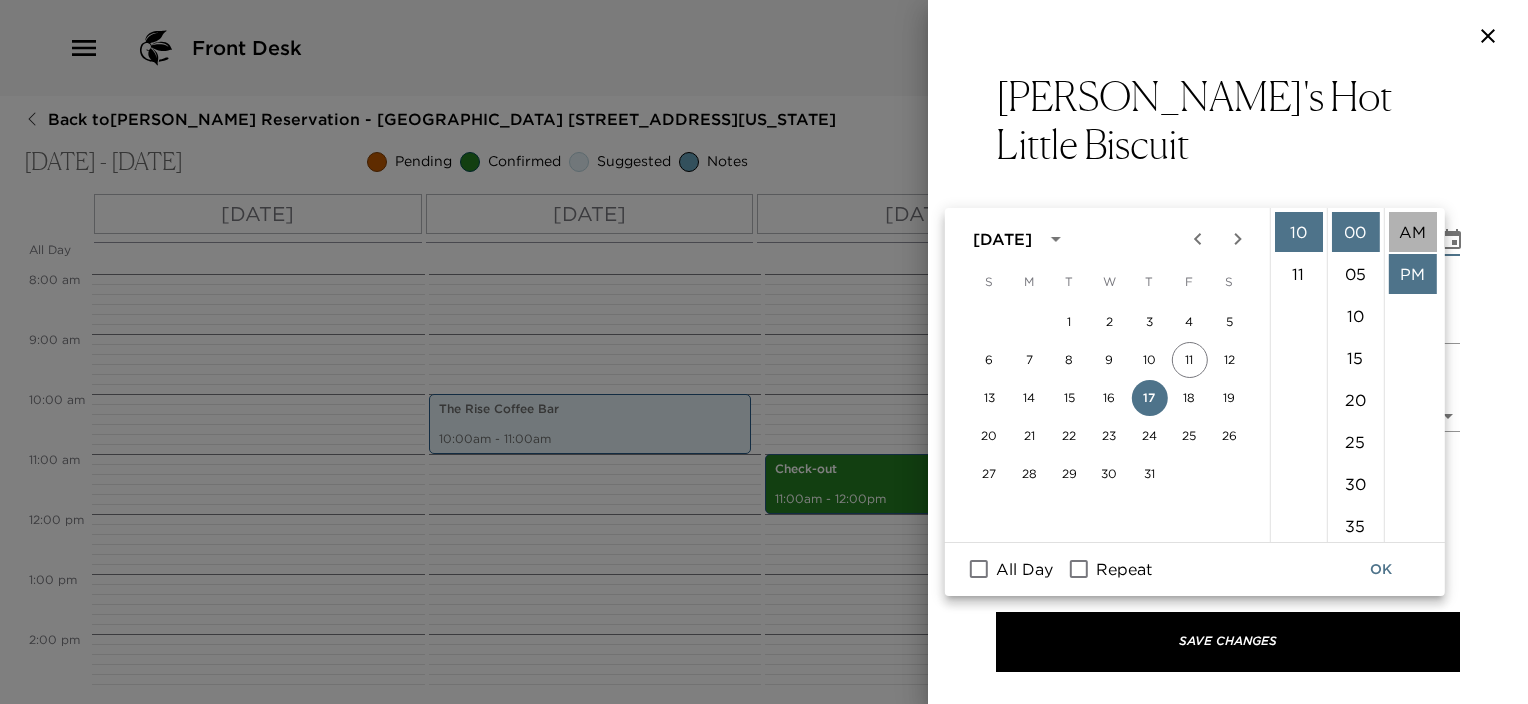 type on "[DATE] 10:00 AM" 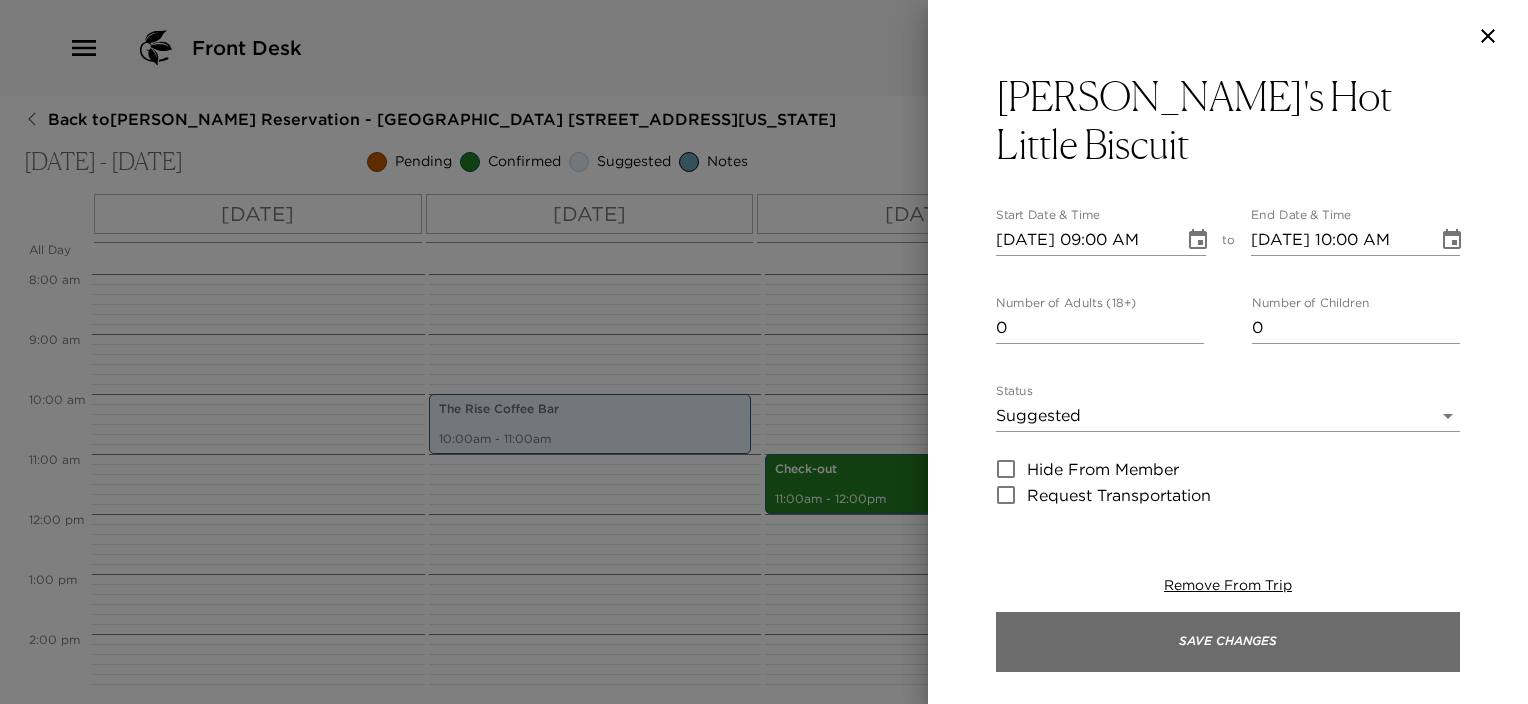 click on "Save Changes" at bounding box center (1228, 642) 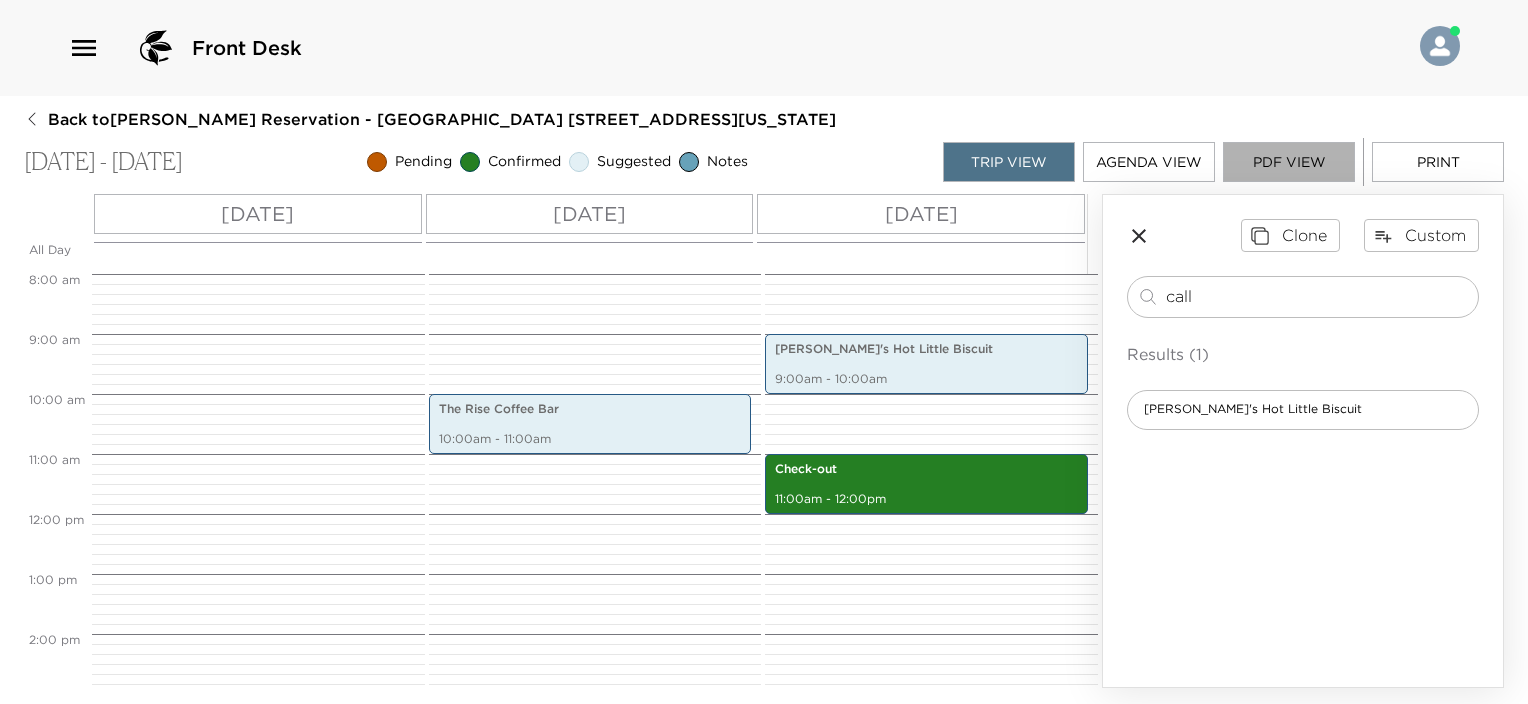 click on "PDF View" at bounding box center [1289, 162] 